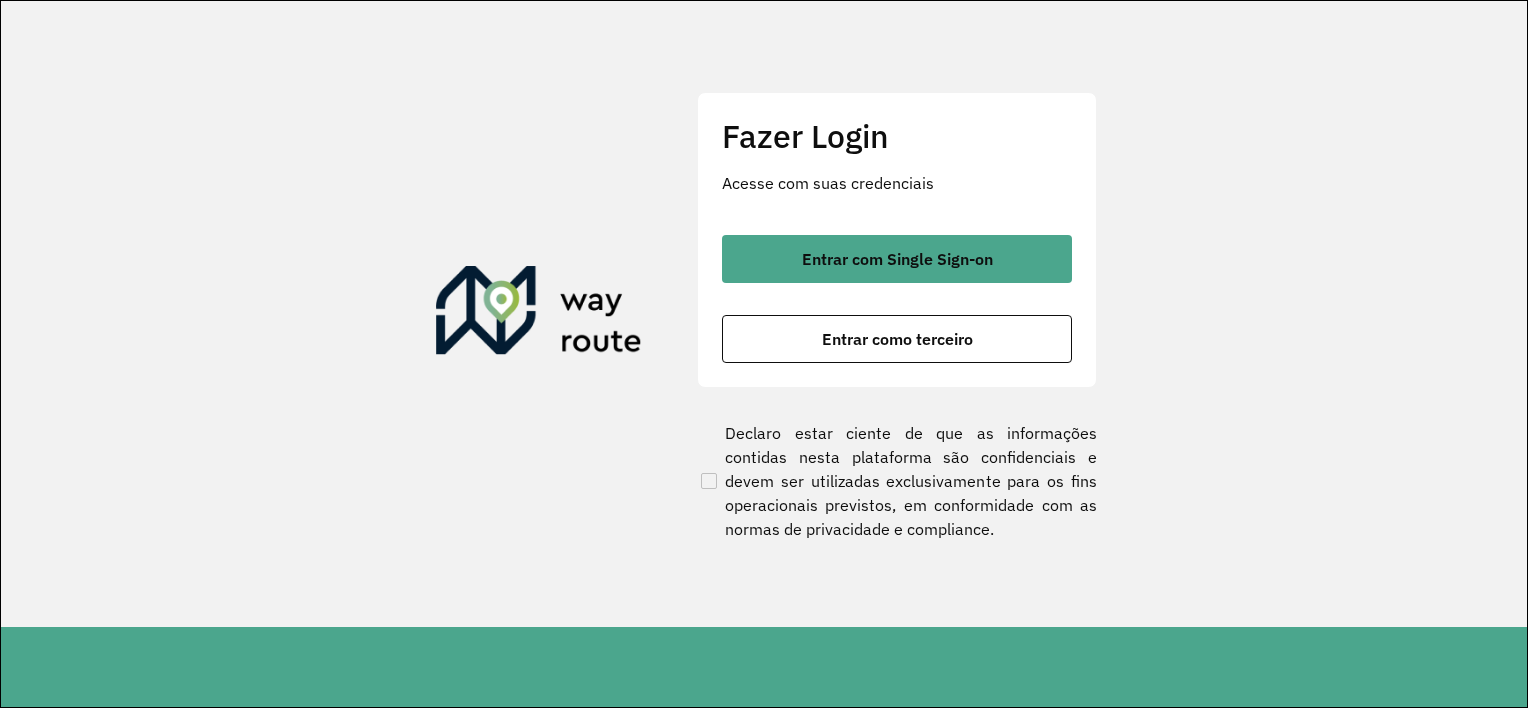 scroll, scrollTop: 0, scrollLeft: 0, axis: both 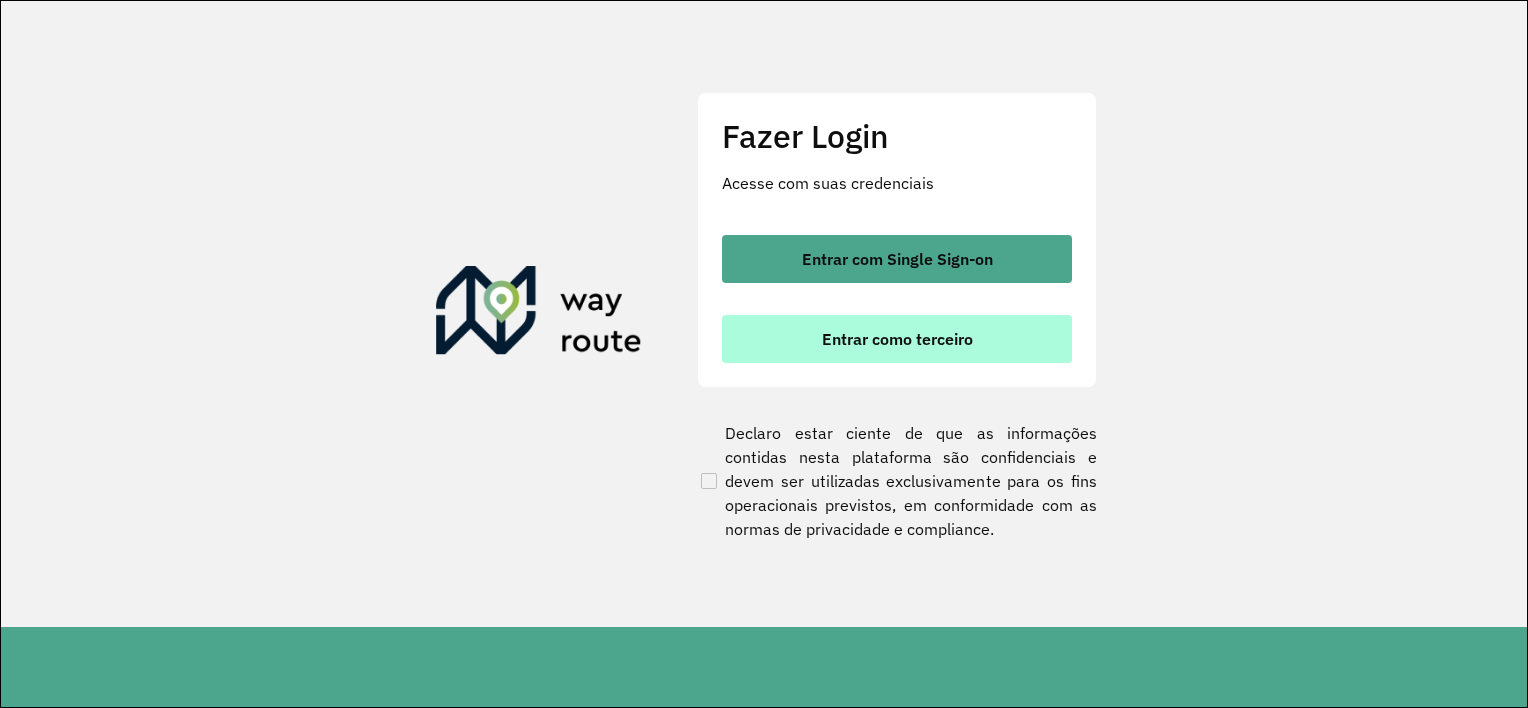 click on "Entrar como terceiro" at bounding box center [897, 339] 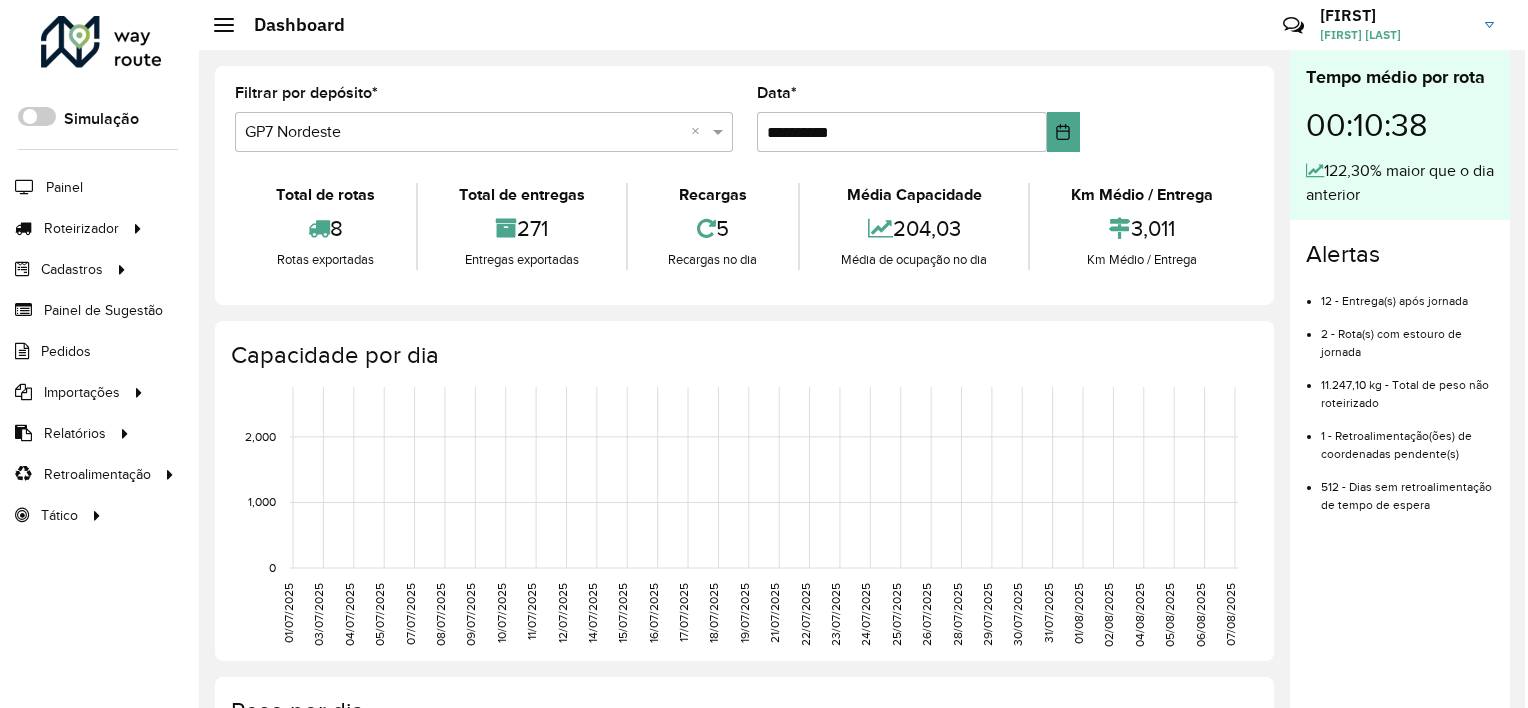 scroll, scrollTop: 0, scrollLeft: 0, axis: both 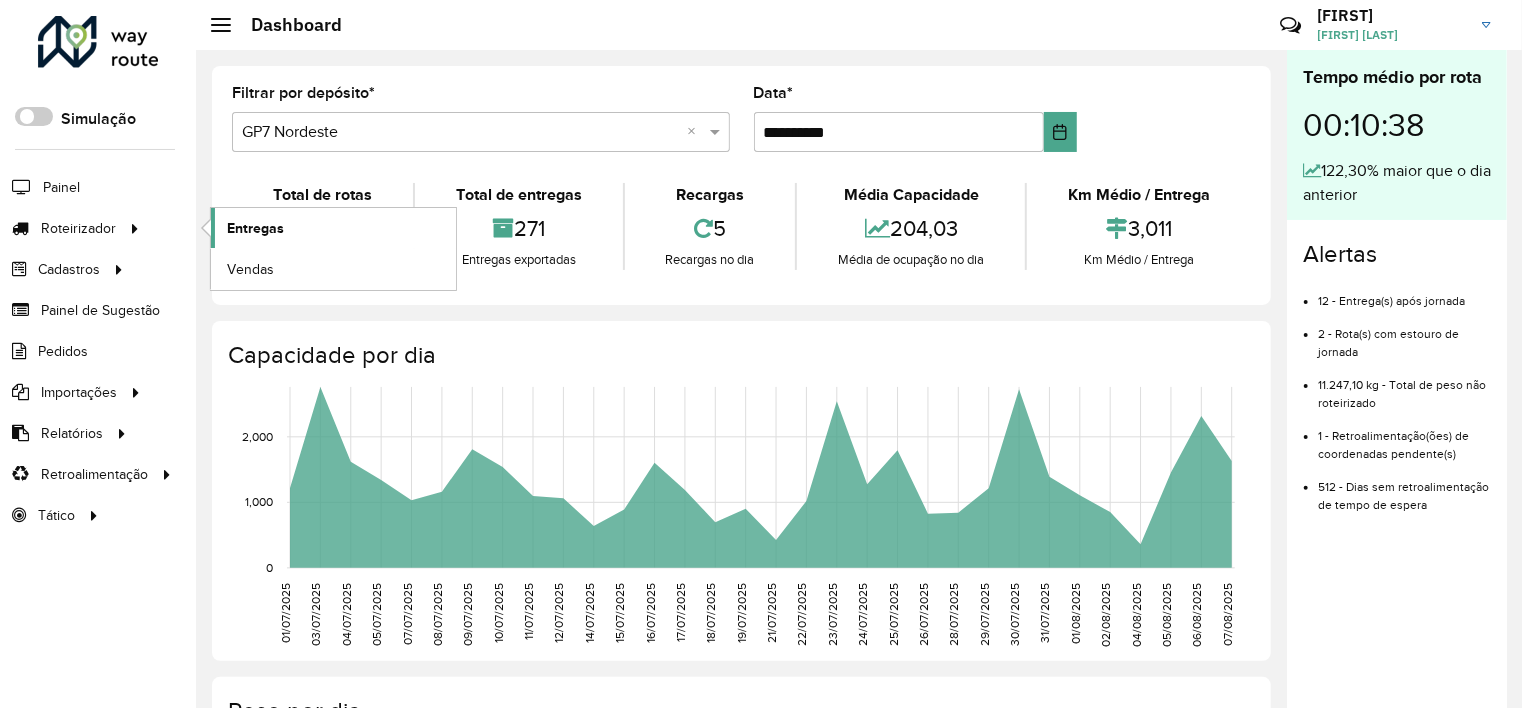 click on "Entregas" 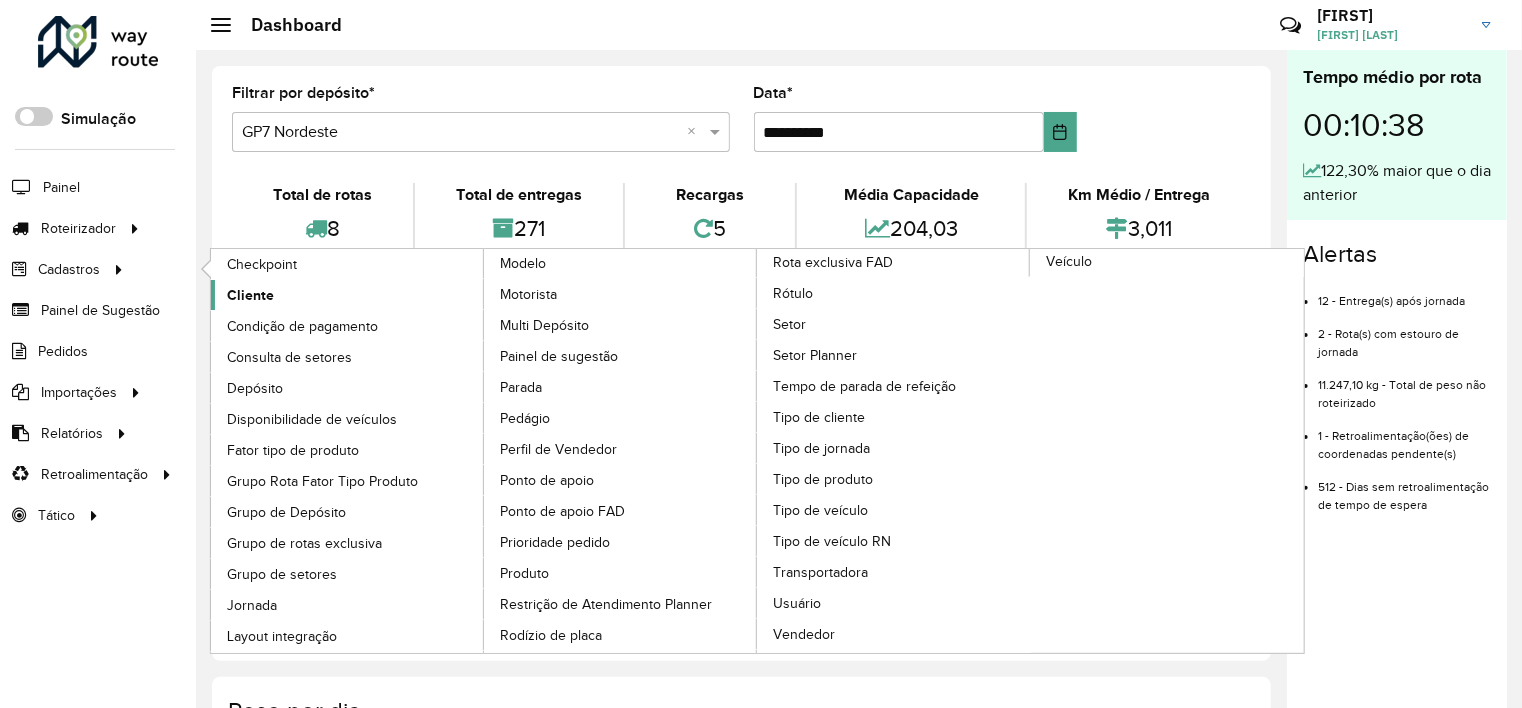click on "Cliente" 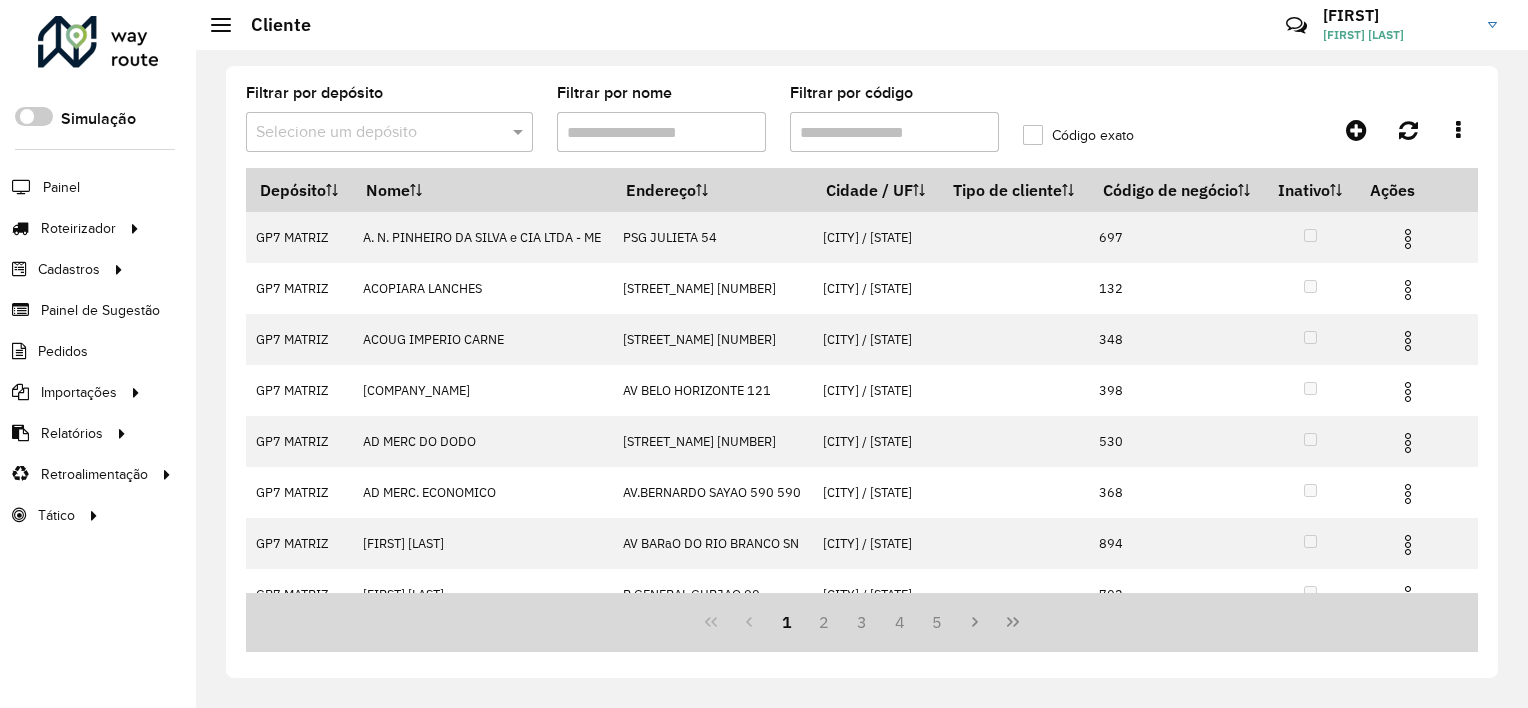 click on "Filtrar por código" at bounding box center [894, 132] 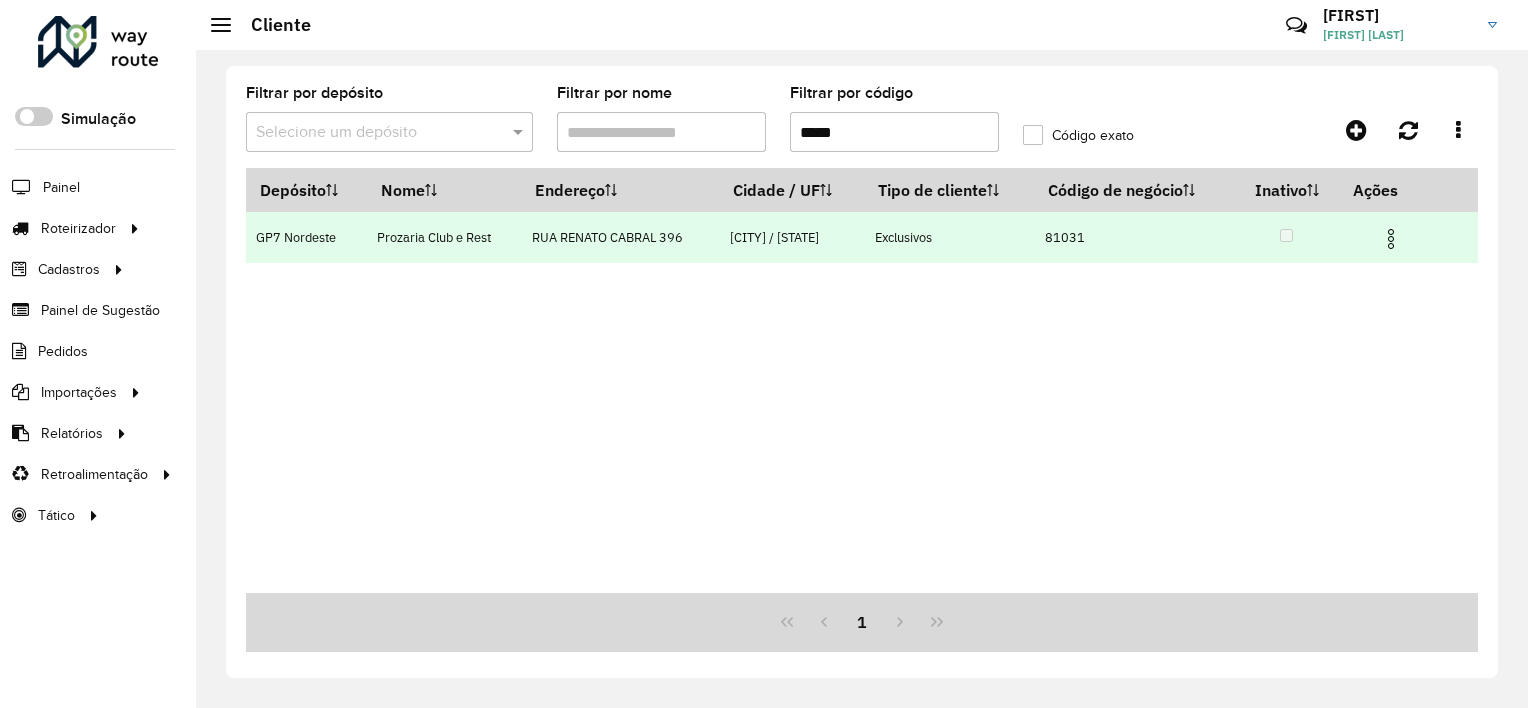 type on "*****" 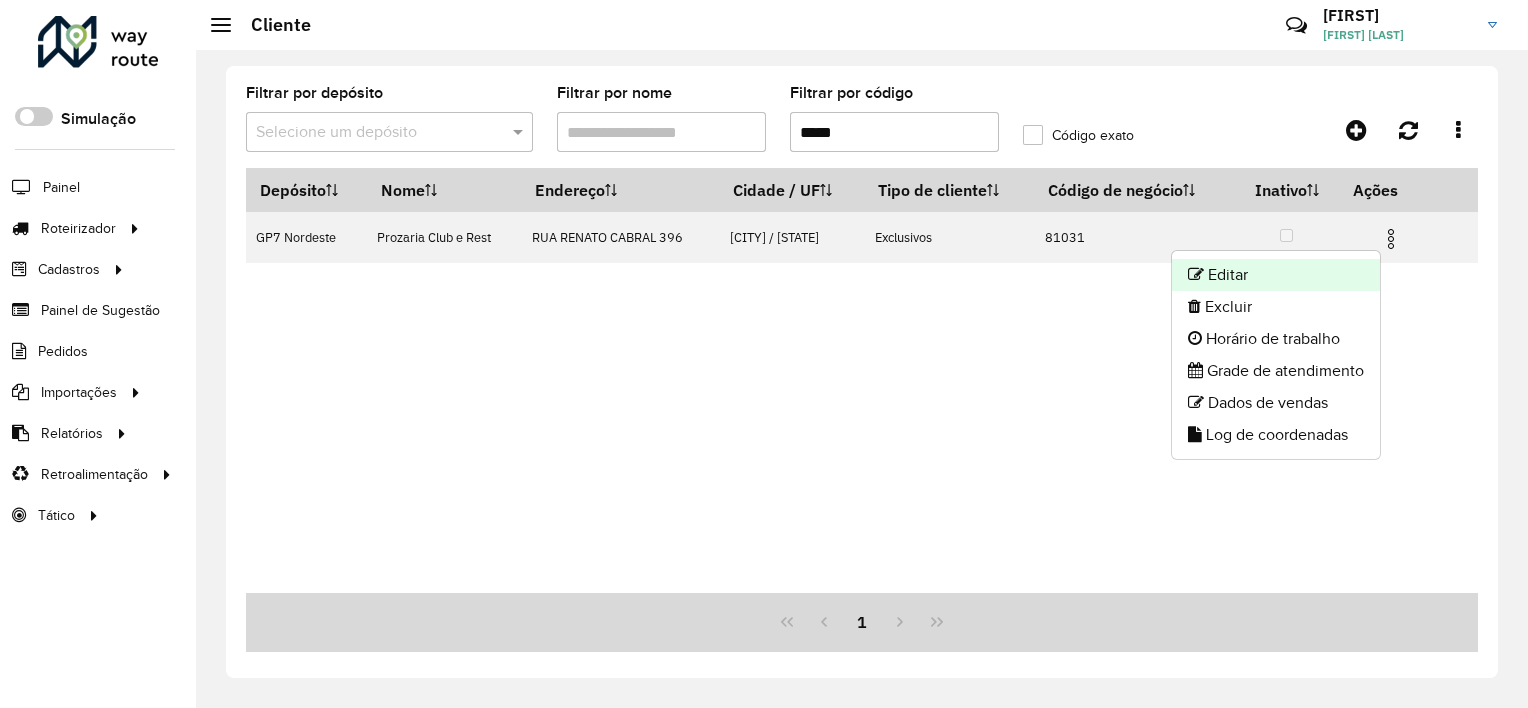 click on "Editar" 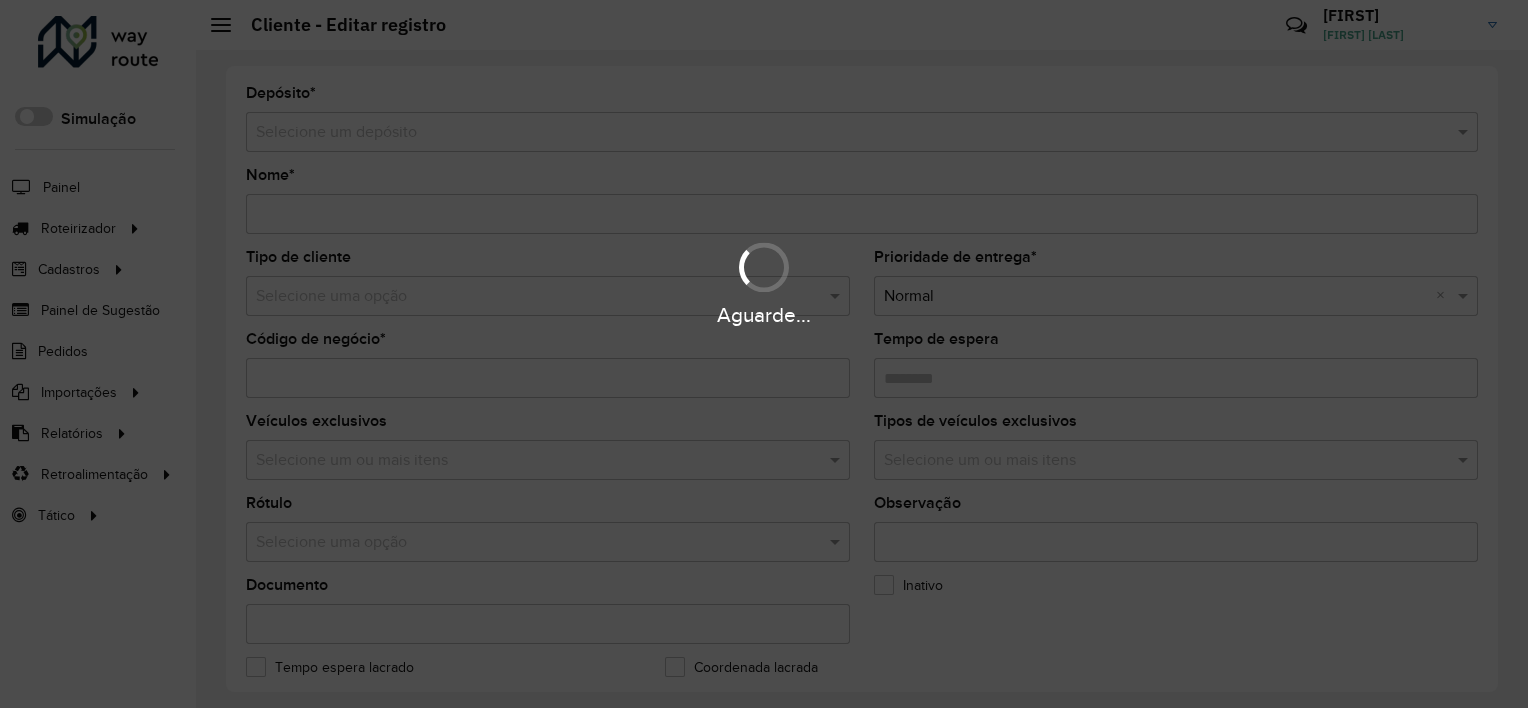 type on "**********" 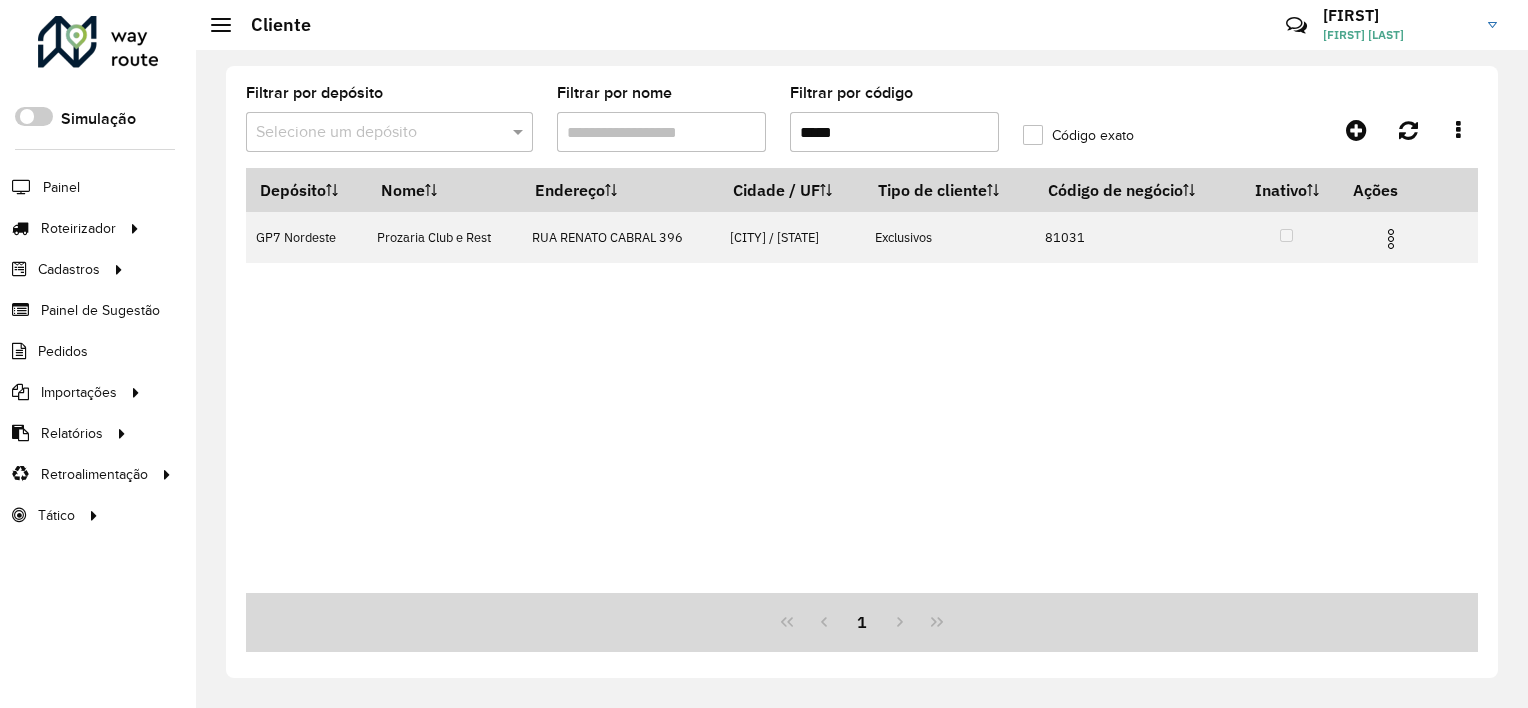 click on "*****" at bounding box center (894, 132) 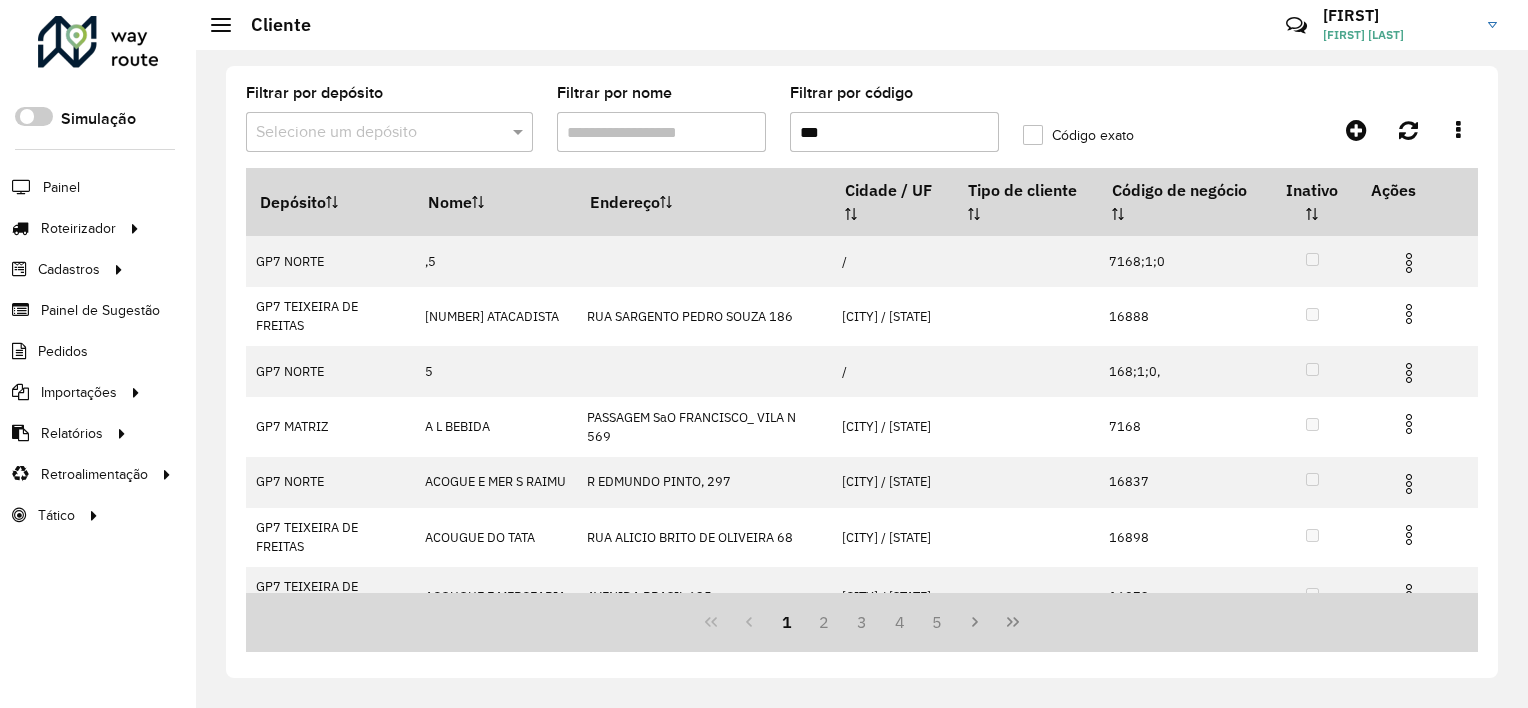type on "***" 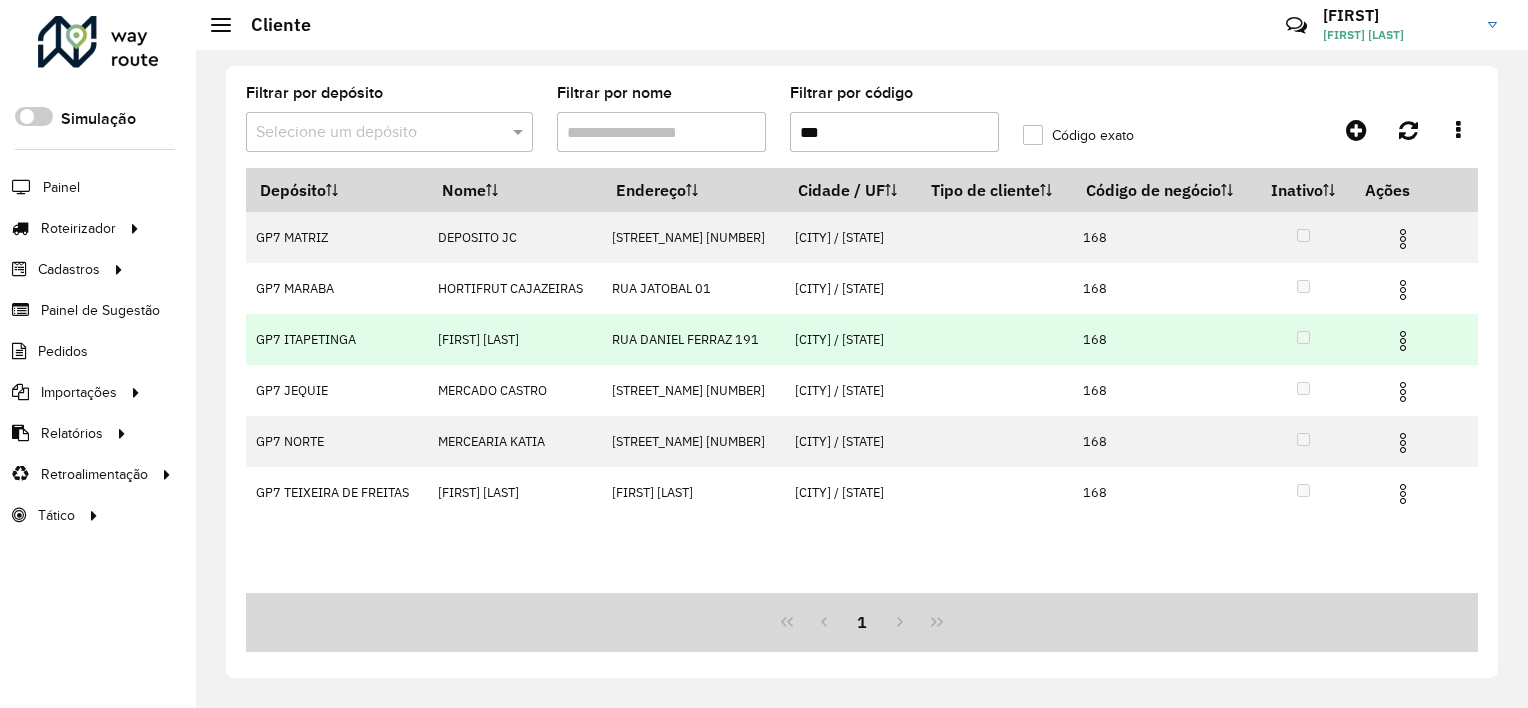 click at bounding box center [1403, 341] 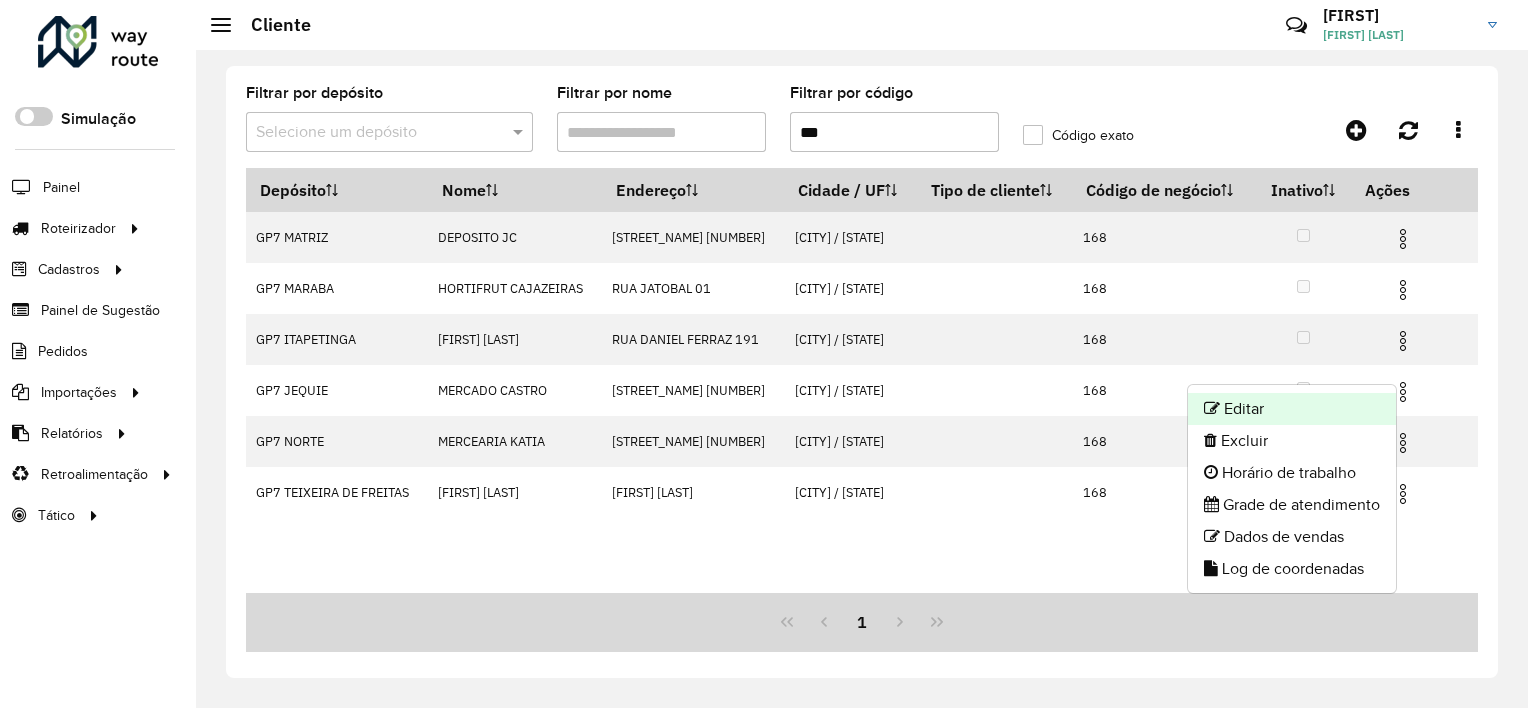 click on "Editar" 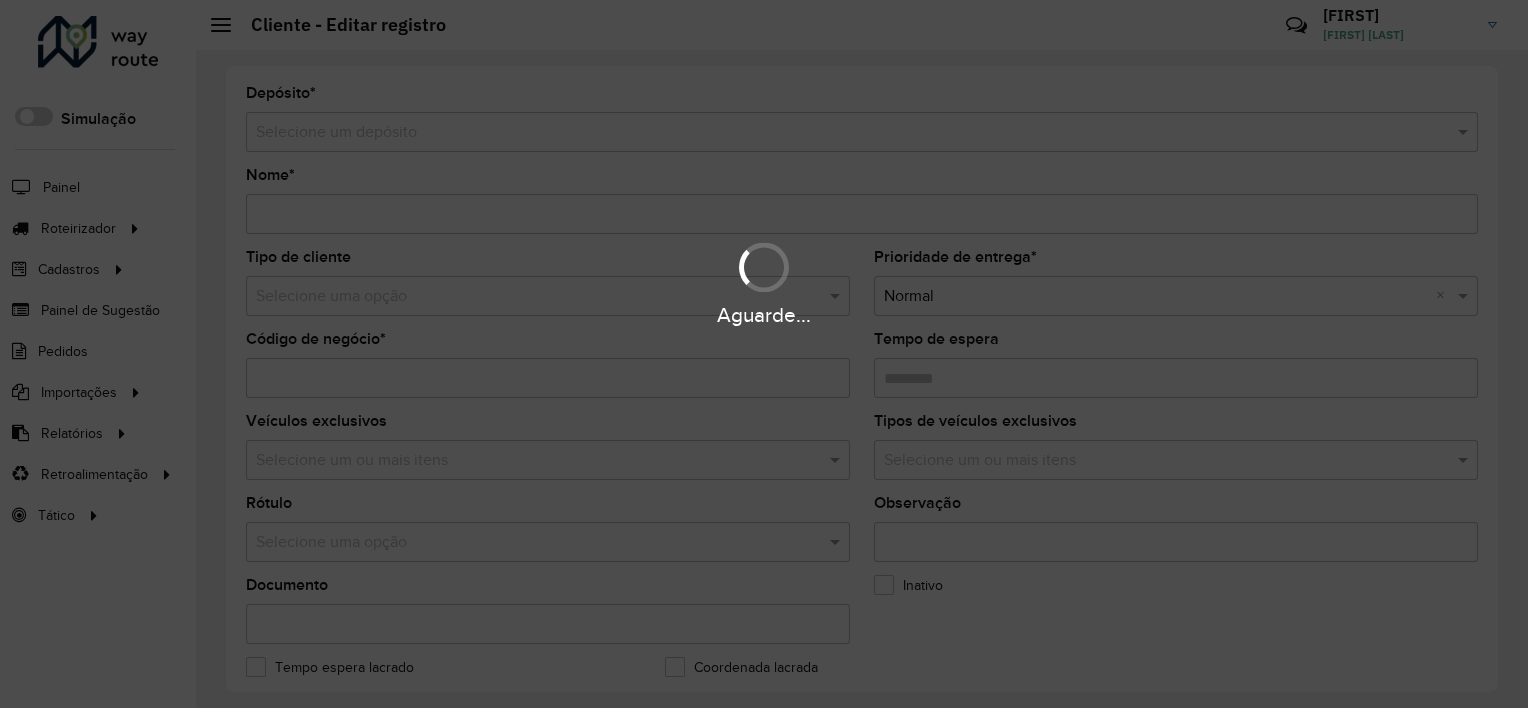 type on "**********" 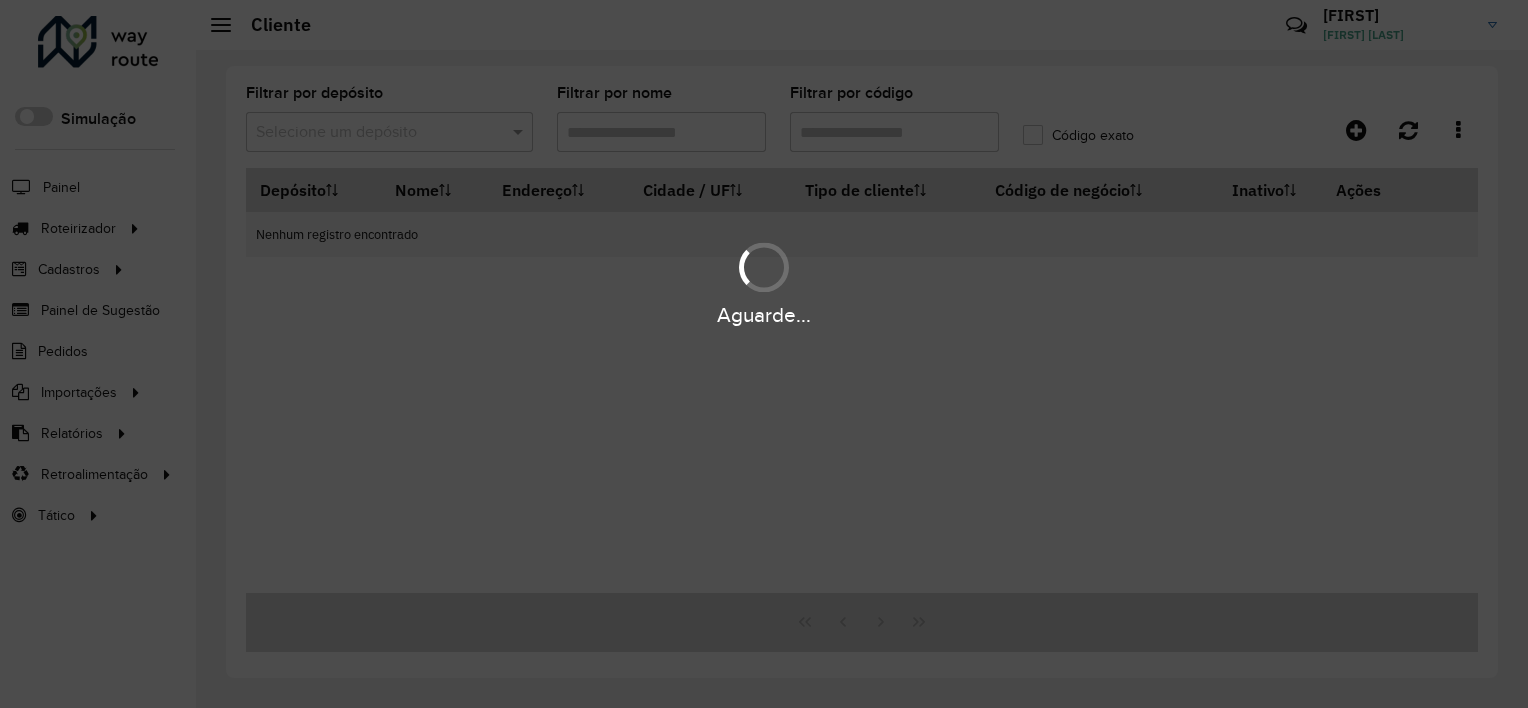 type on "***" 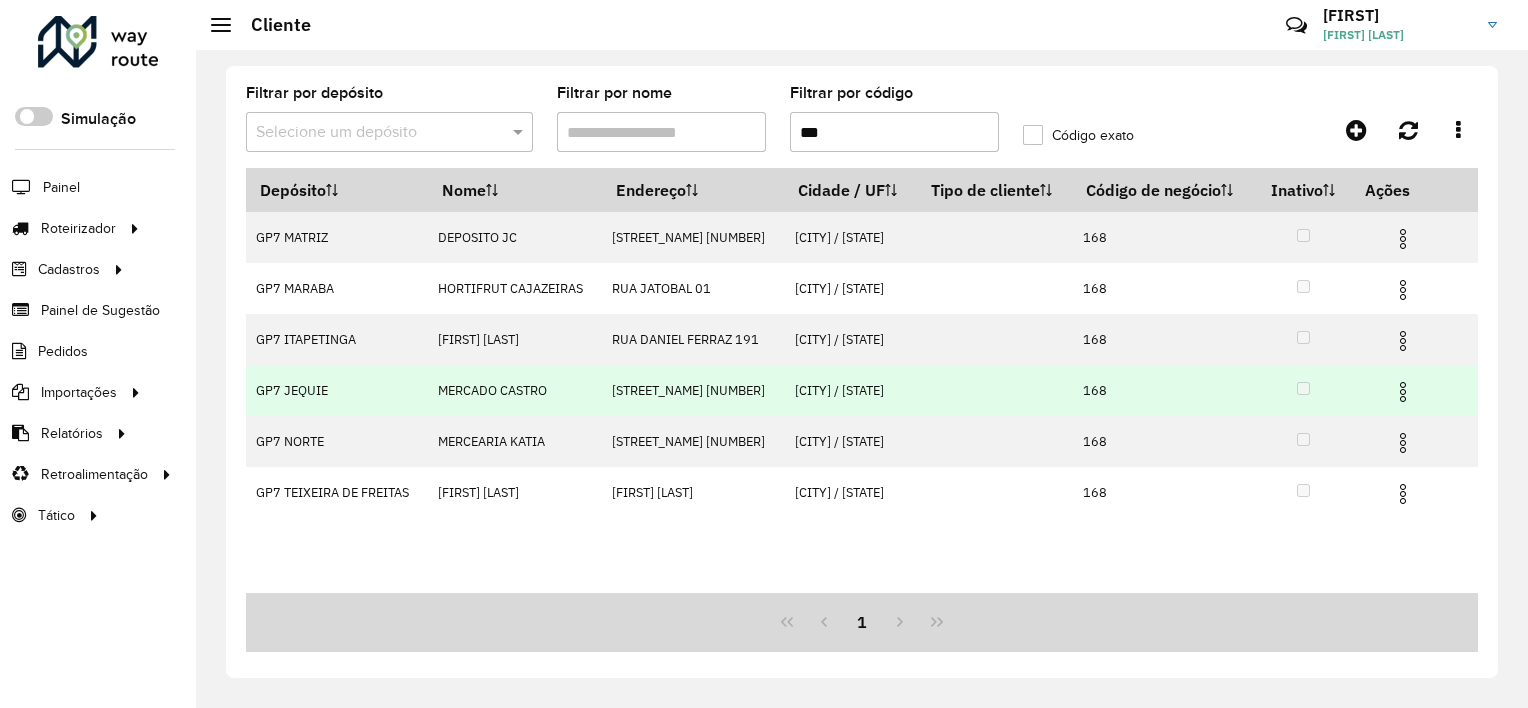 click at bounding box center [1403, 392] 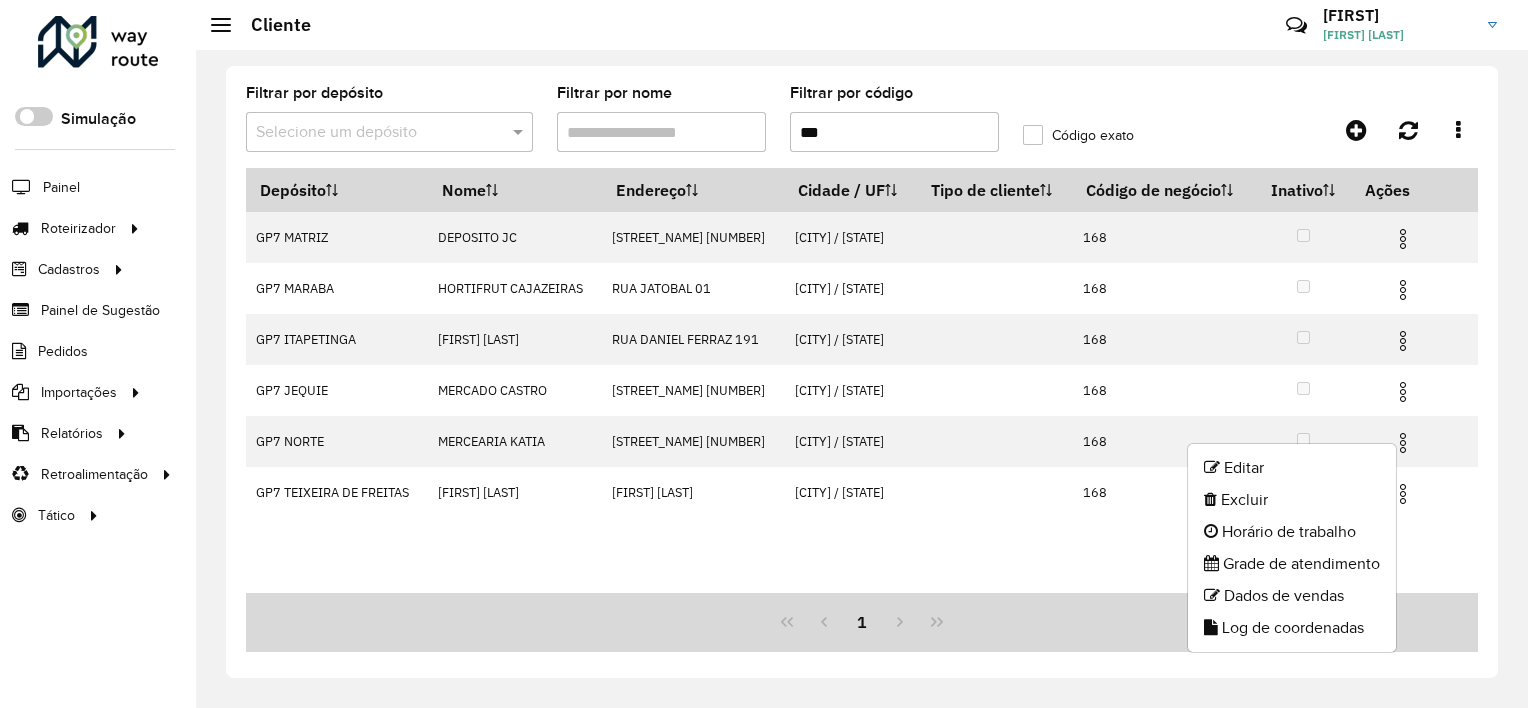 click on "A. N. PINHEIRO DA SILVA e CIA LTDA - ME
Filtrar por depósito Selecione um depósito Filtrar por nome Filtrar por código *** Código exato Depósito Nome Endereço Cidade / UF Tipo de cliente Código de negócio Inativo Ações GP7 MATRIZ DEPOSITO JC RIO BRANCO SN NOVA TIMBOTEUA / PA 168 GP7 MARABA HORTIFRUT CAJAZEIRAS RUA JATOBAL 01 ITUPIRANGA / PA 168 GP7 ITAPETINGA JEFERSON MACEDO BATI RUA DANIEL FERRAZ 191 POTIRAGUA / BA 168 GP7 JEQUIE MERCADO CASTRO JOAO CESARINO 193 JAGUAQUARA / BA 168 GP7 NORTE MERCEARIA KATIA BELO JARDIM 55 RIO BRANCO / AC 168 GP7 TEIXEIRA DE FREITAS Thifany Ribeiro dos JOAO AMARO GOMES X TEIXEIRA DE FREITAS / BA 168 1" 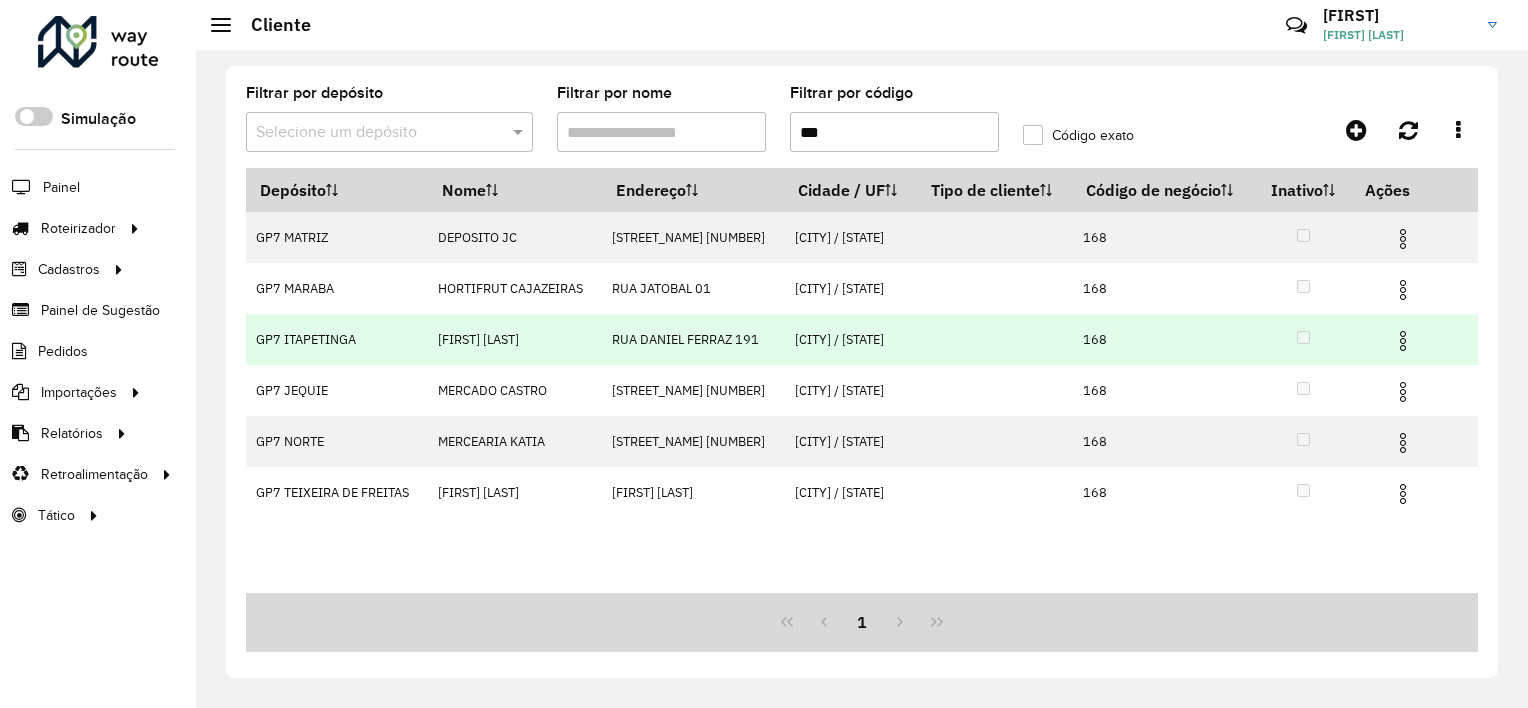click at bounding box center (1403, 341) 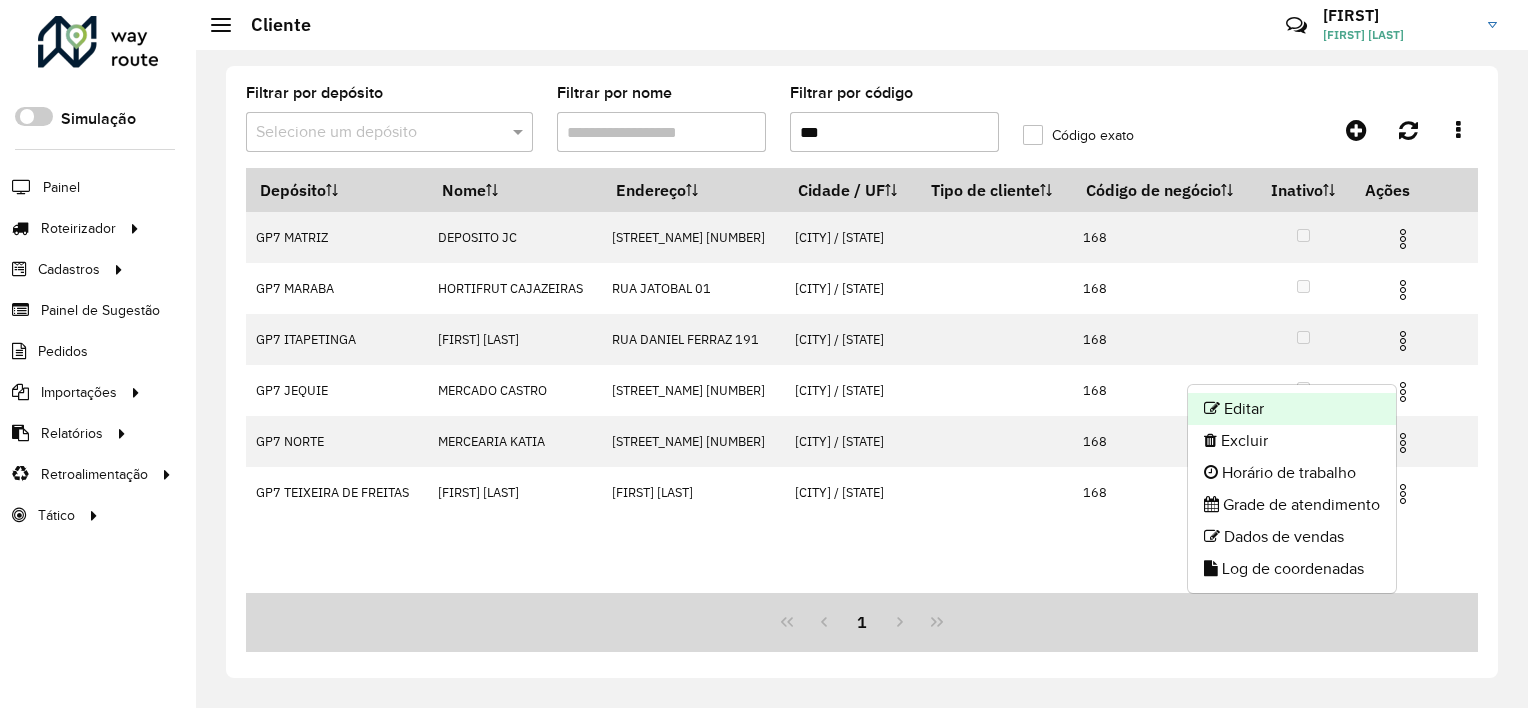 click on "Editar" 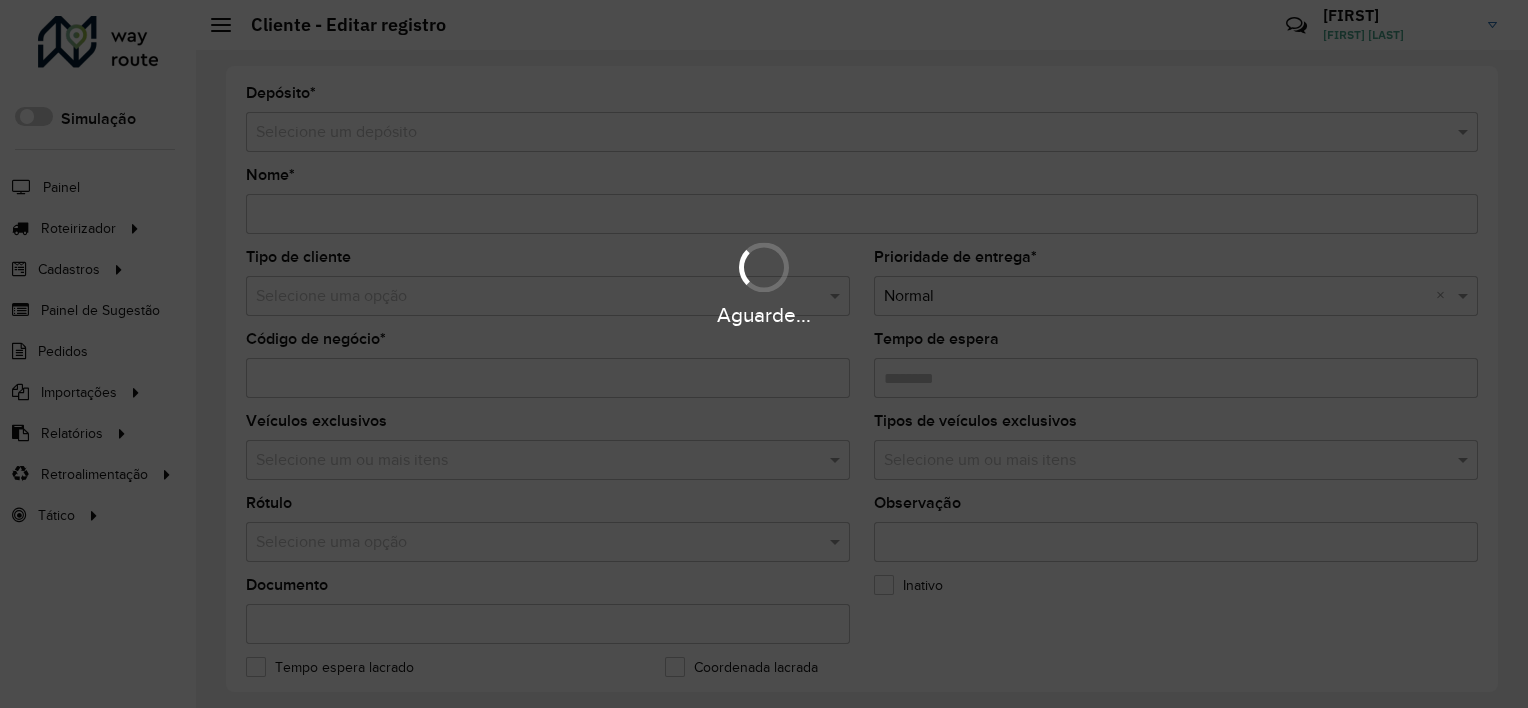 type on "**********" 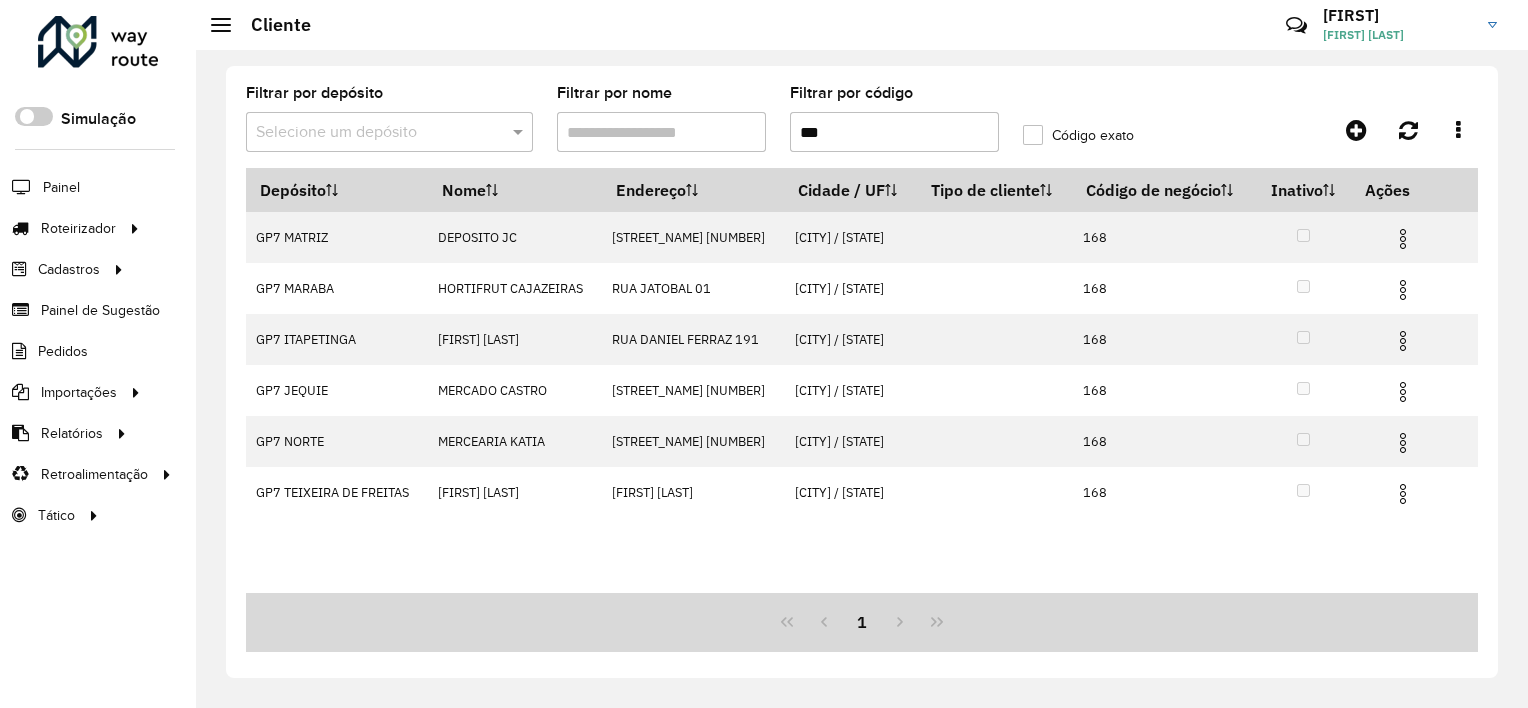 click on "***" at bounding box center [894, 132] 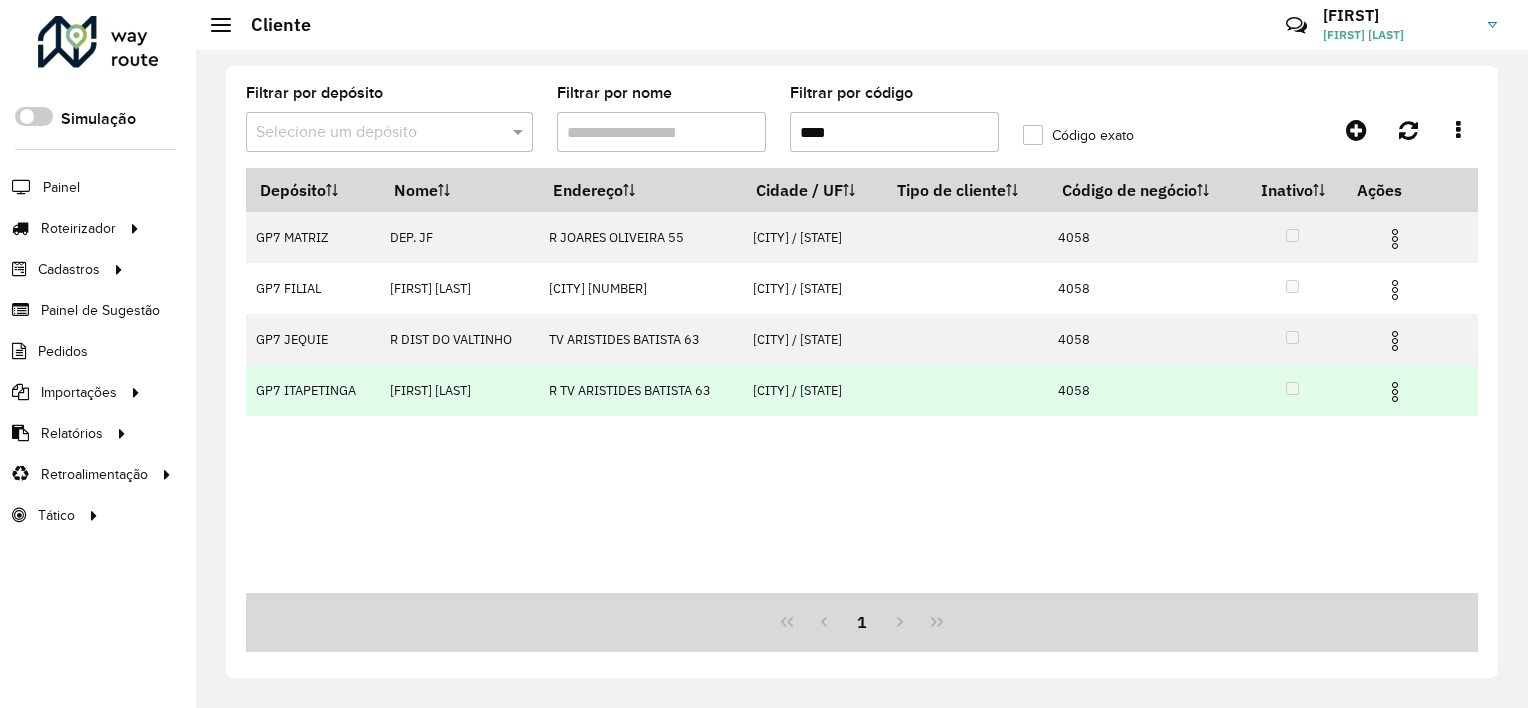 type on "****" 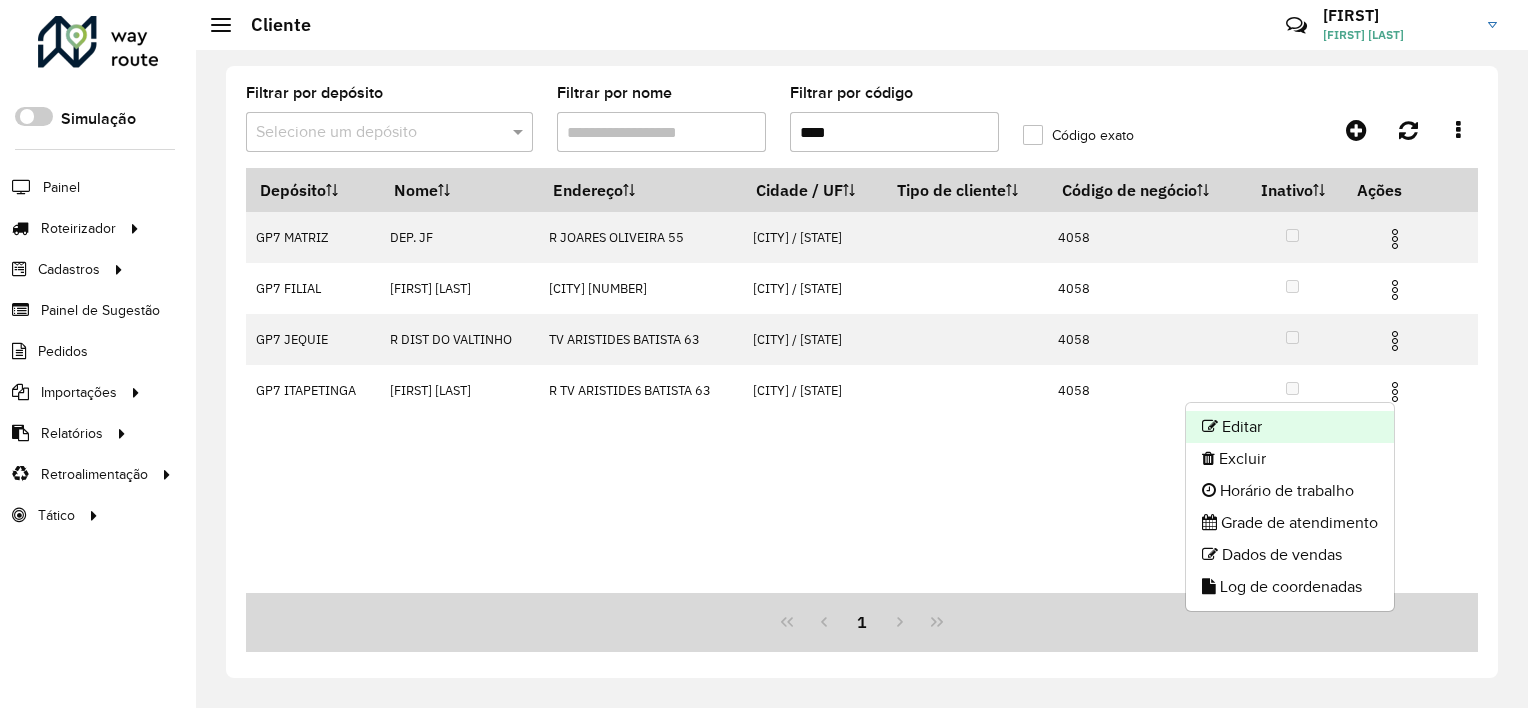 click on "Editar" 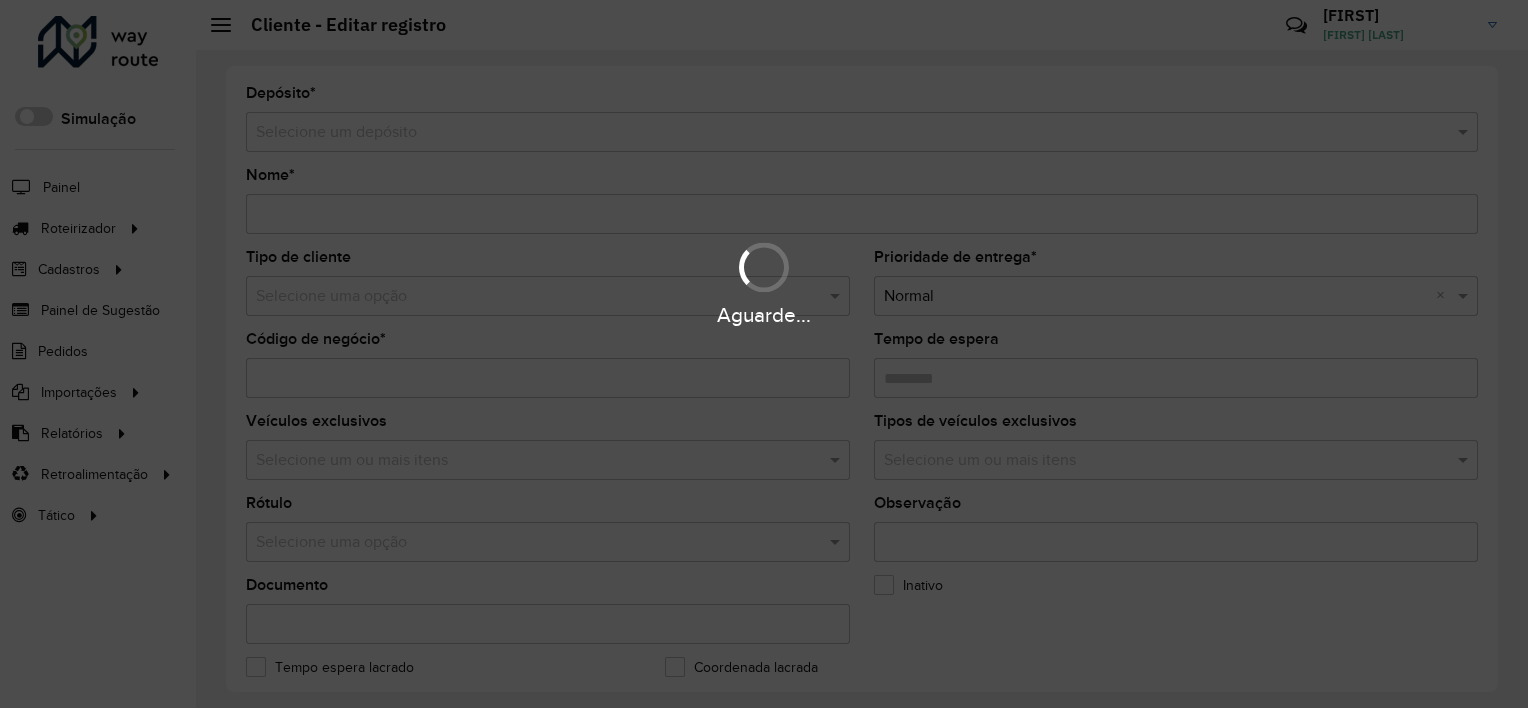 type on "**********" 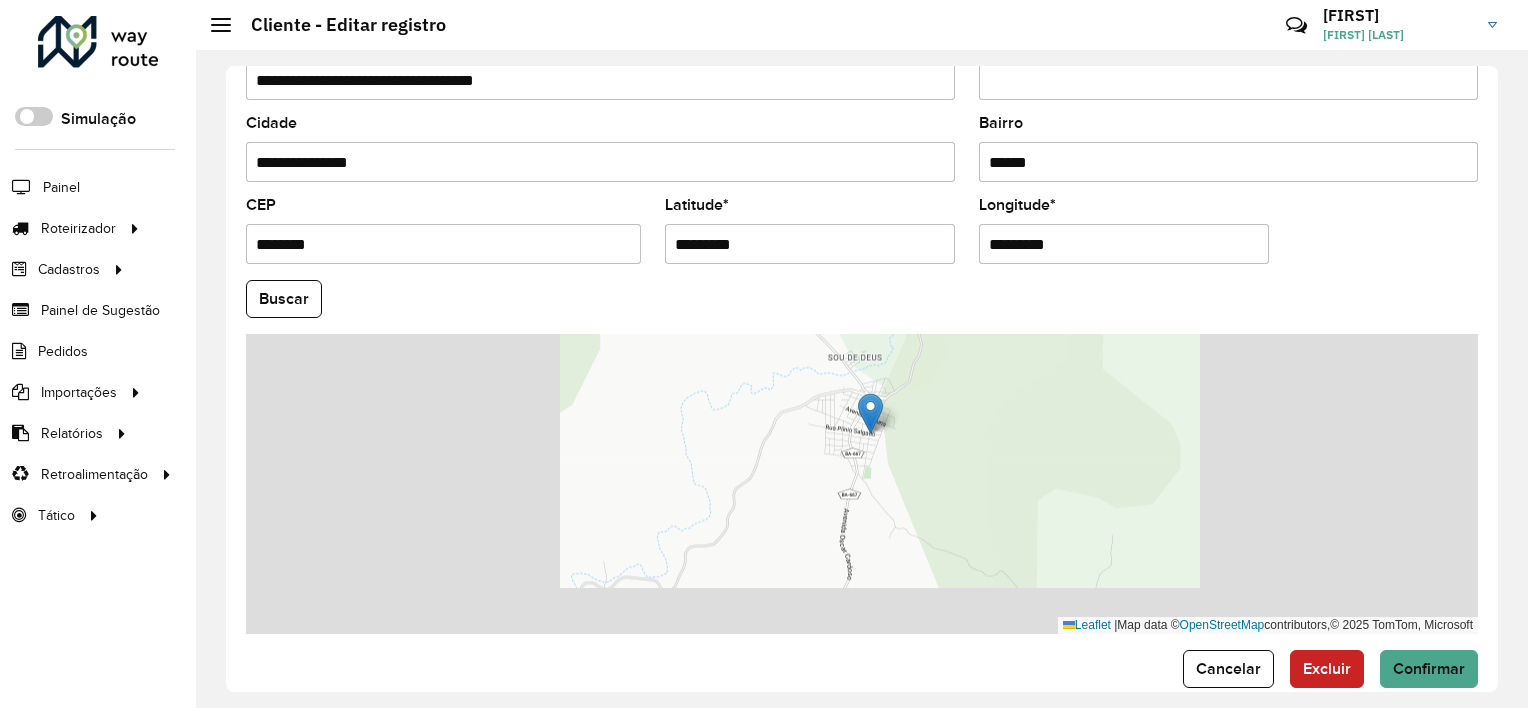scroll, scrollTop: 772, scrollLeft: 0, axis: vertical 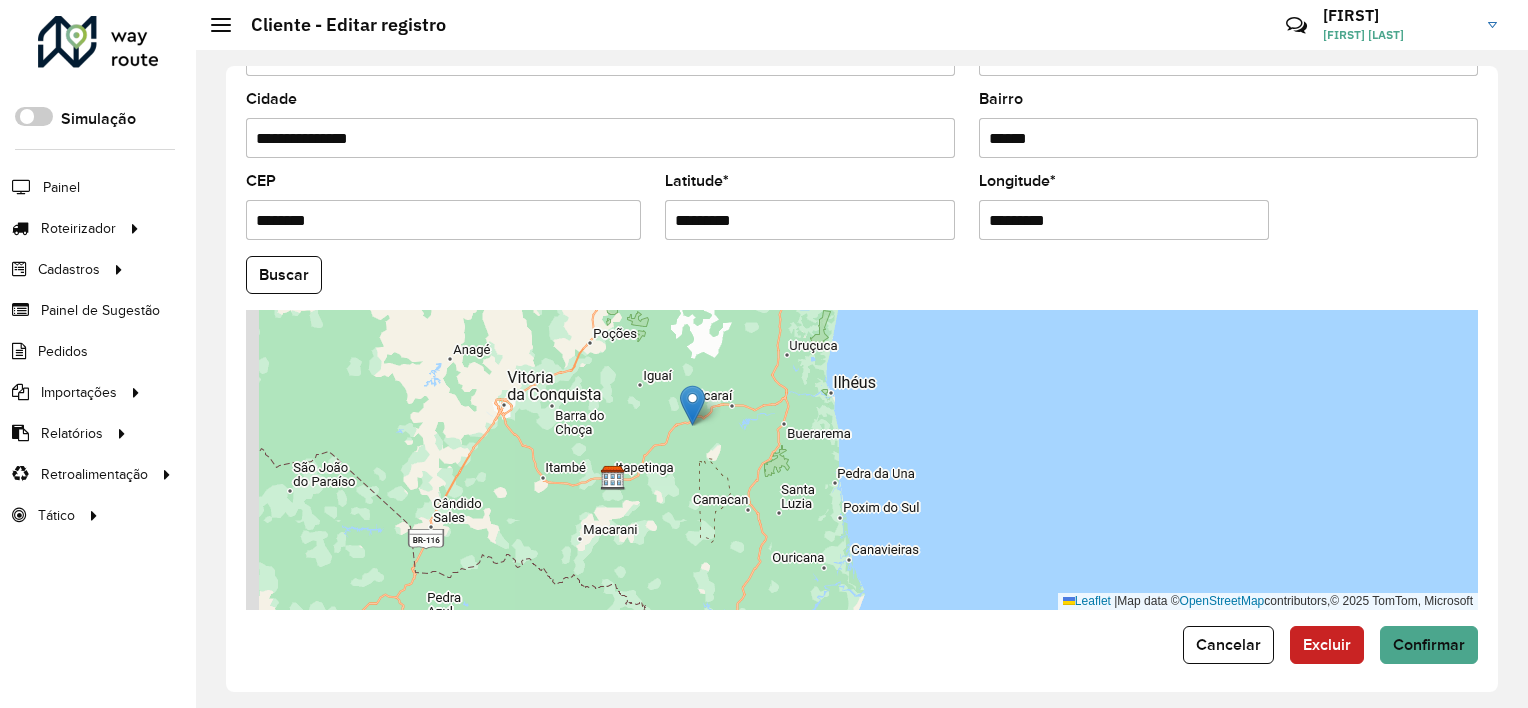 drag, startPoint x: 704, startPoint y: 445, endPoint x: 710, endPoint y: 434, distance: 12.529964 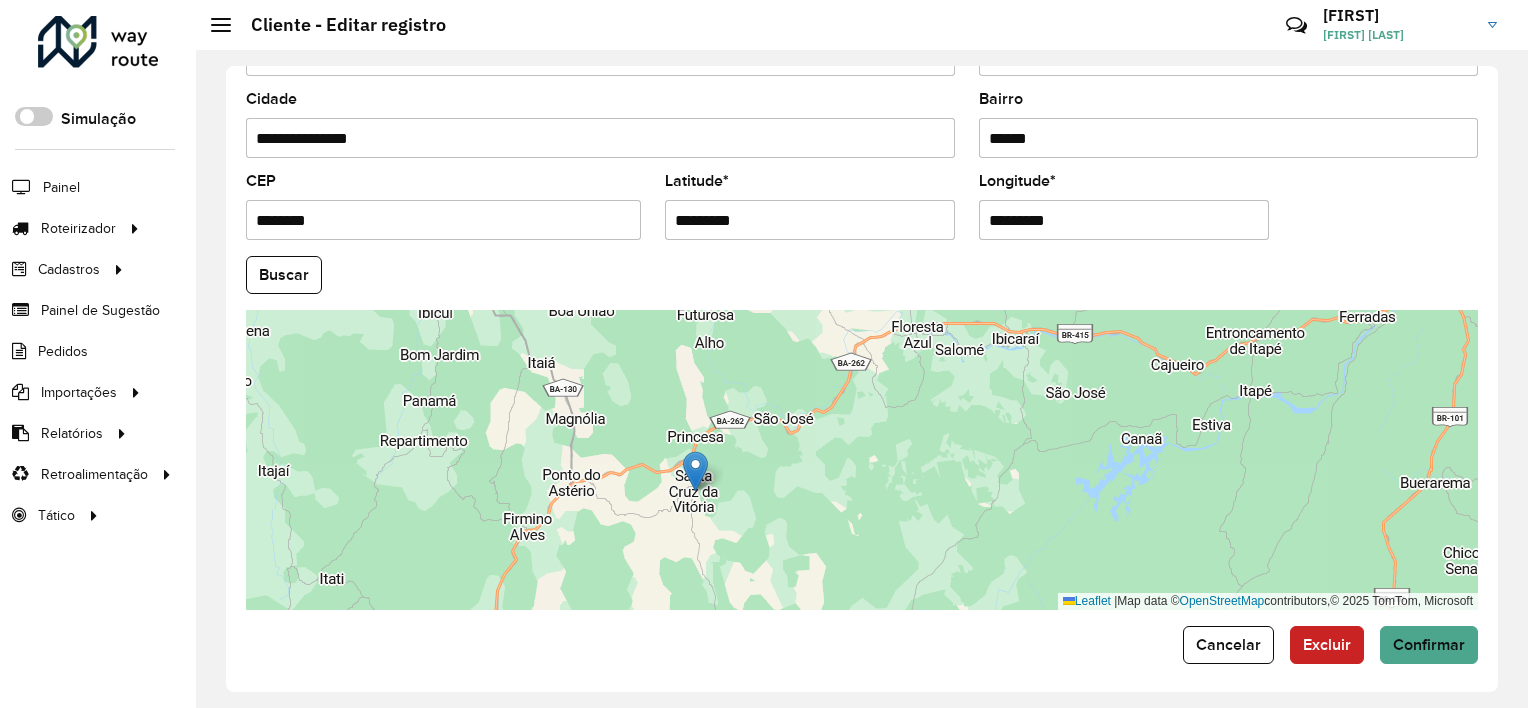 drag, startPoint x: 732, startPoint y: 452, endPoint x: 741, endPoint y: 356, distance: 96.42095 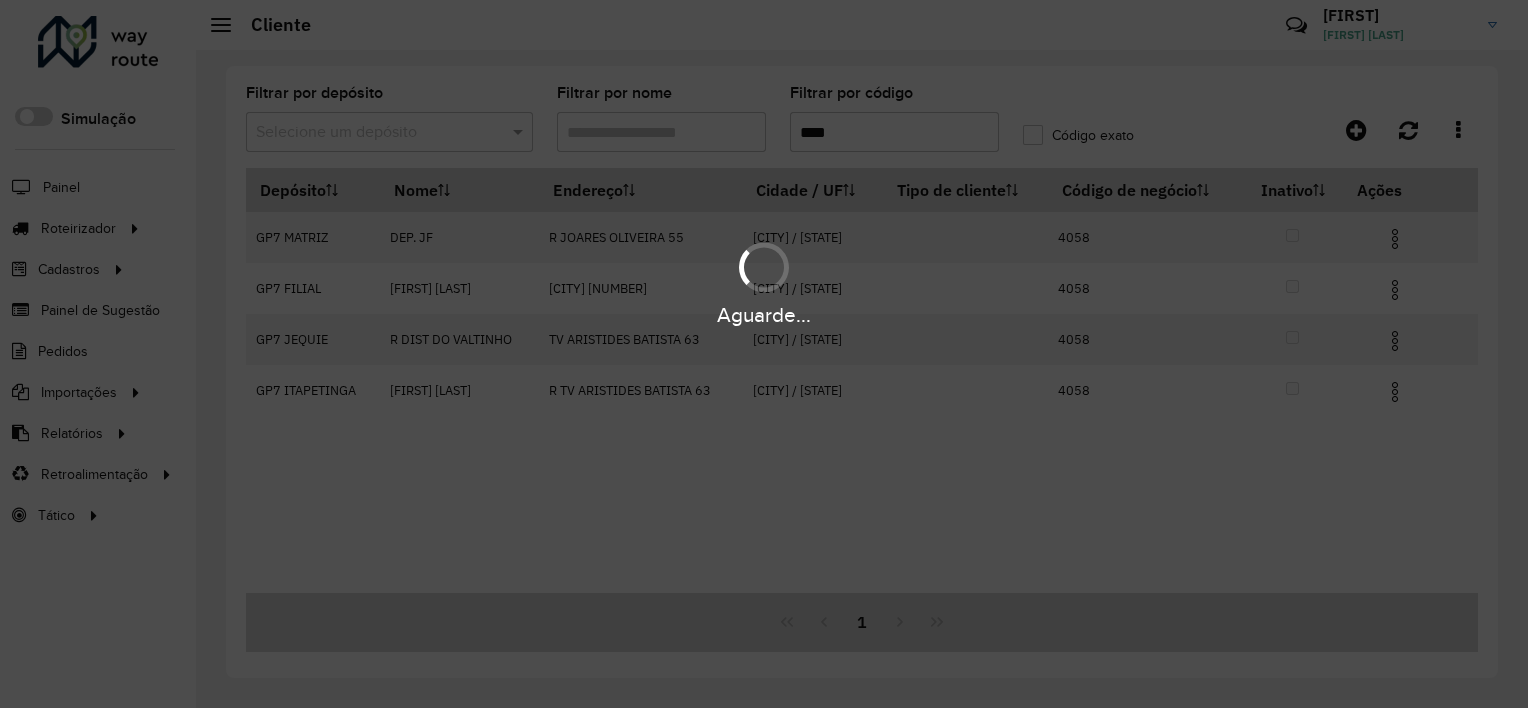 click on "Aguarde...  Pop-up bloqueado!  Seu navegador bloqueou automáticamente a abertura de uma nova janela.   Acesse as configurações e adicione o endereço do sistema a lista de permissão.   Fechar  Roteirizador AmbevTech Simulação Painel Roteirizador Entregas Vendas Cadastros Checkpoint Cliente Condição de pagamento Consulta de setores Depósito Disponibilidade de veículos Fator tipo de produto Grupo Rota Fator Tipo Produto Grupo de Depósito Grupo de rotas exclusiva Grupo de setores Jornada Layout integração Modelo Motorista Multi Depósito Painel de sugestão Parada Pedágio Perfil de Vendedor Ponto de apoio Ponto de apoio FAD Prioridade pedido Produto Restrição de Atendimento Planner Rodízio de placa Rota exclusiva FAD Rótulo Setor Setor Planner Tempo de parada de refeição Tipo de cliente Tipo de jornada Tipo de produto Tipo de veículo Tipo de veículo RN Transportadora Usuário Vendedor Veículo Painel de Sugestão Pedidos Importações Clientes Fator tipo produto Grade de atendimento Setor" at bounding box center (764, 354) 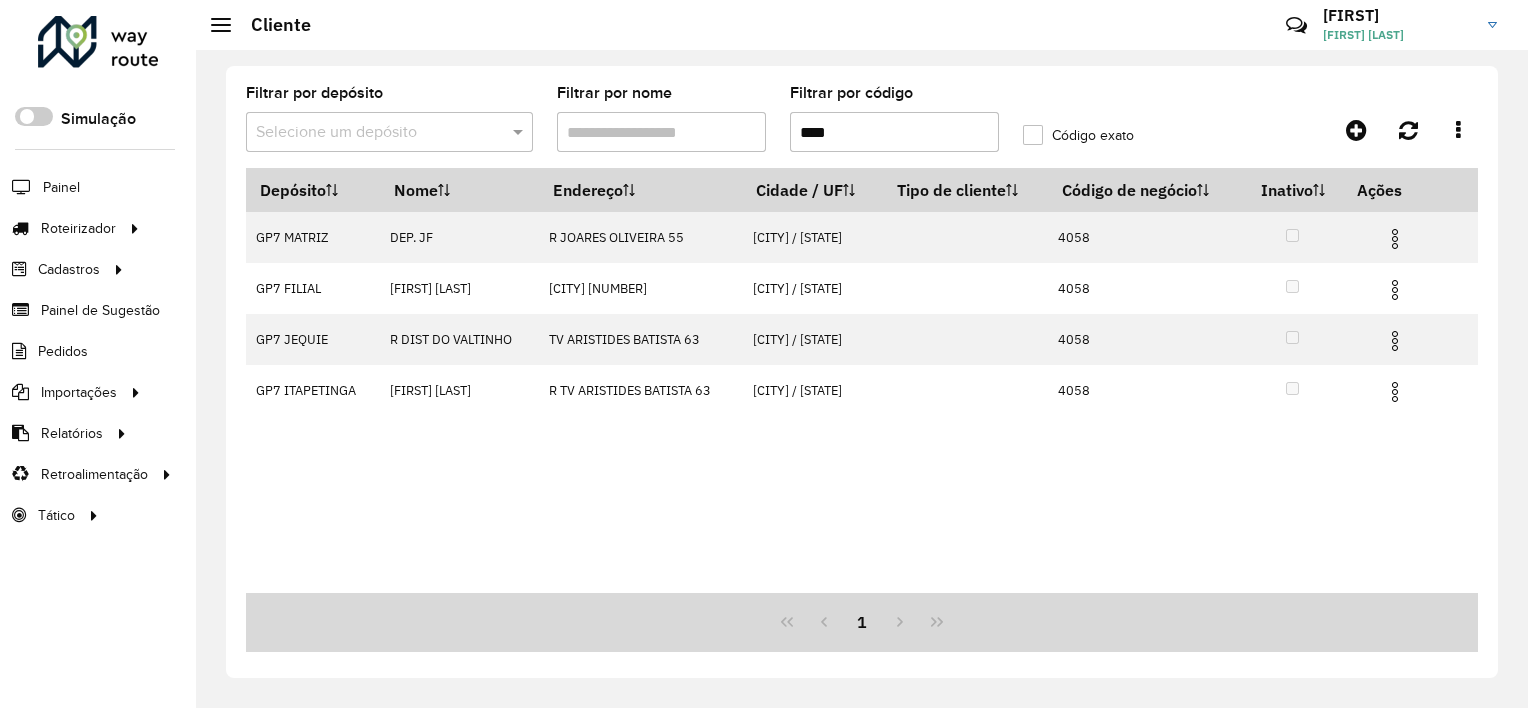 click on "****" at bounding box center (894, 132) 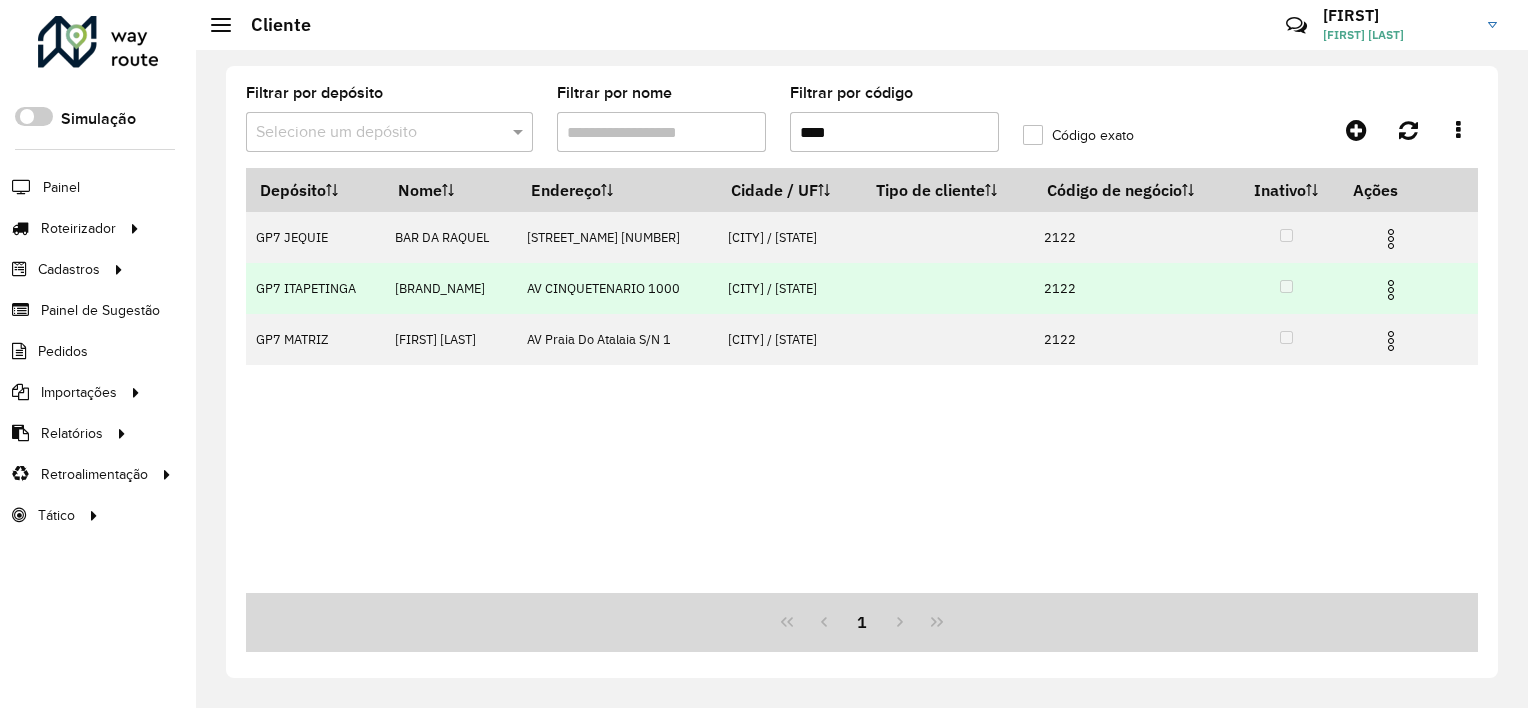 type on "****" 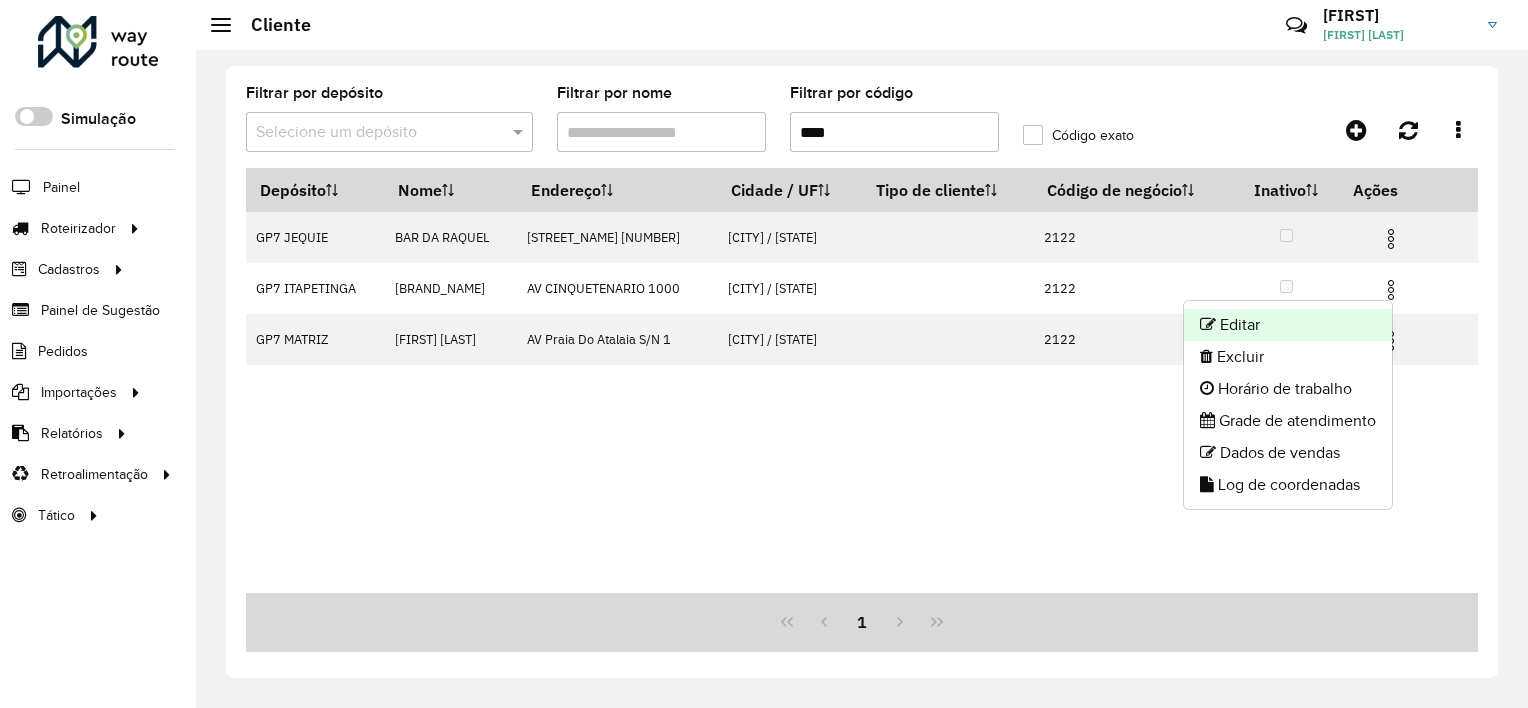 click on "Editar" 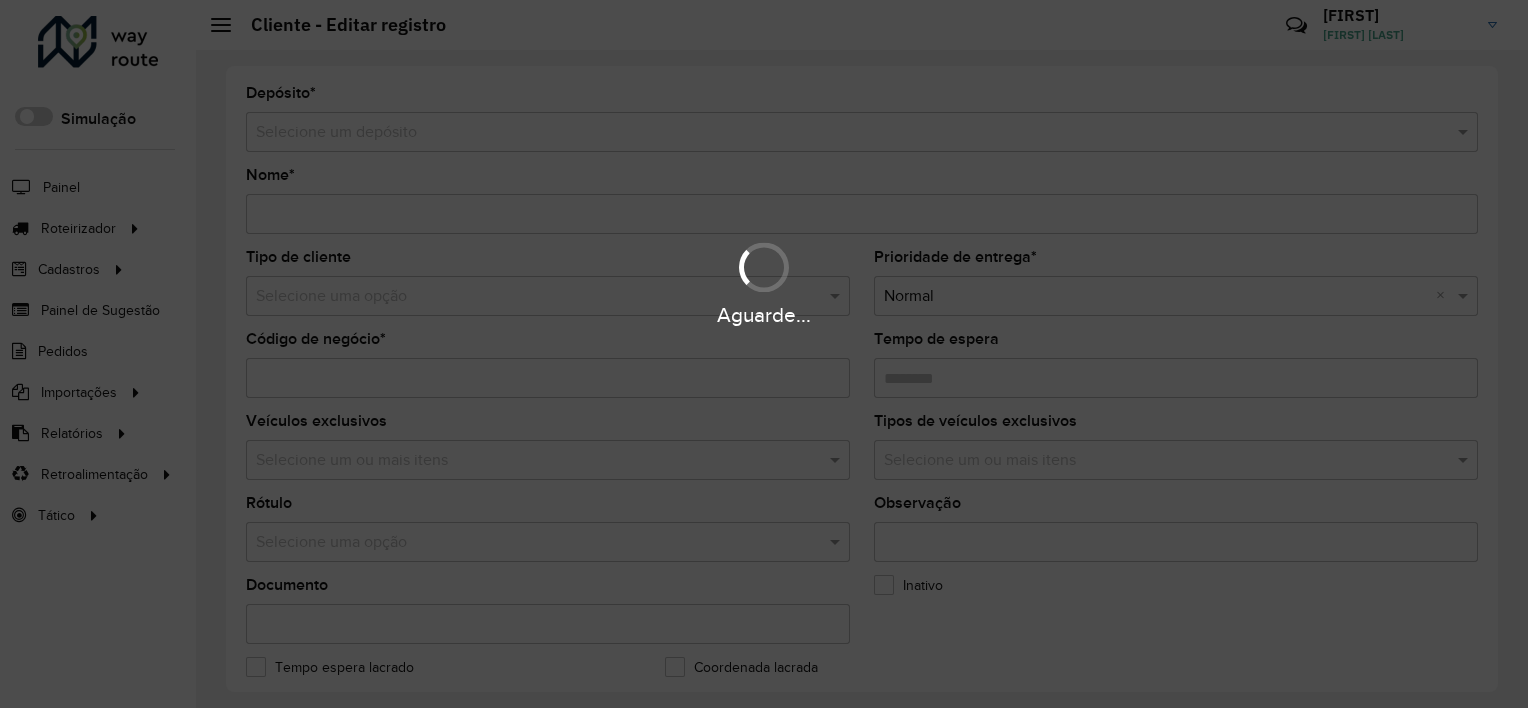 type on "**********" 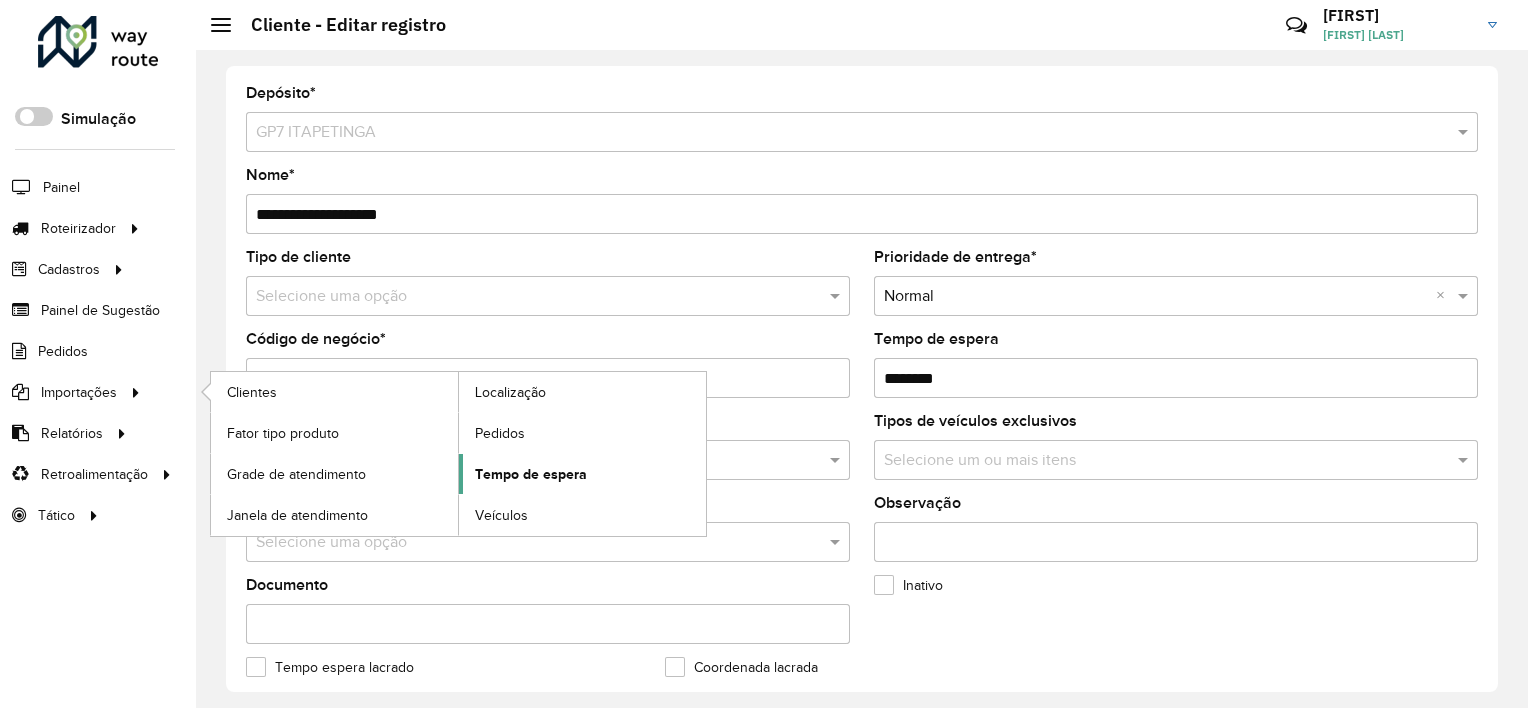 click on "Tempo de espera" 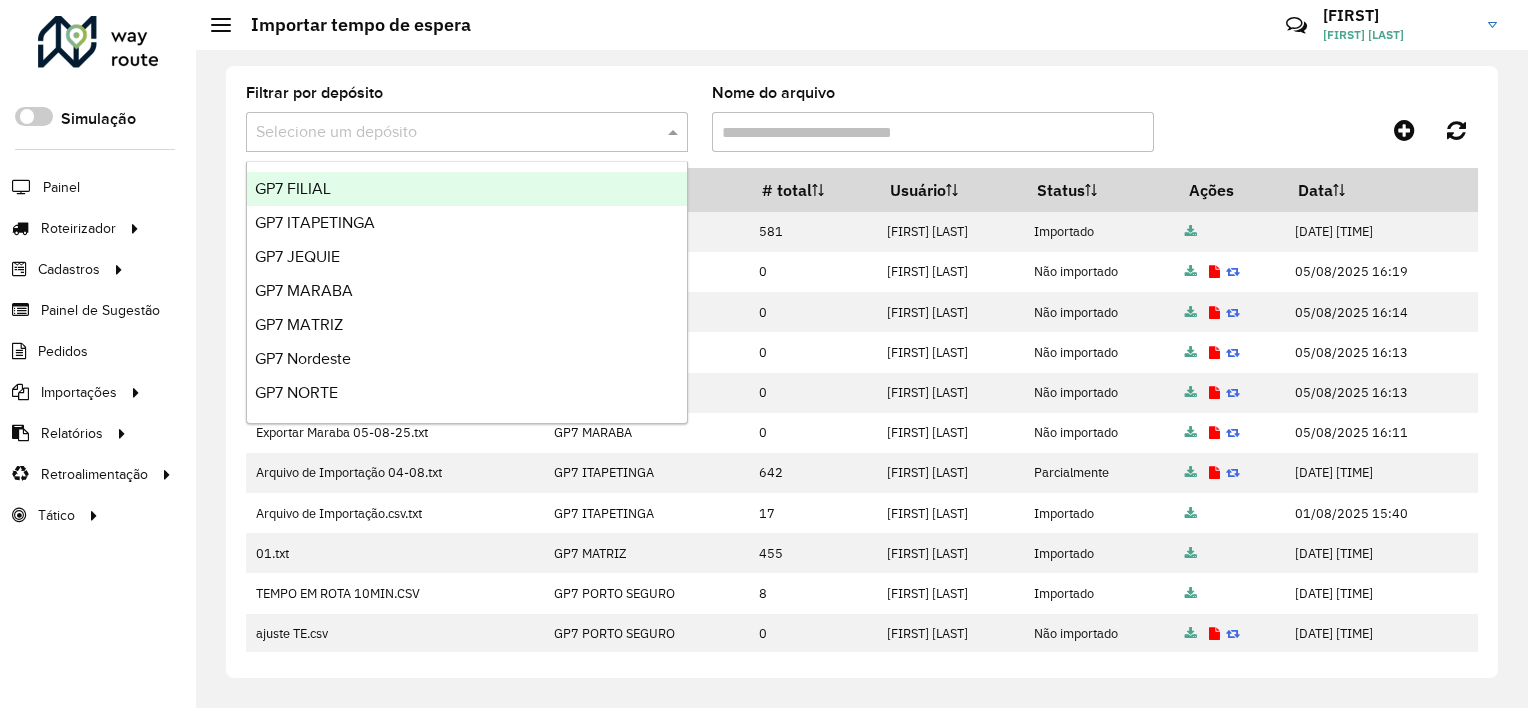 click at bounding box center (447, 133) 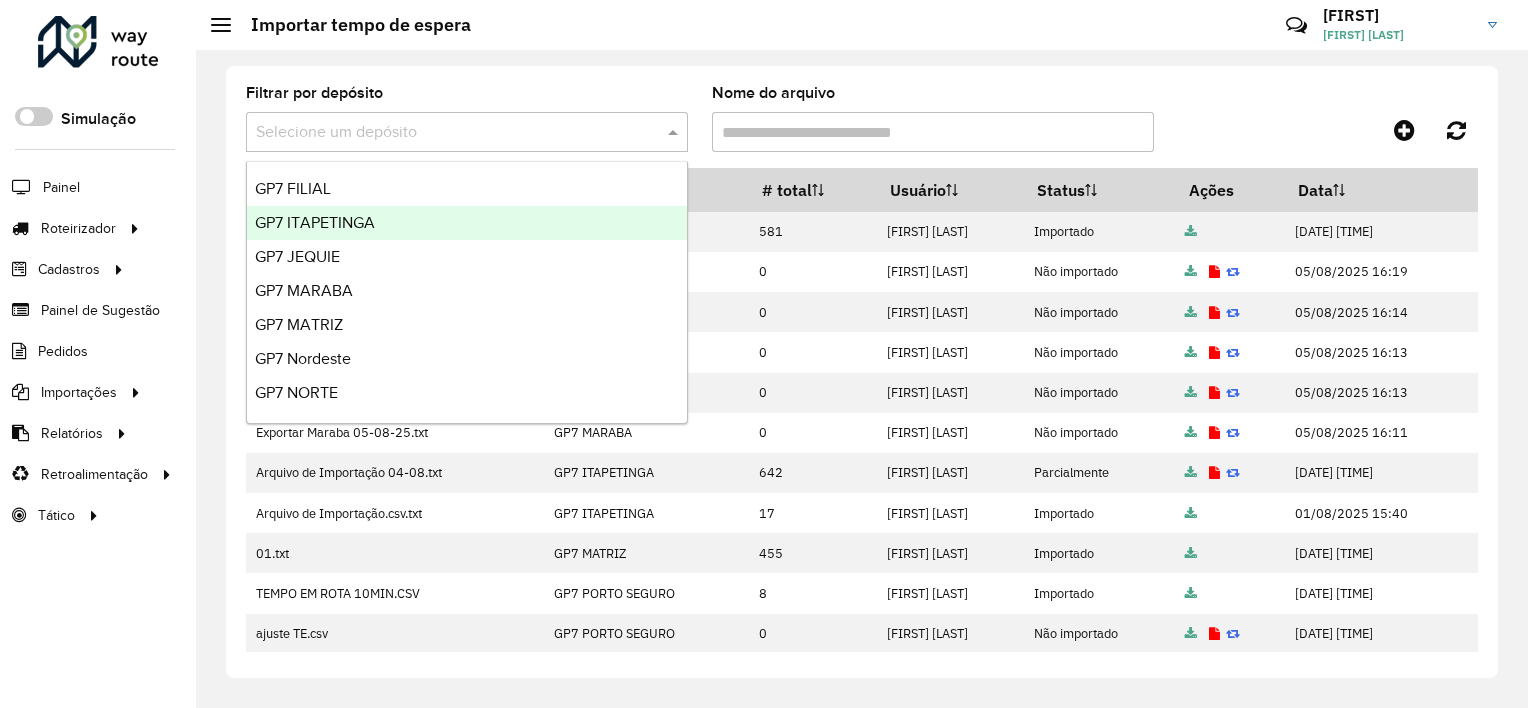 click on "GP7 ITAPETINGA" at bounding box center [315, 222] 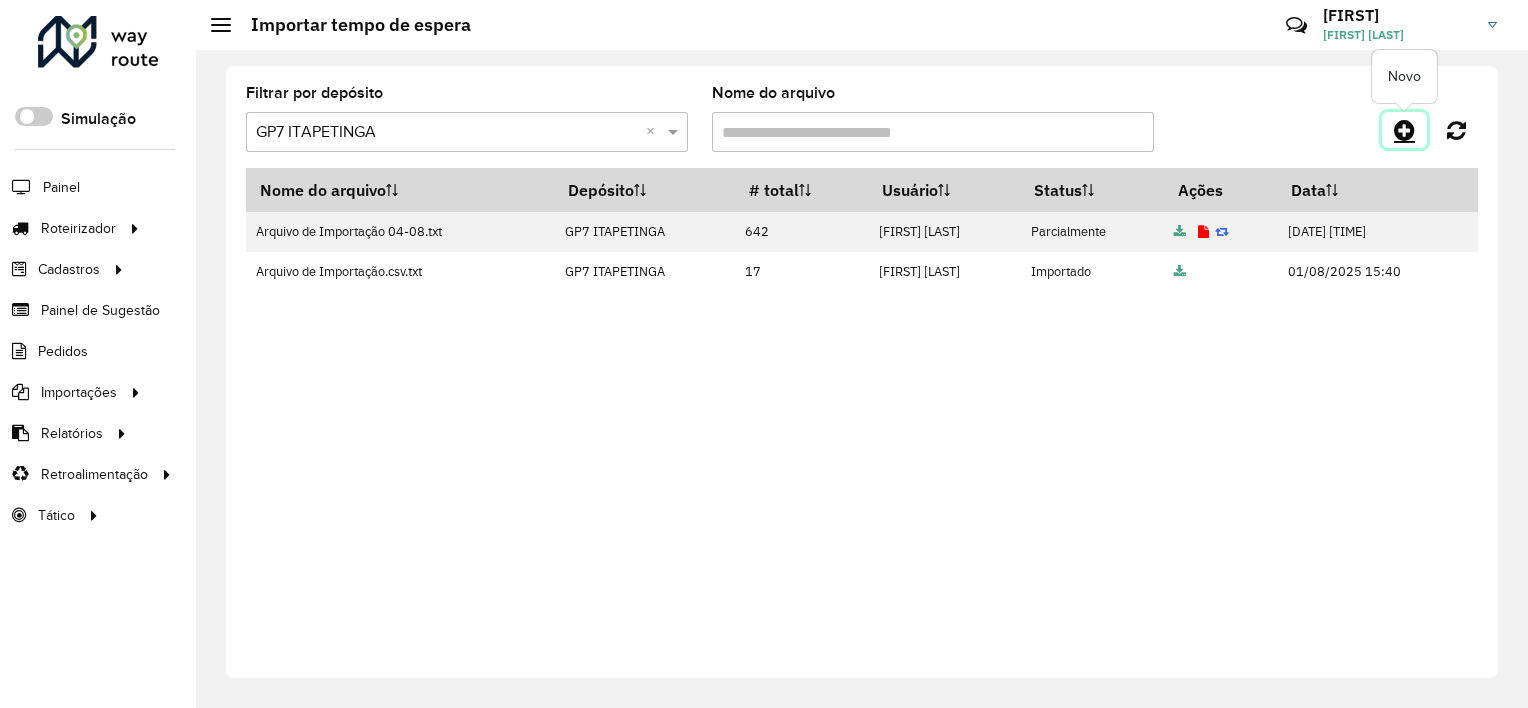 click 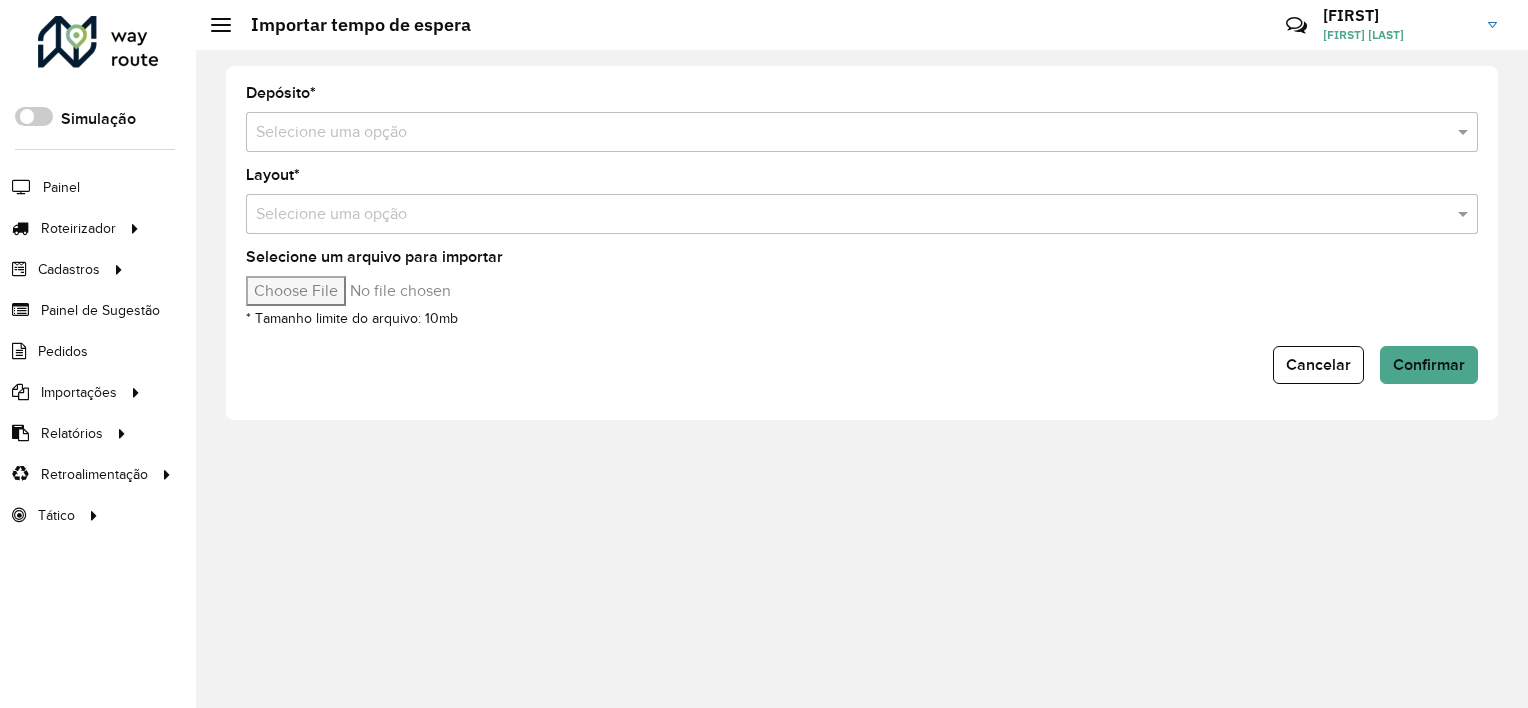 click at bounding box center [842, 133] 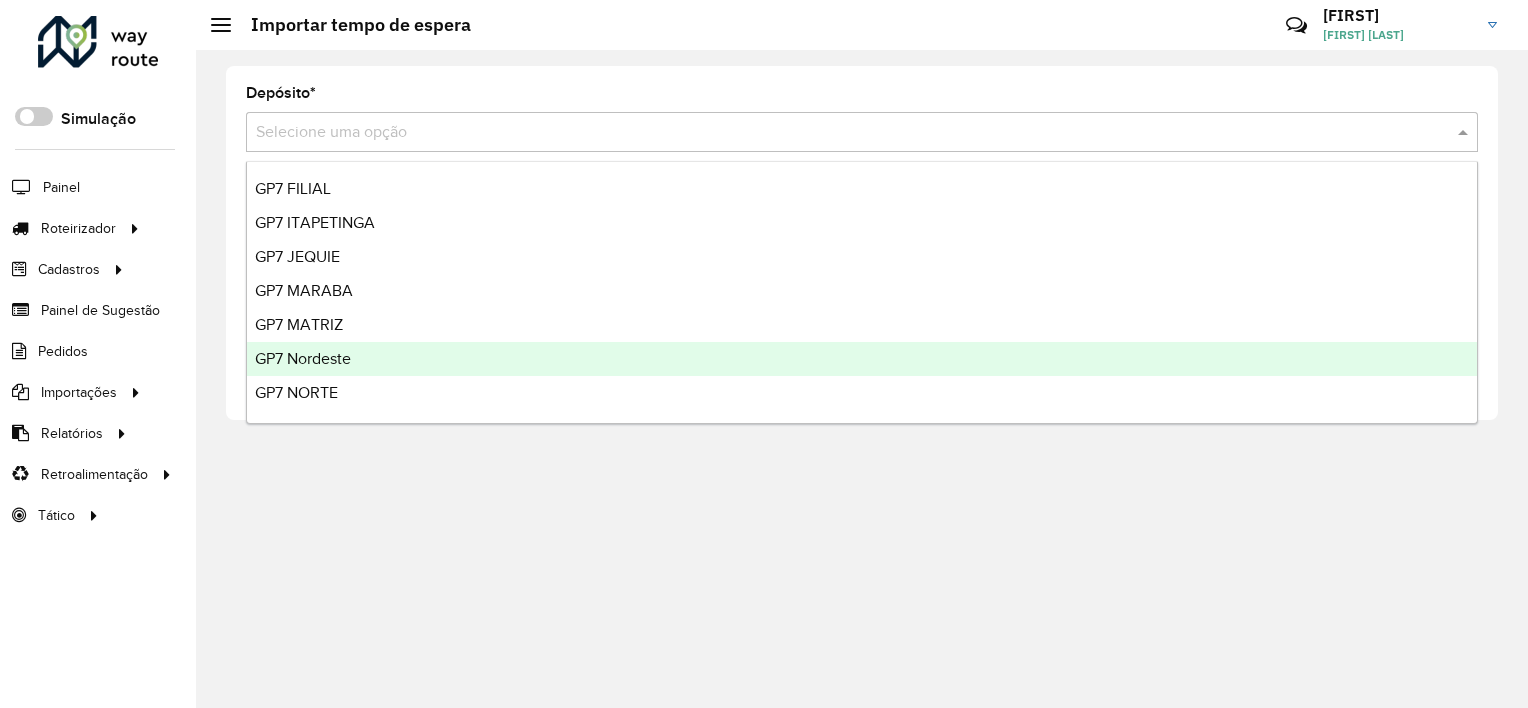 click on "GP7 Nordeste" at bounding box center [303, 358] 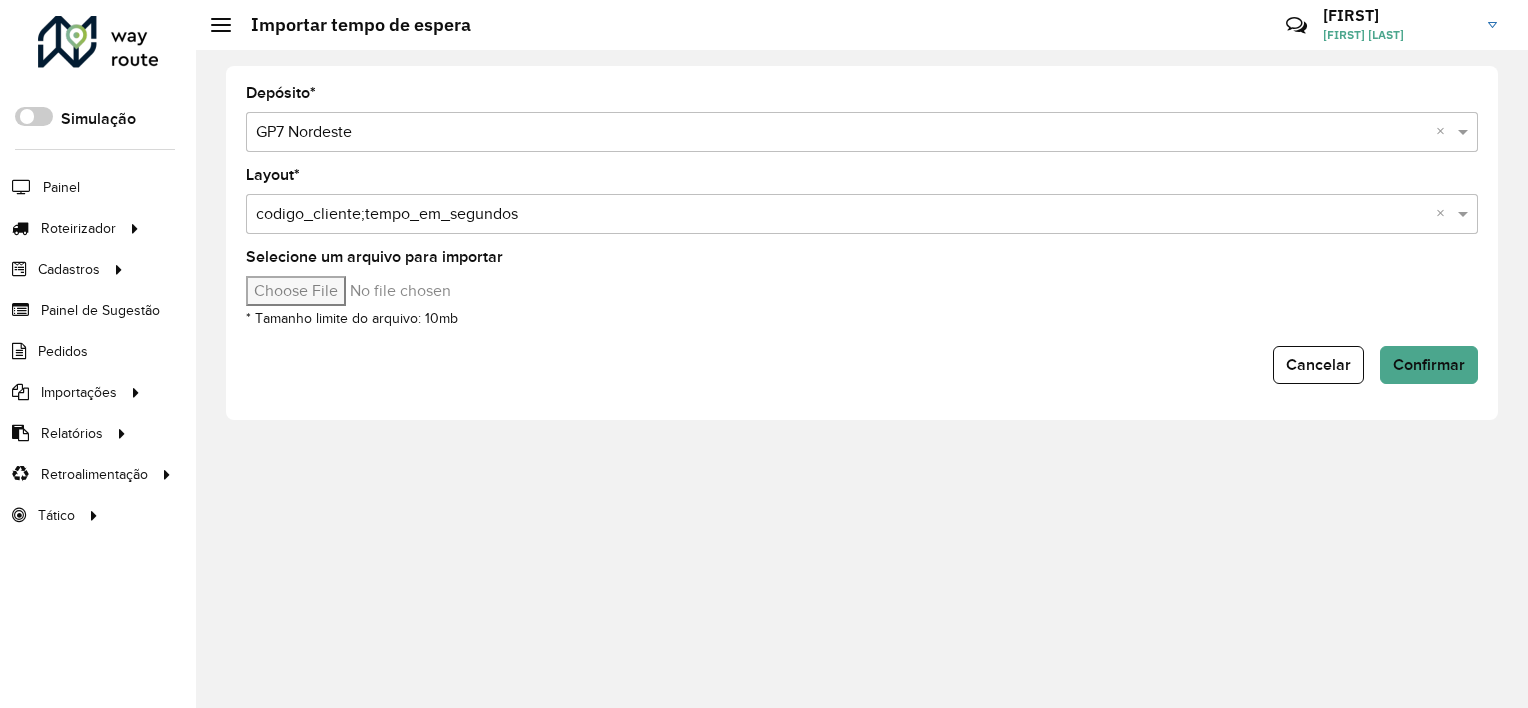 click on "Selecione um arquivo para importar" at bounding box center (416, 291) 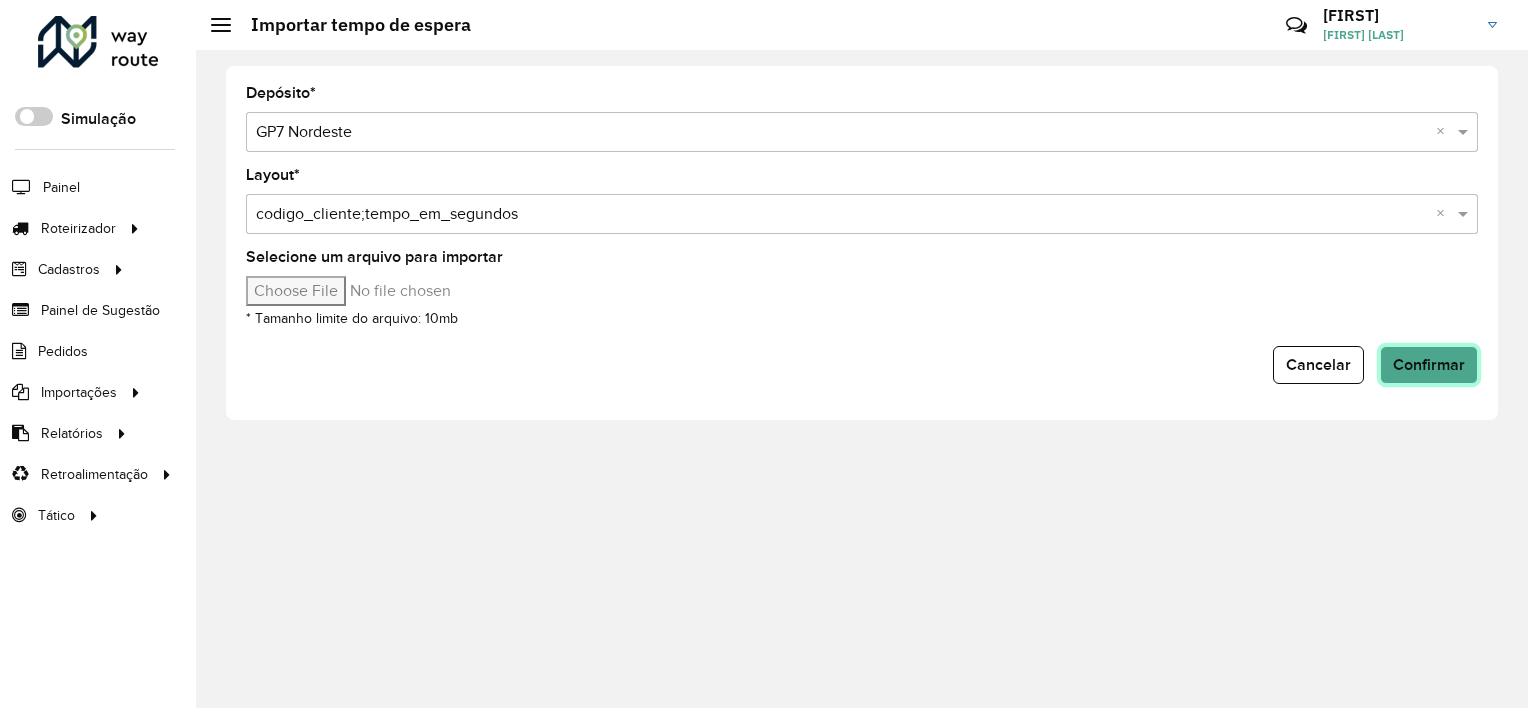 click on "Confirmar" 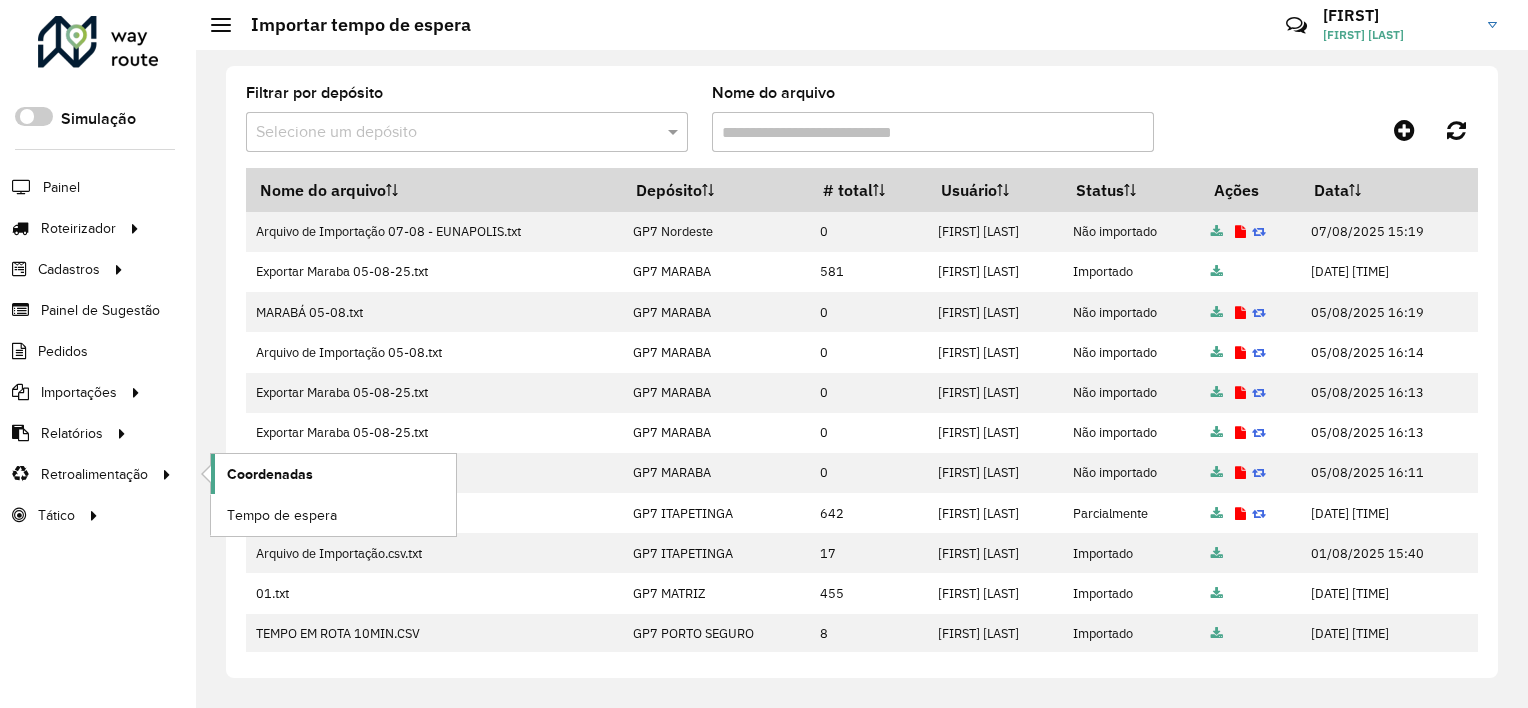 click on "Coordenadas" 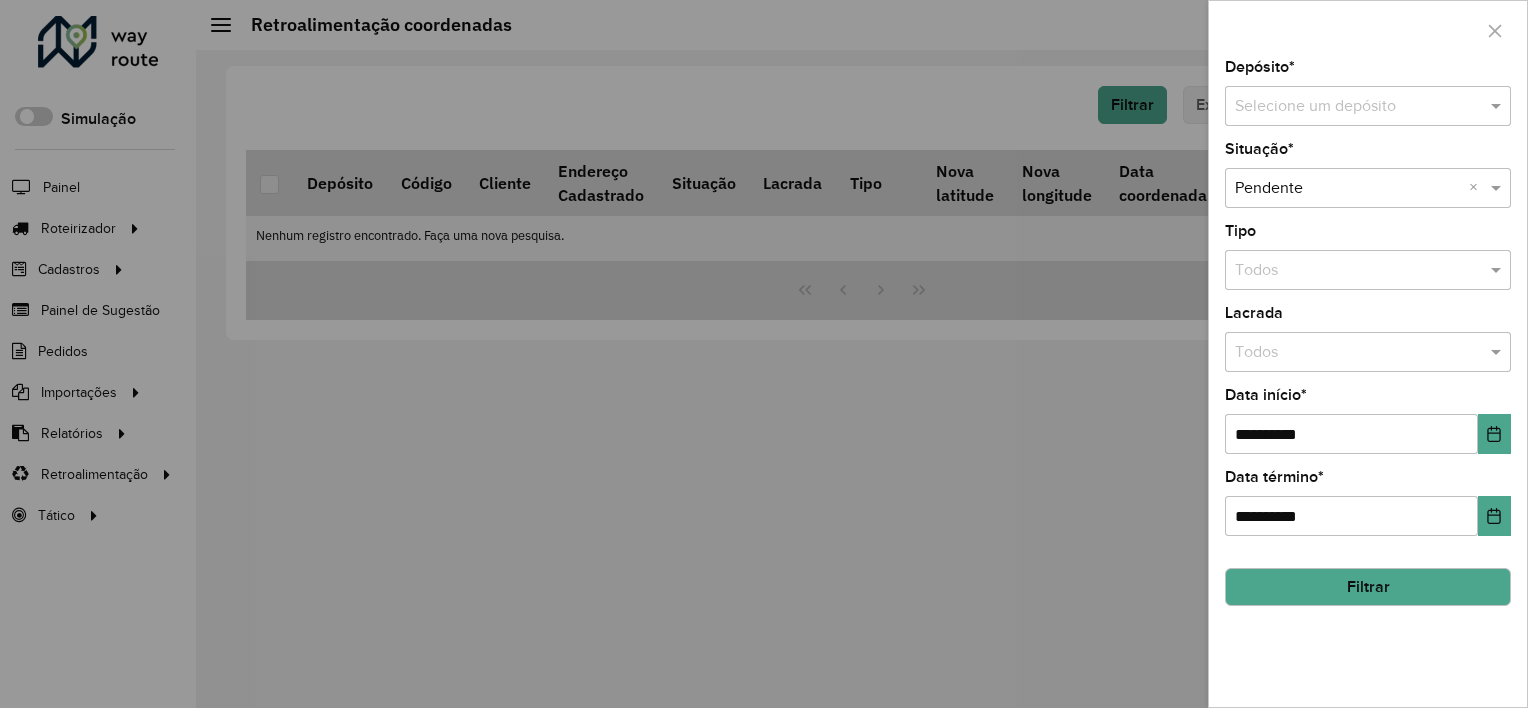 click at bounding box center [1348, 107] 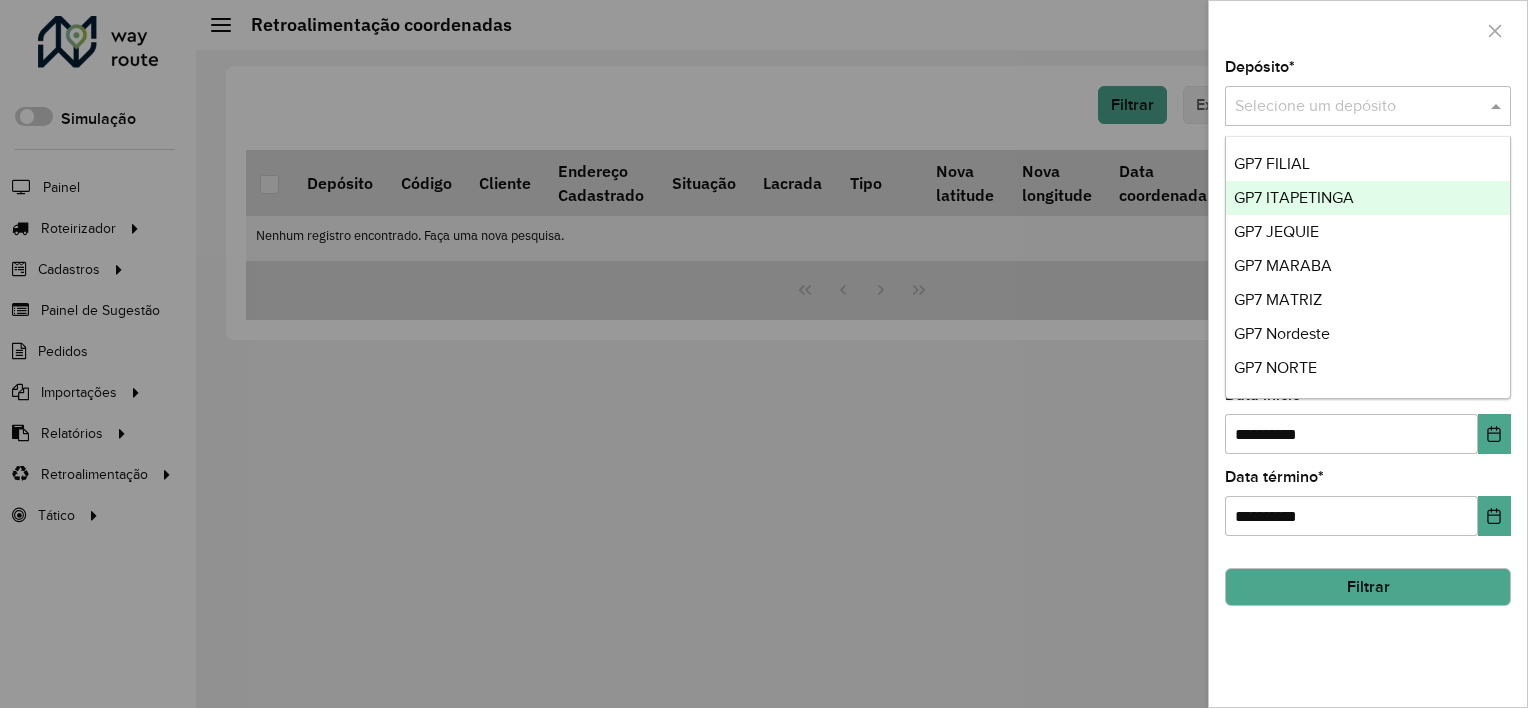 click on "GP7 ITAPETINGA" at bounding box center (1294, 197) 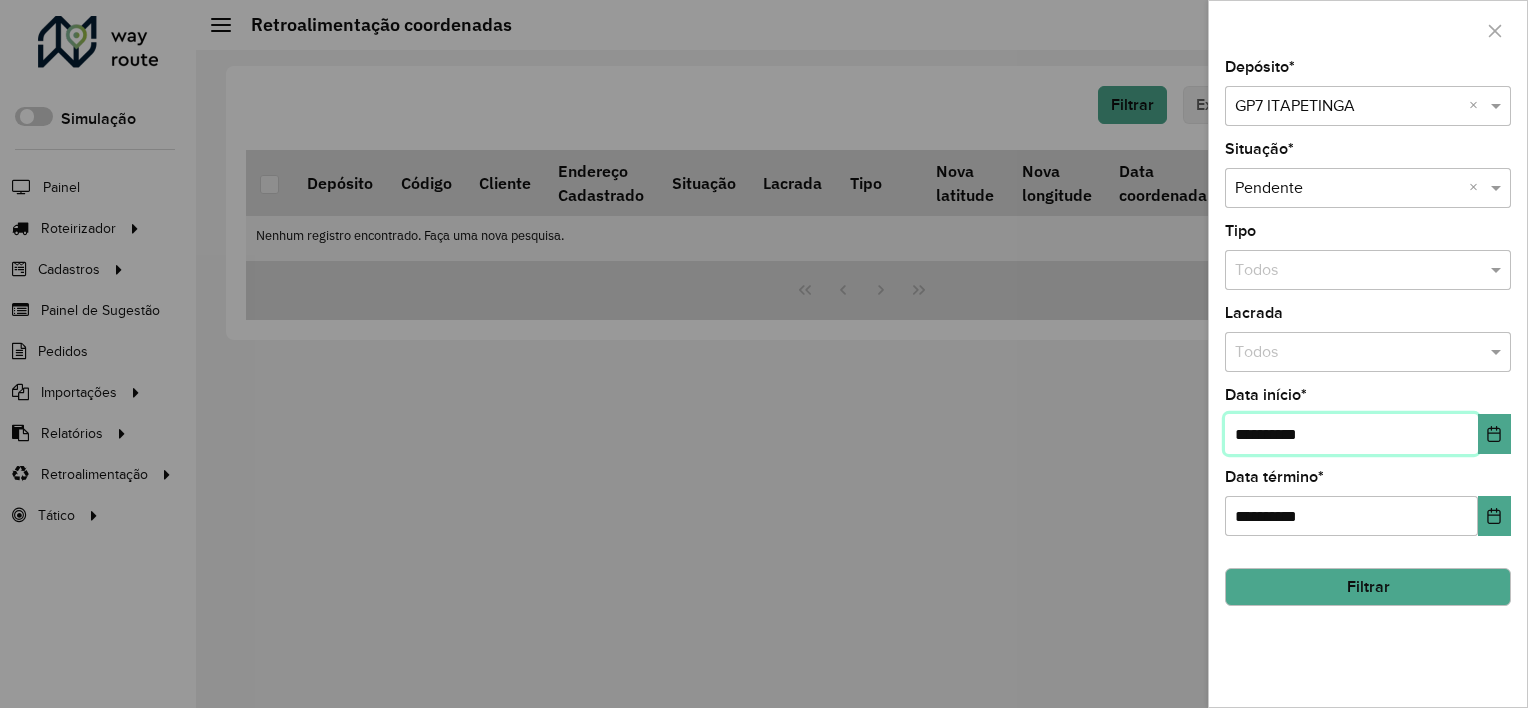 click on "**********" at bounding box center (1351, 434) 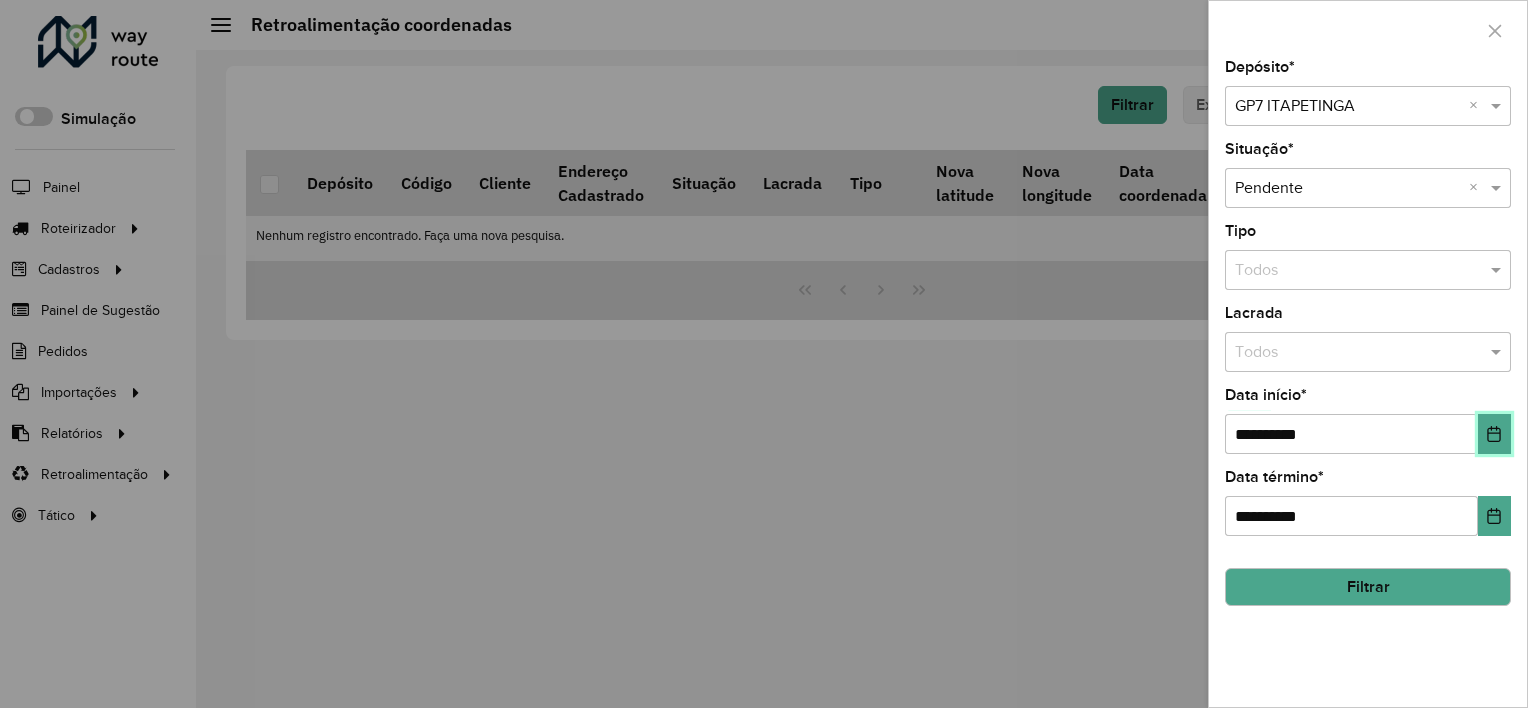 type 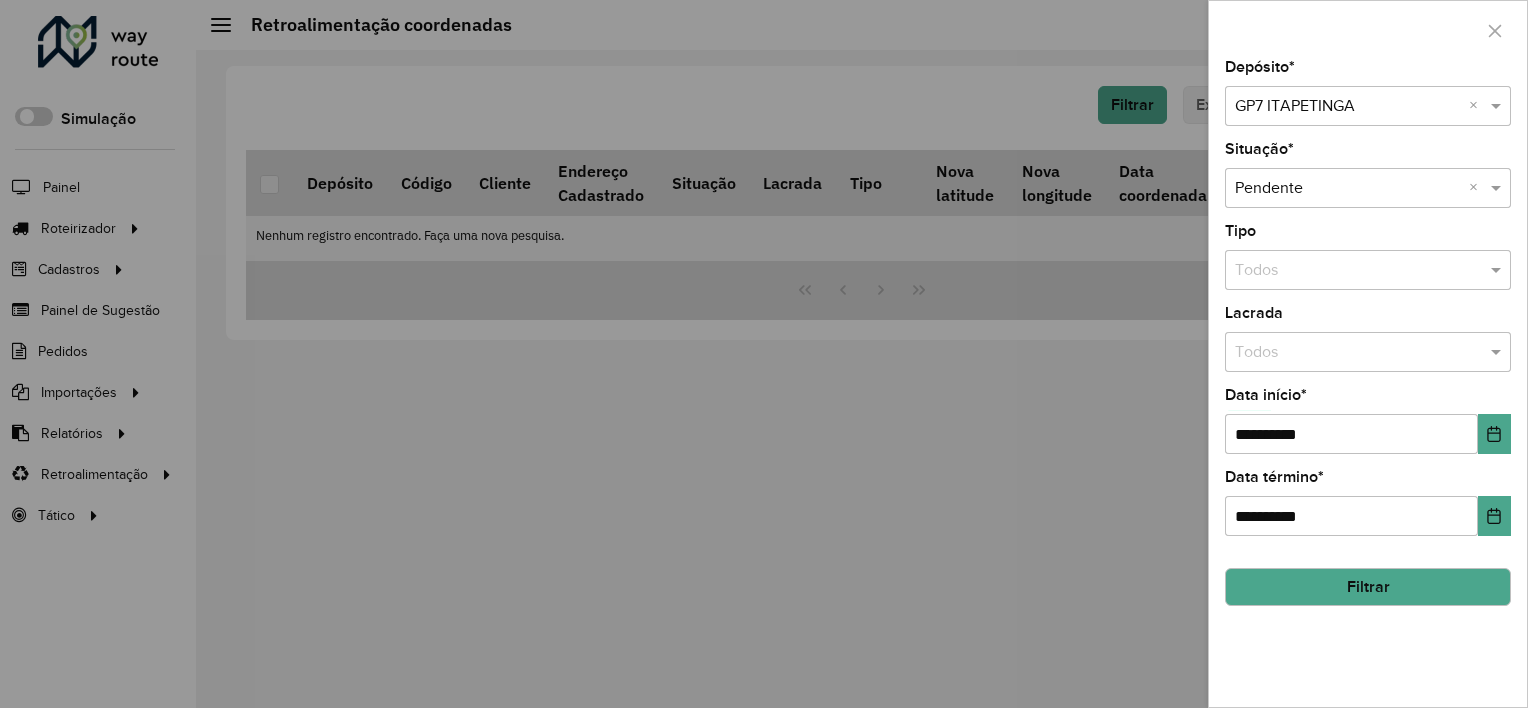 click on "Filtrar" 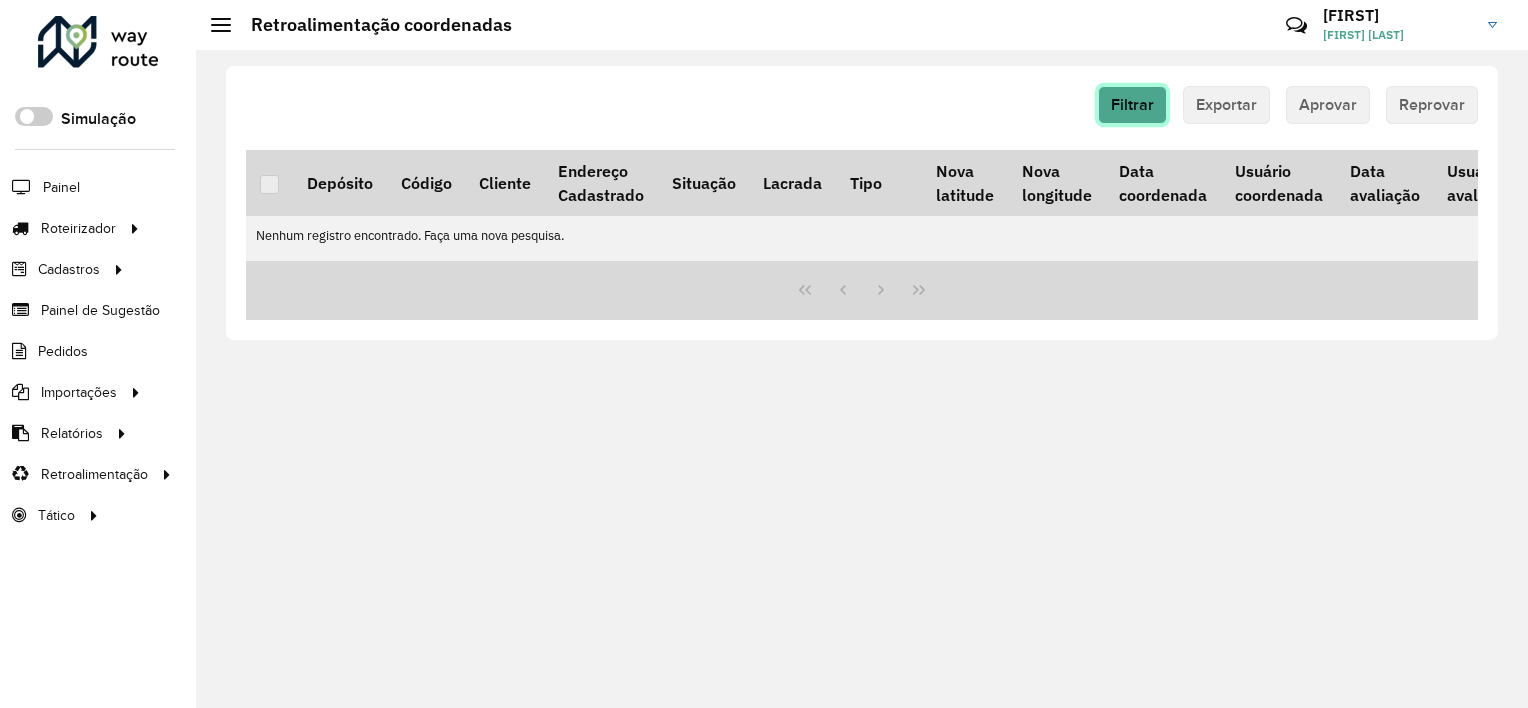 click on "Filtrar" 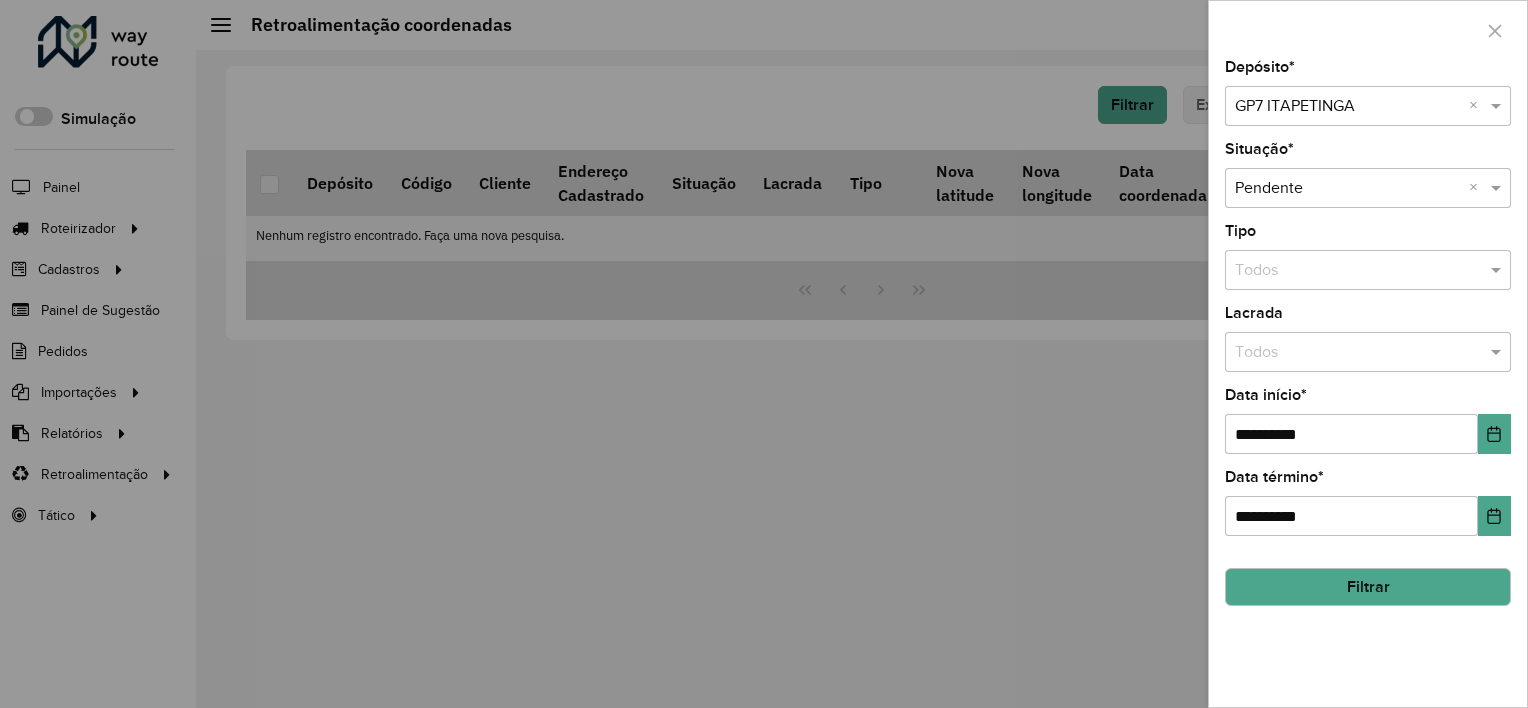 click at bounding box center (1348, 107) 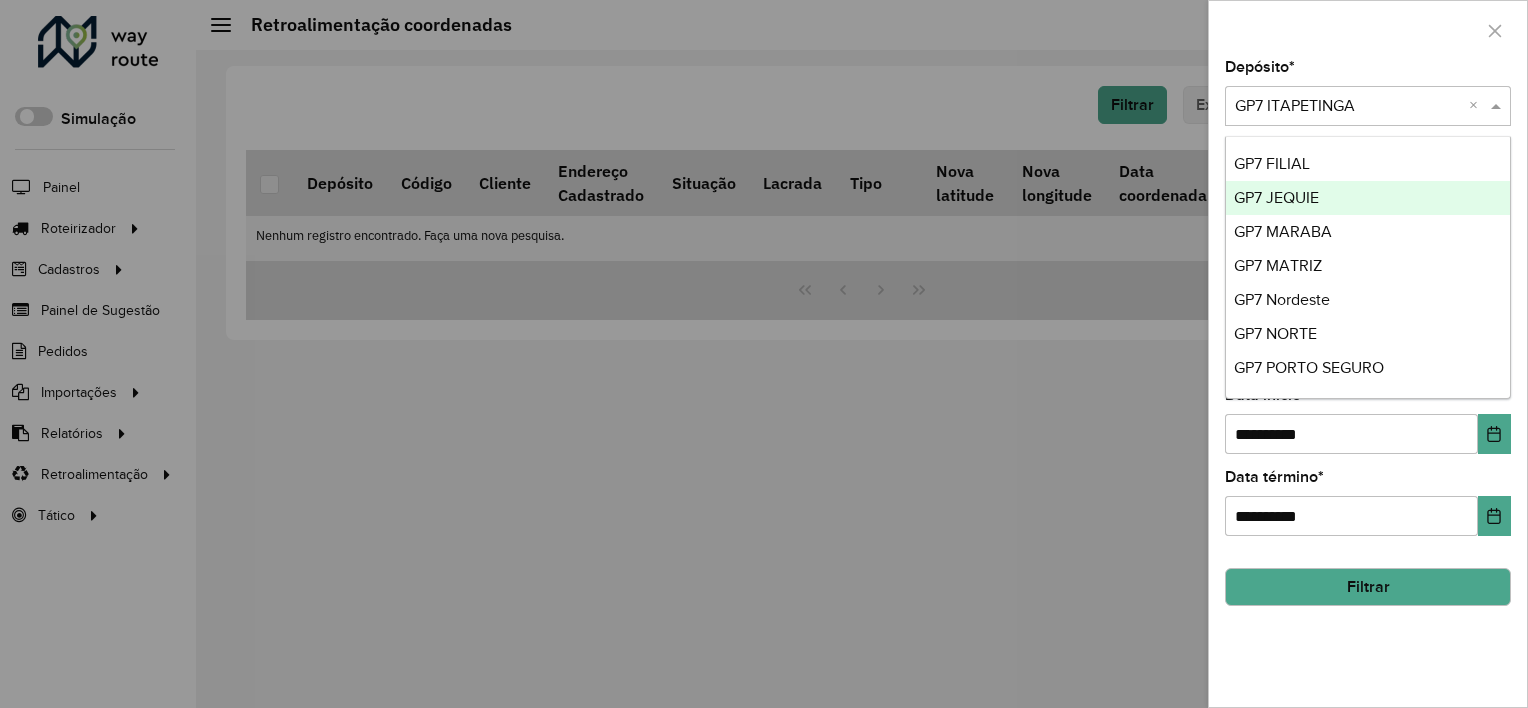 click on "GP7 JEQUIE" at bounding box center [1276, 197] 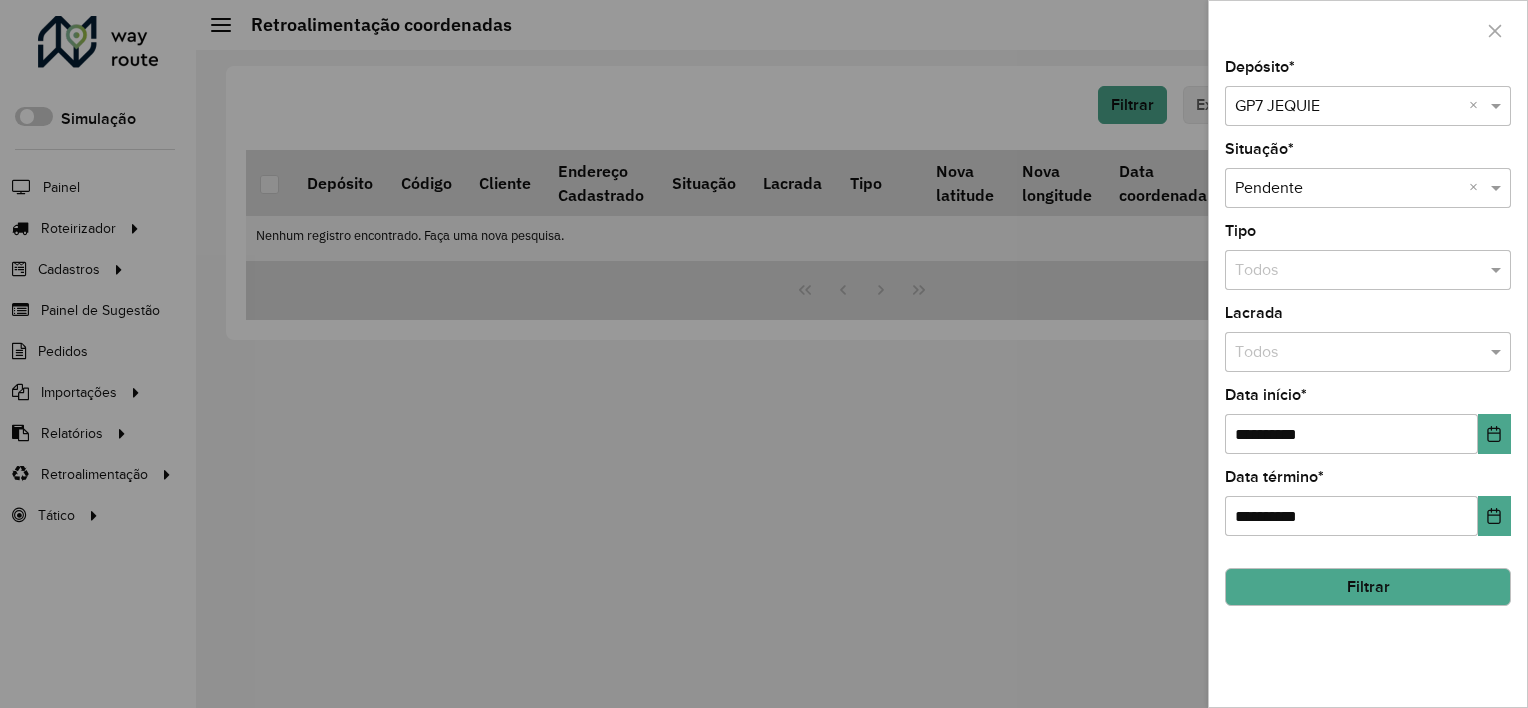 click on "Filtrar" 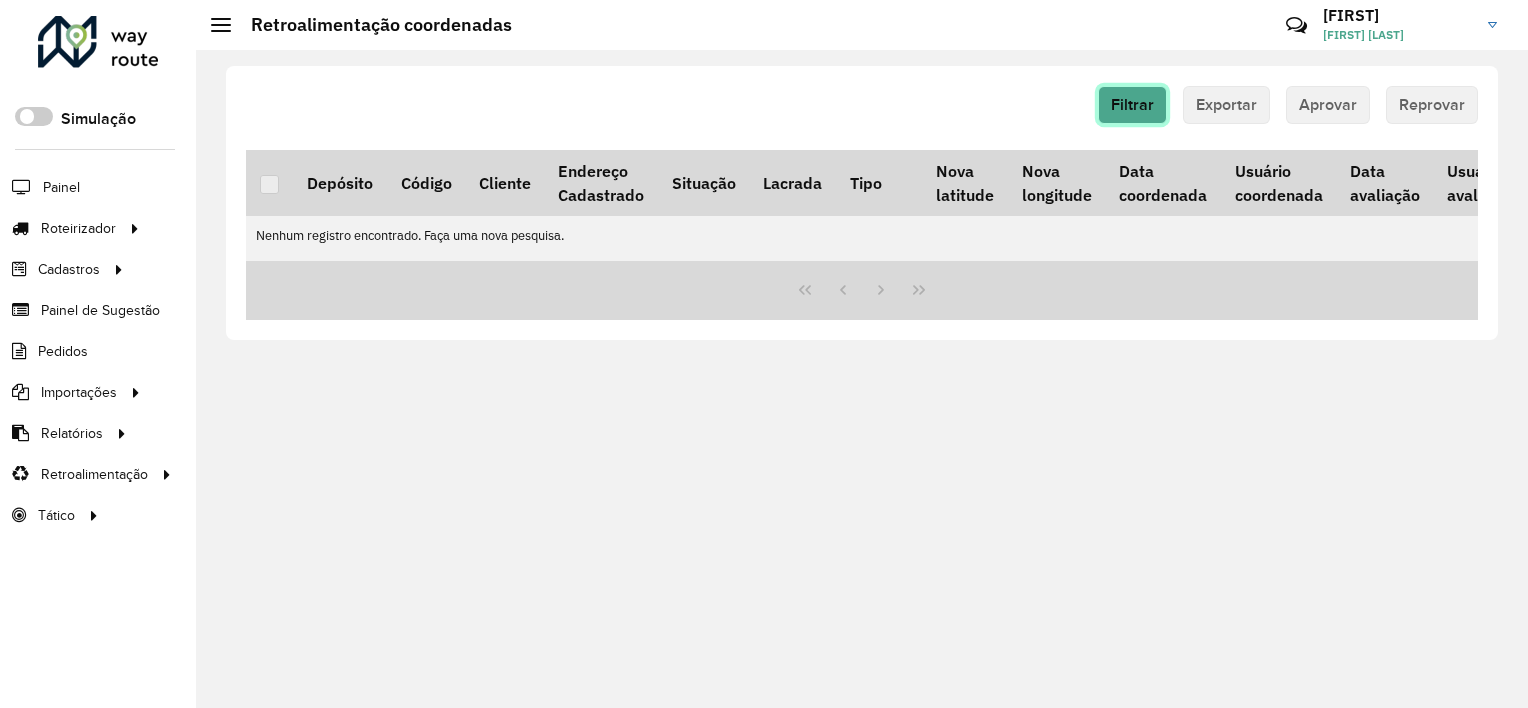 click on "Filtrar" 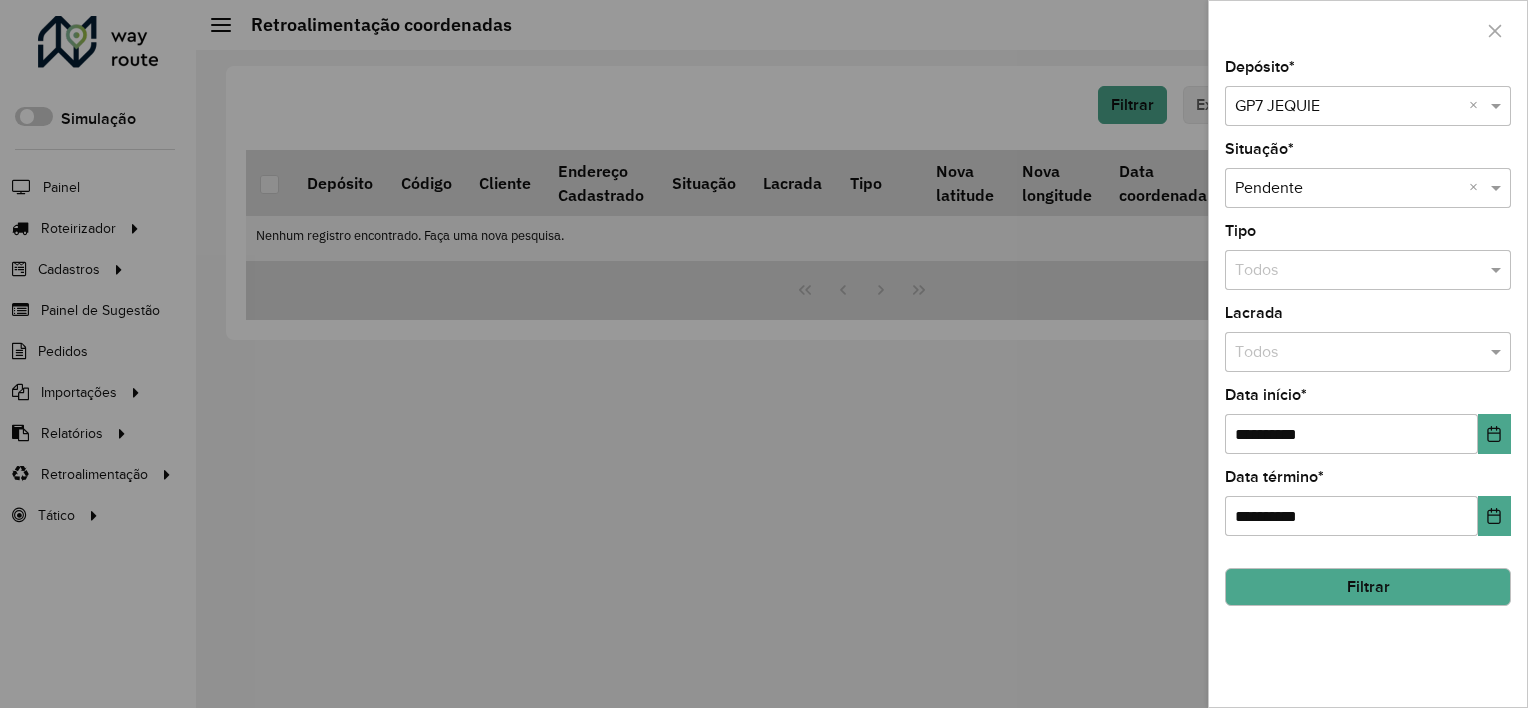 click at bounding box center (1348, 107) 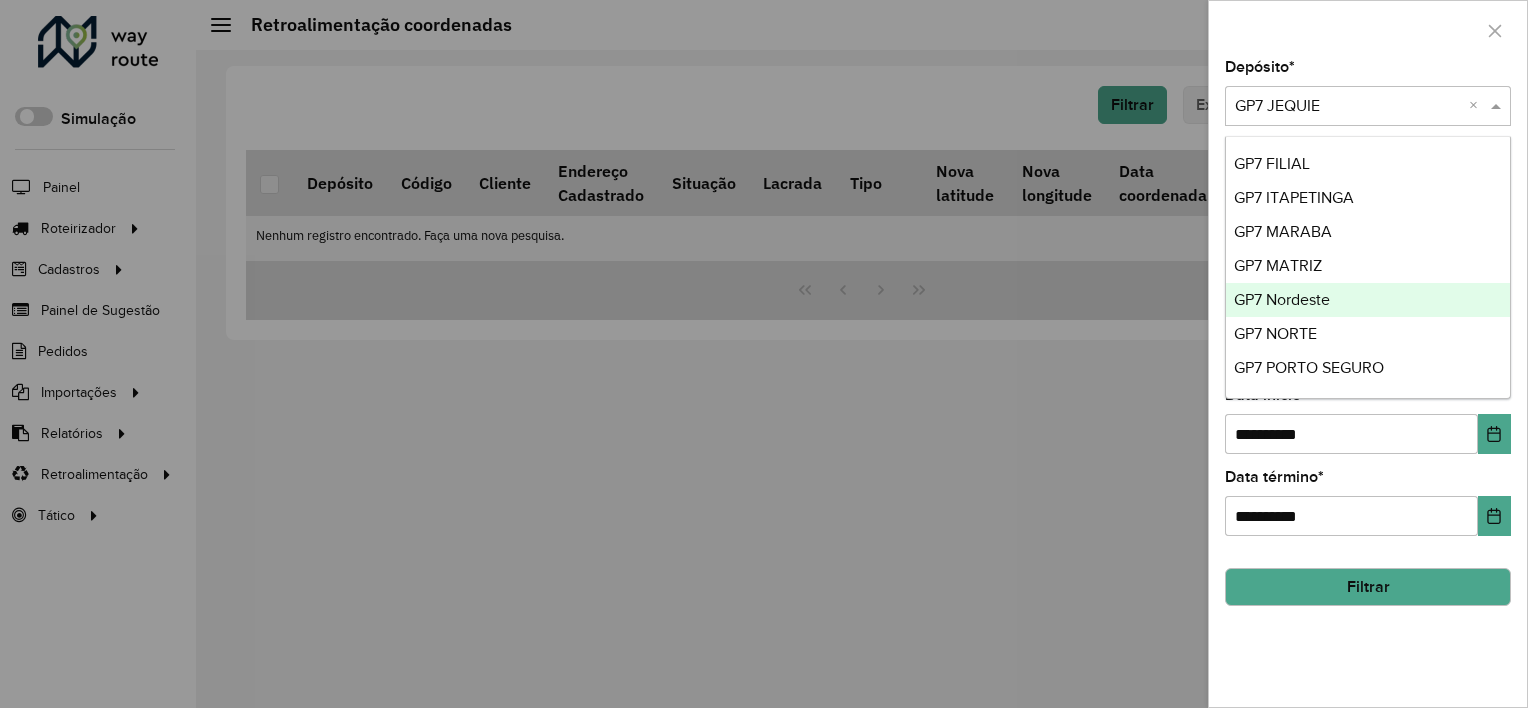click on "GP7 Nordeste" at bounding box center (1282, 299) 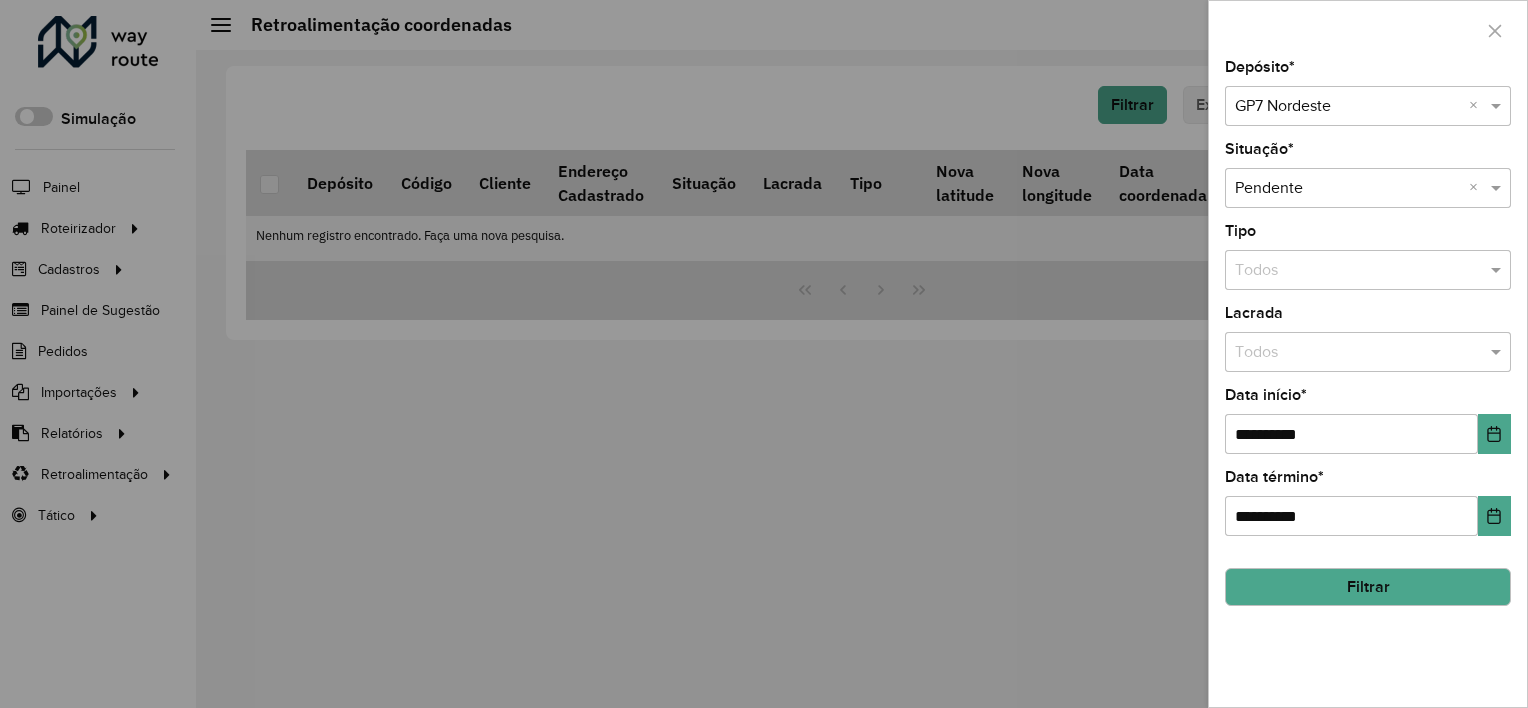 click on "Filtrar" 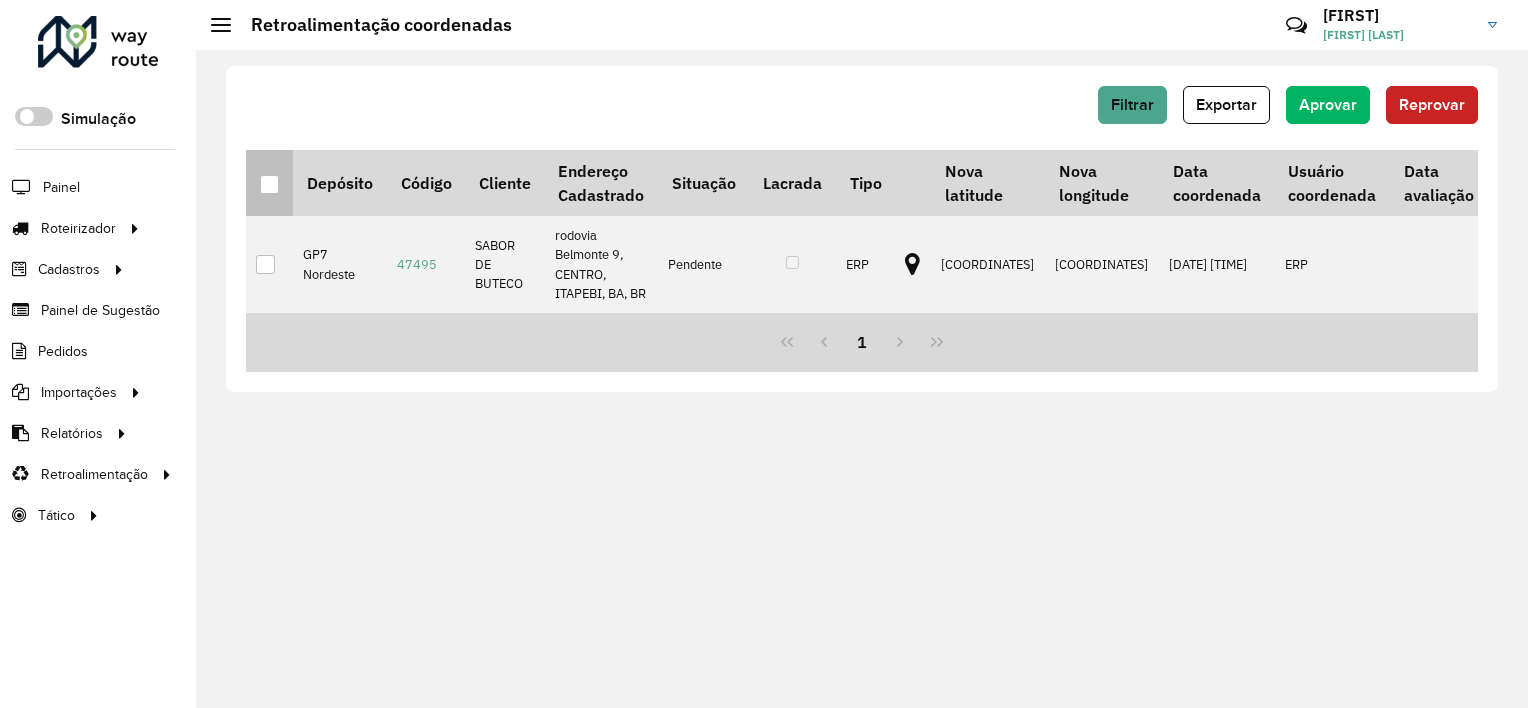 click at bounding box center [269, 184] 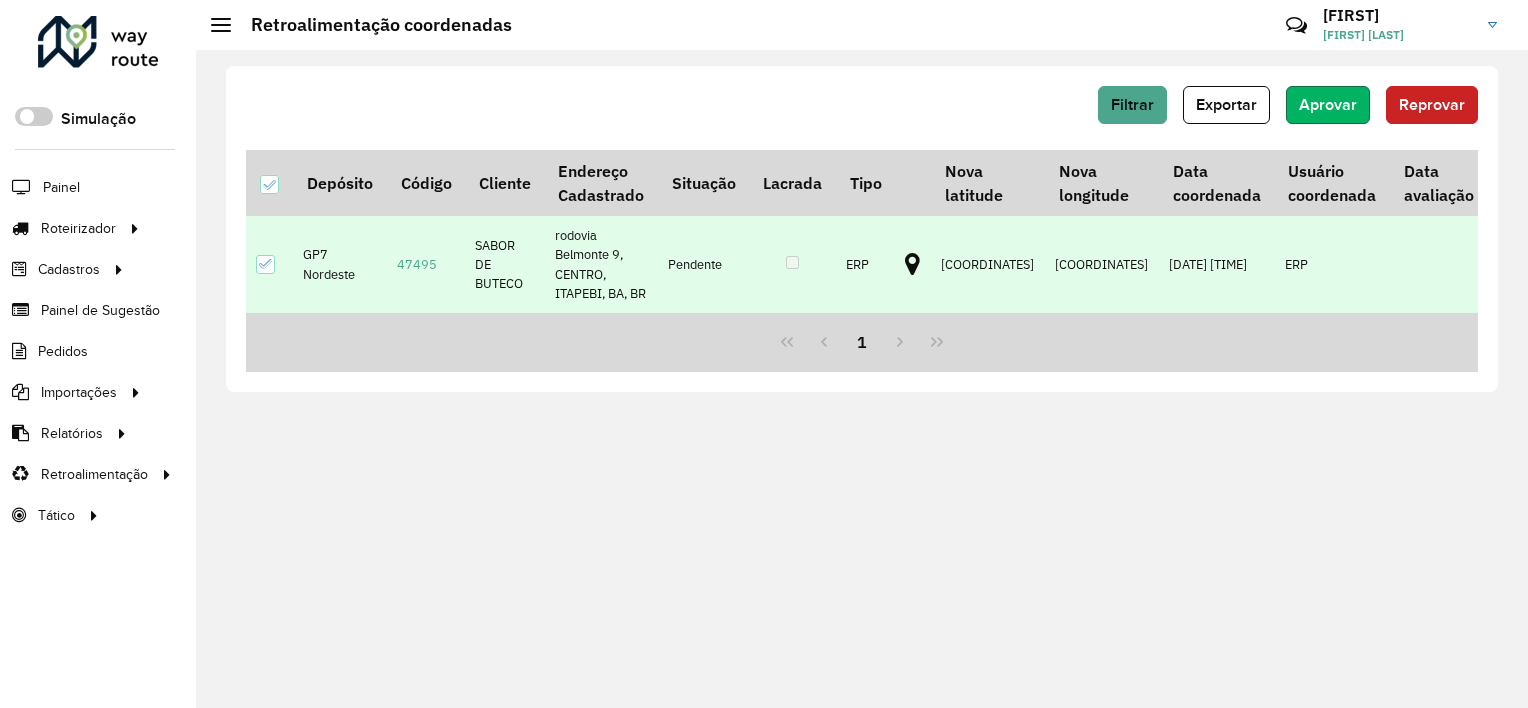 click on "Aprovar" 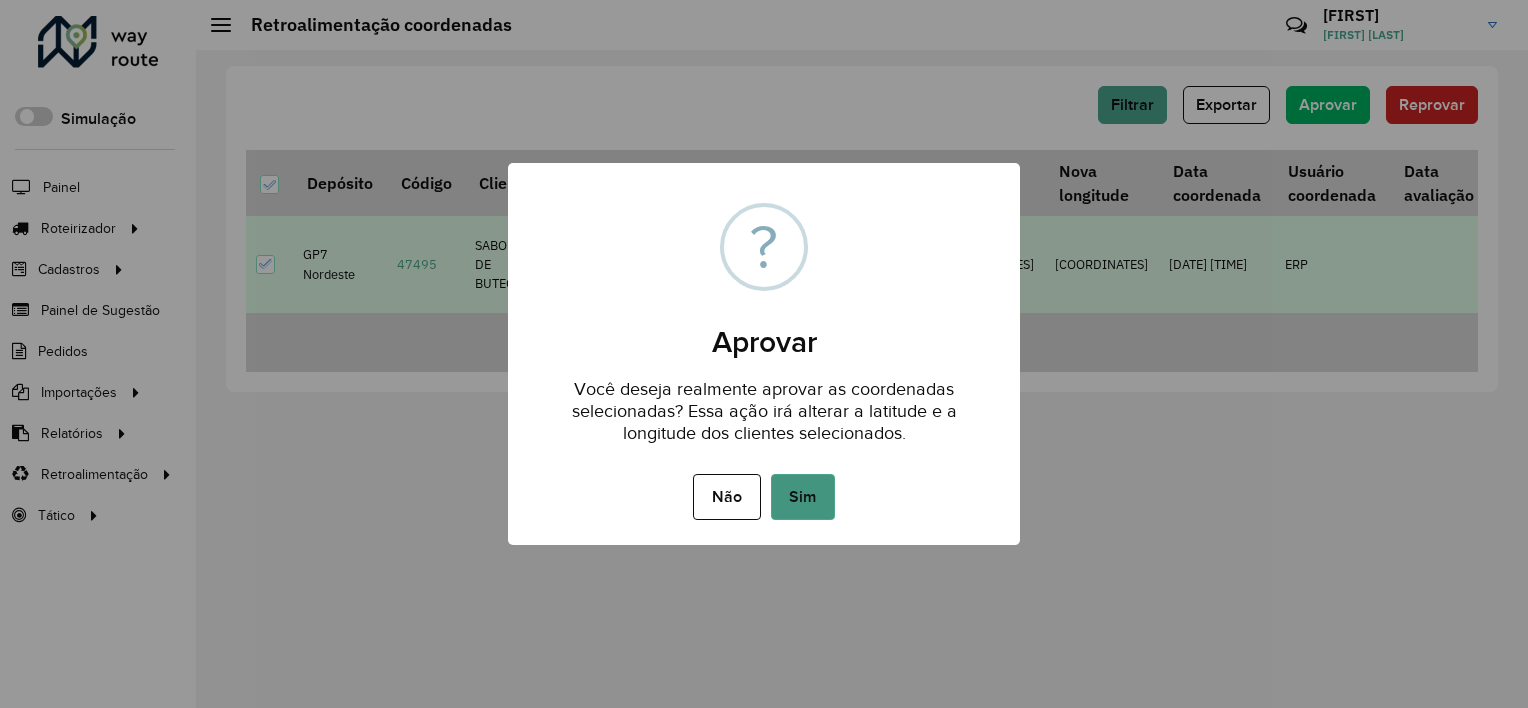 click on "Sim" at bounding box center [803, 497] 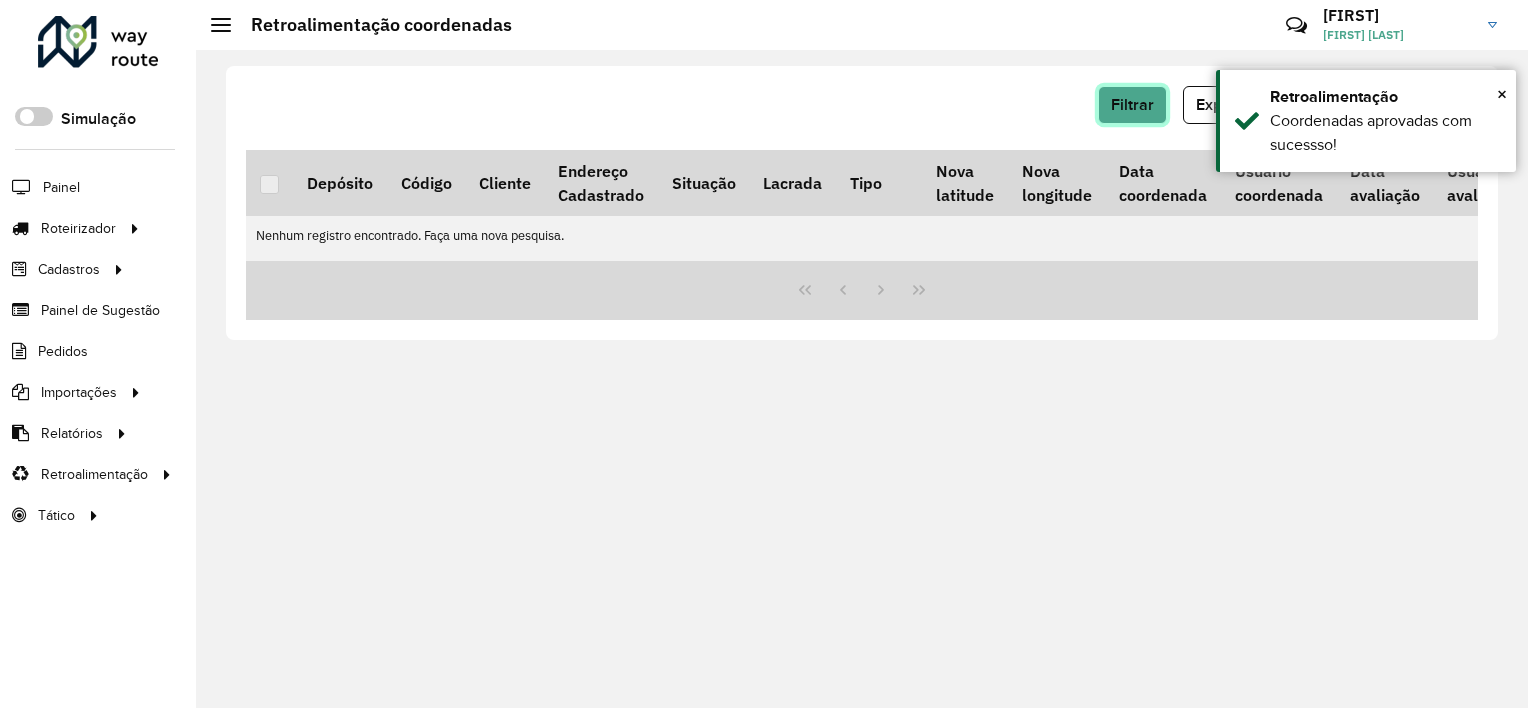 click on "Filtrar" 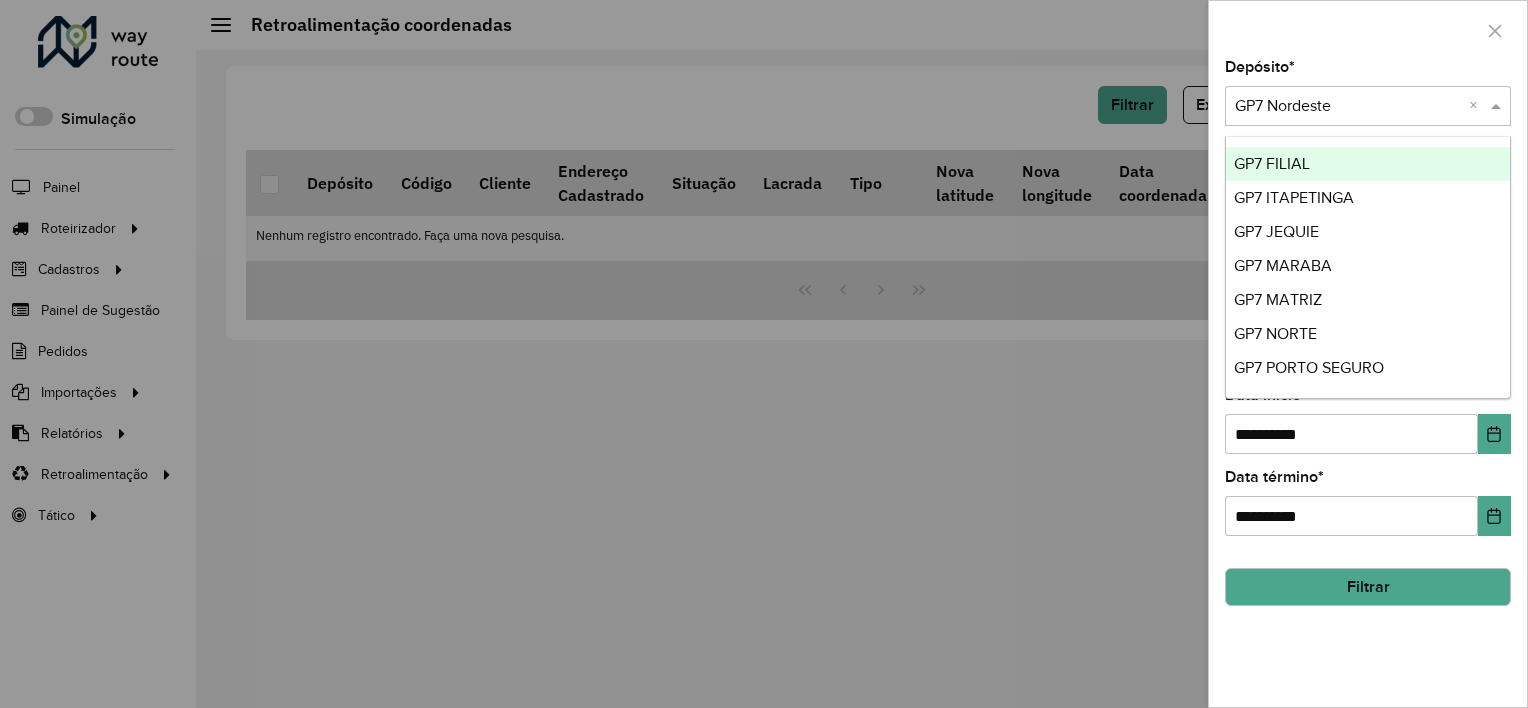 drag, startPoint x: 1300, startPoint y: 104, endPoint x: 1298, endPoint y: 203, distance: 99.0202 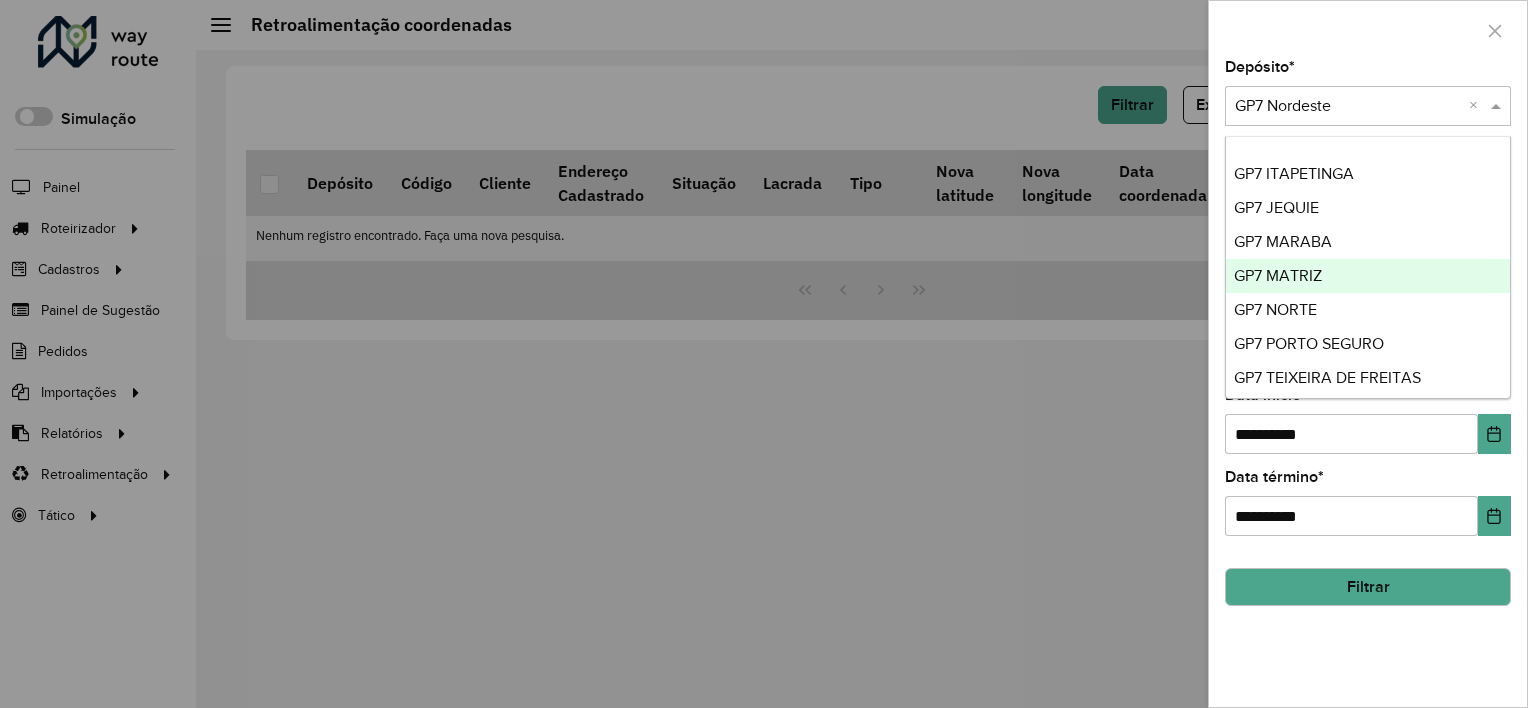 scroll, scrollTop: 32, scrollLeft: 0, axis: vertical 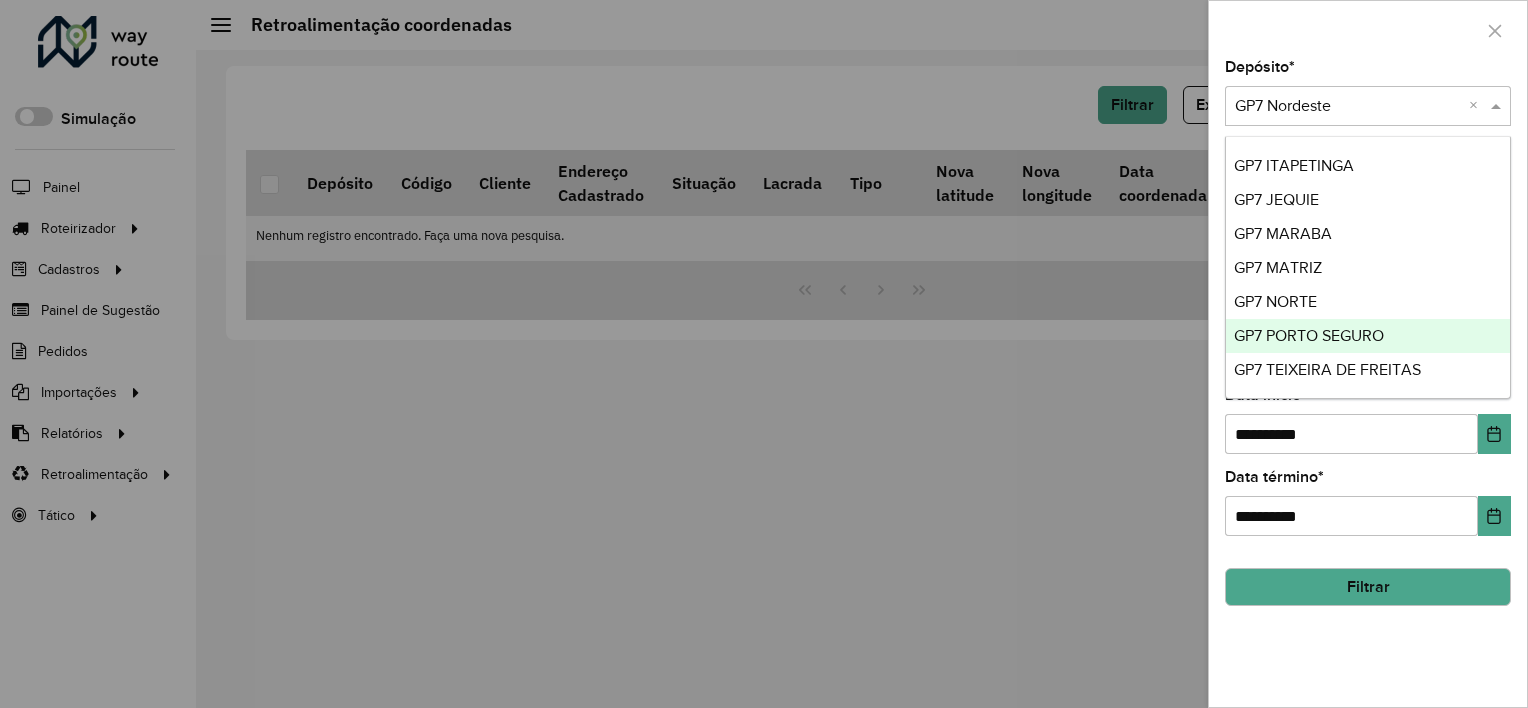 click on "GP7 PORTO SEGURO" at bounding box center [1309, 335] 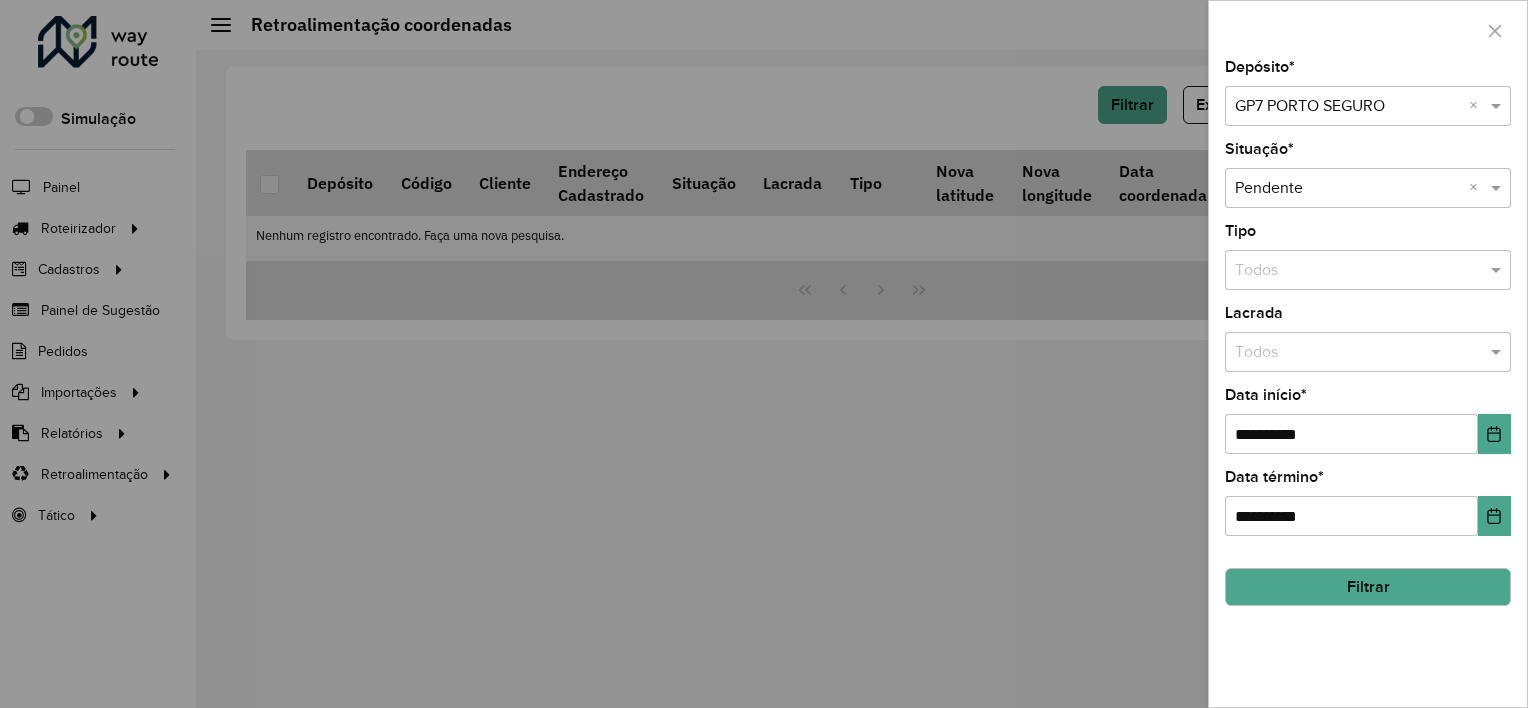 click on "Filtrar" 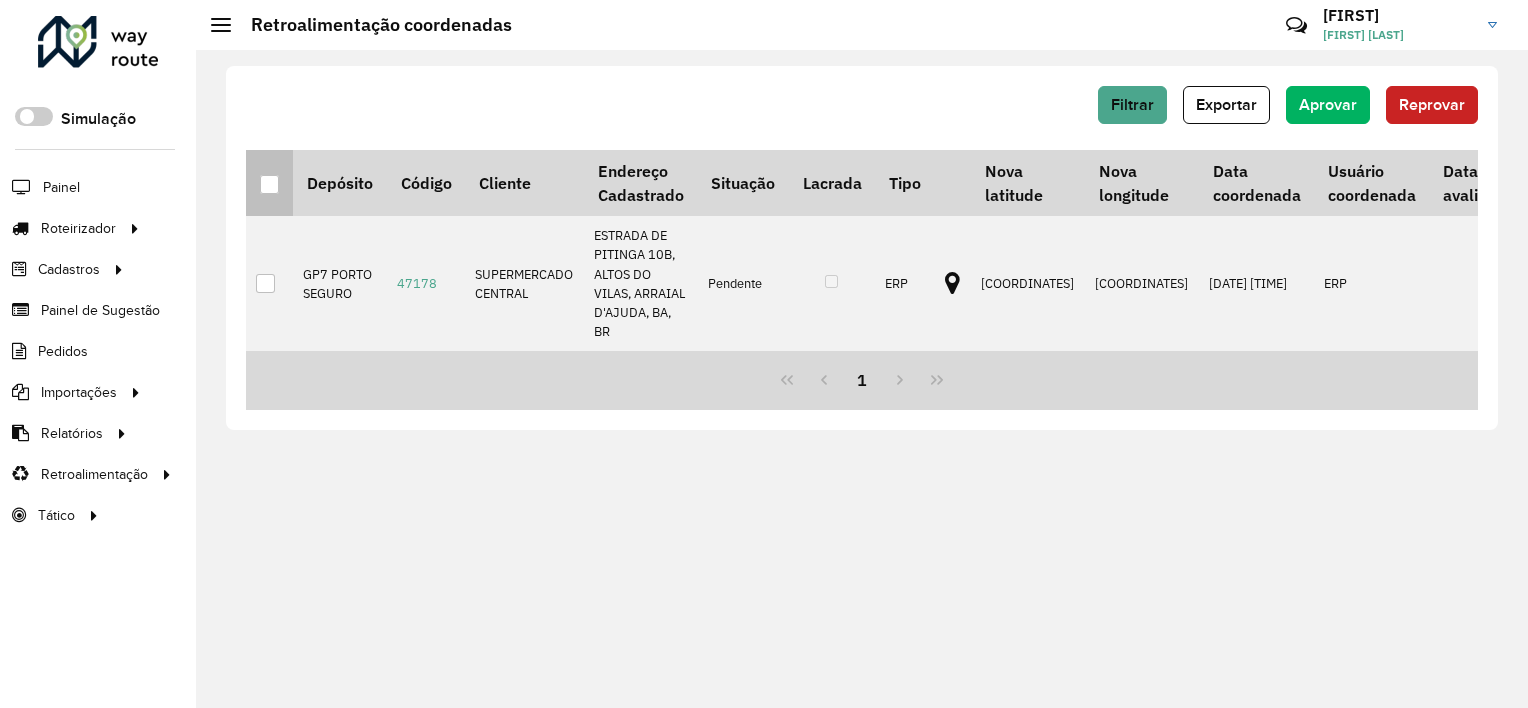 click at bounding box center [269, 184] 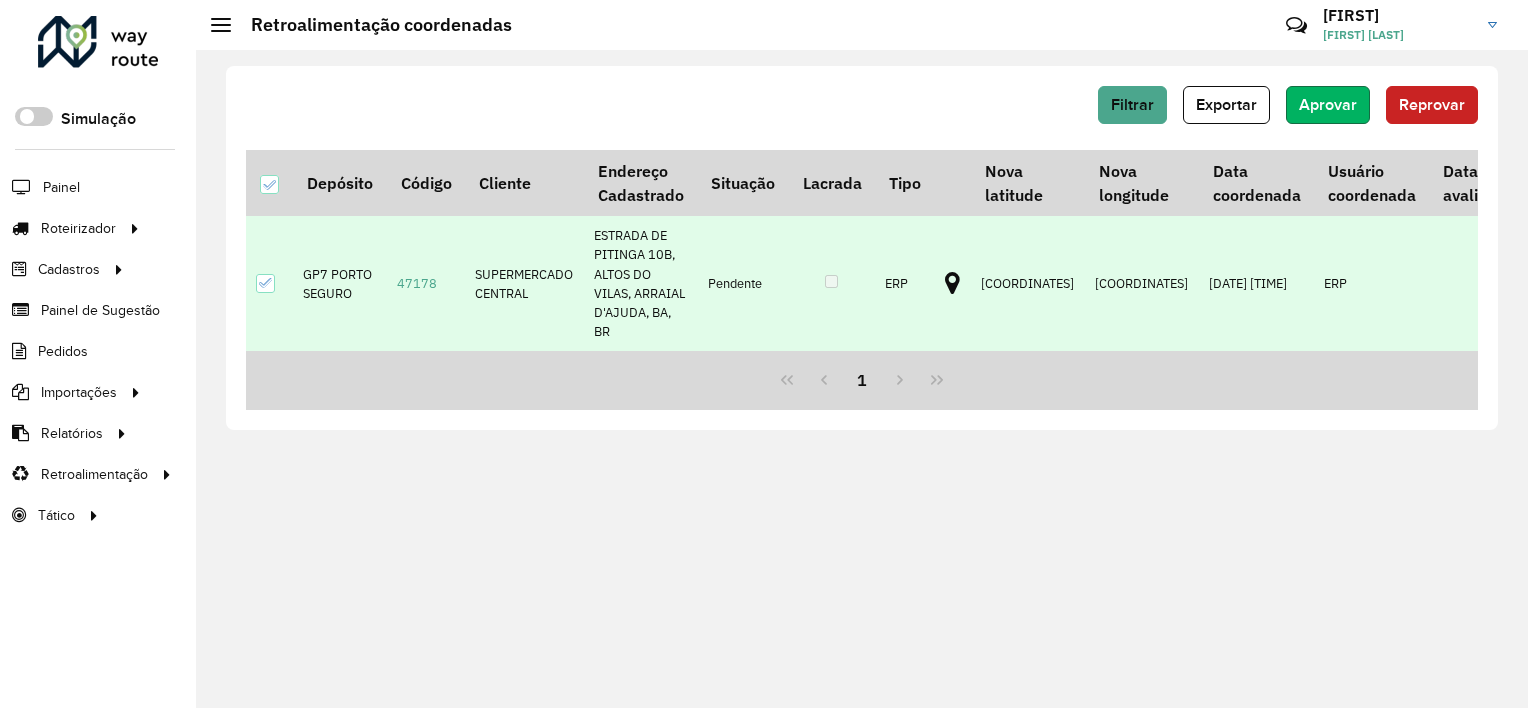 click on "Aprovar" 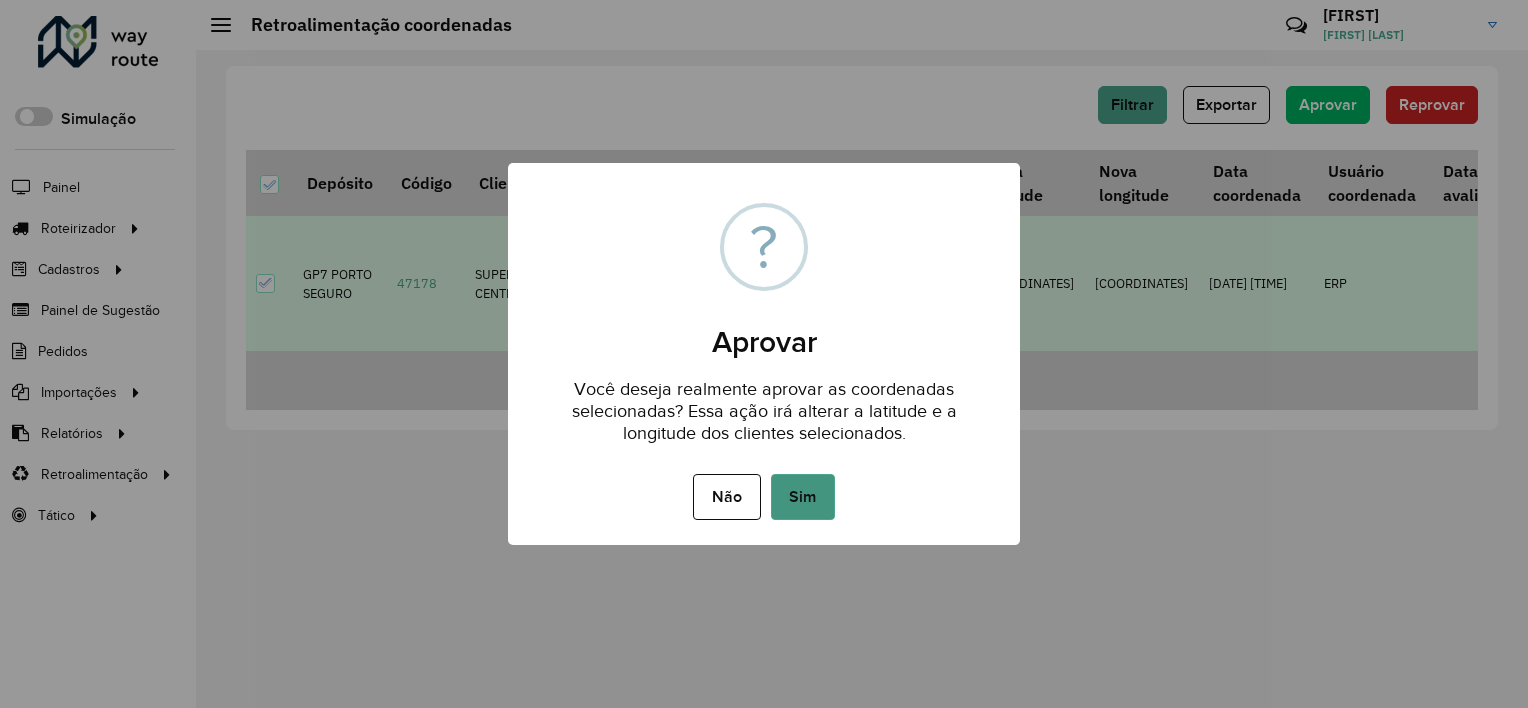 click on "Sim" at bounding box center (803, 497) 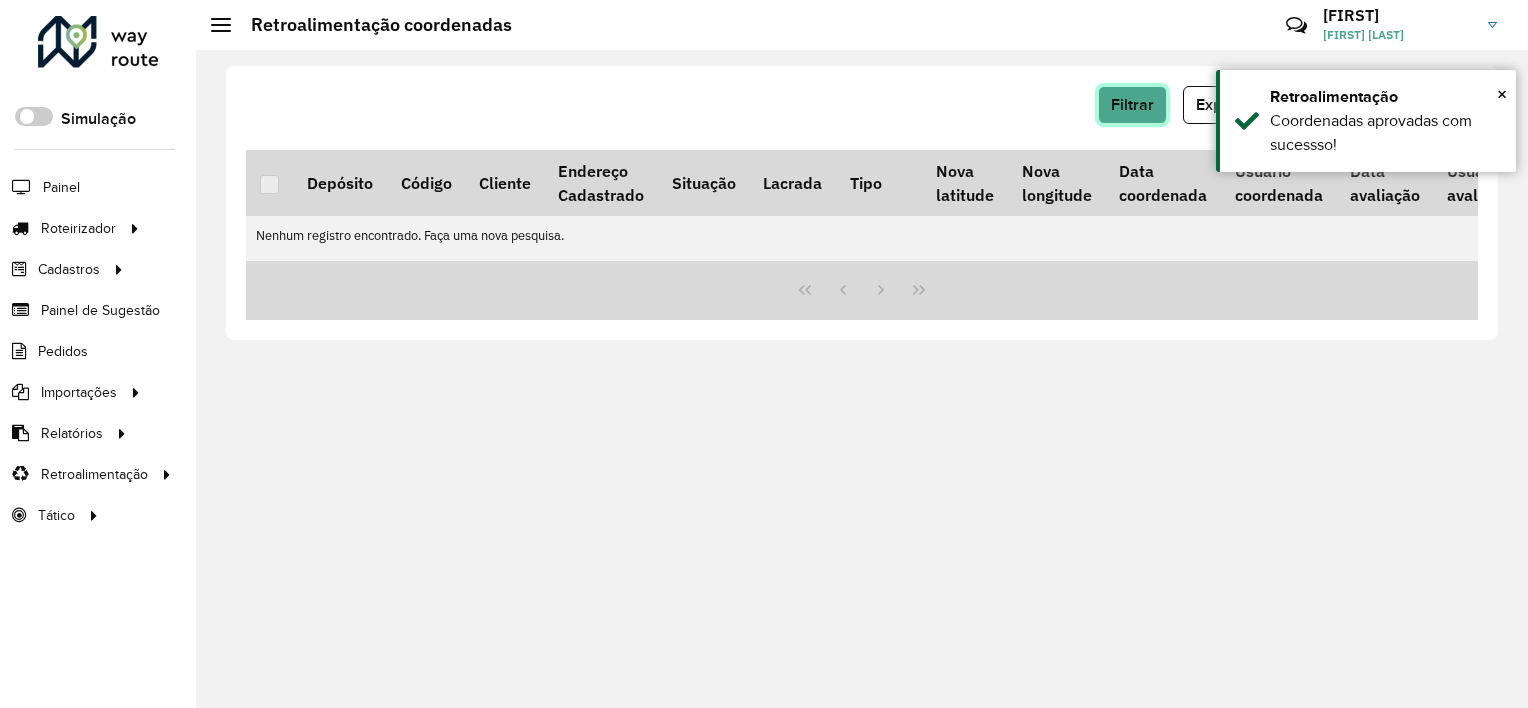 click on "Filtrar" 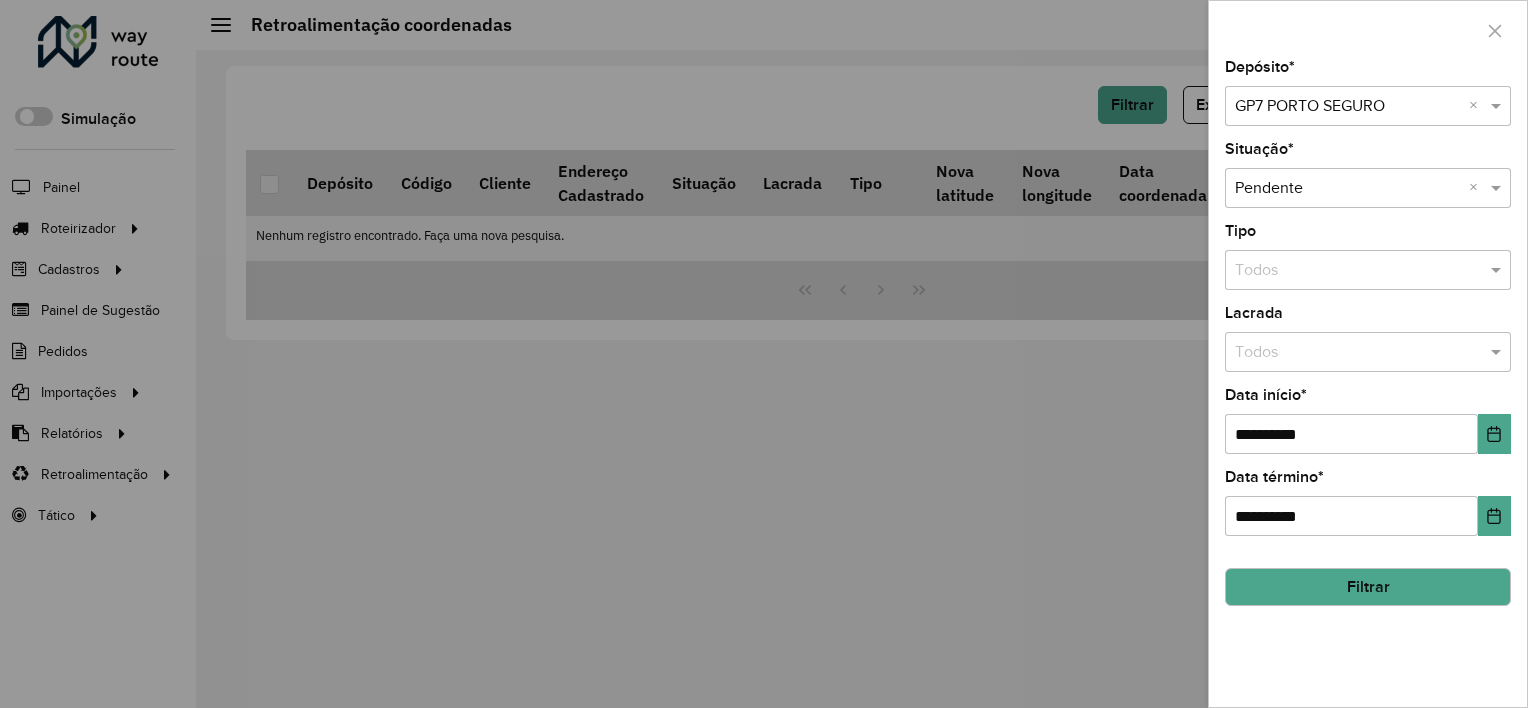 click at bounding box center [1348, 107] 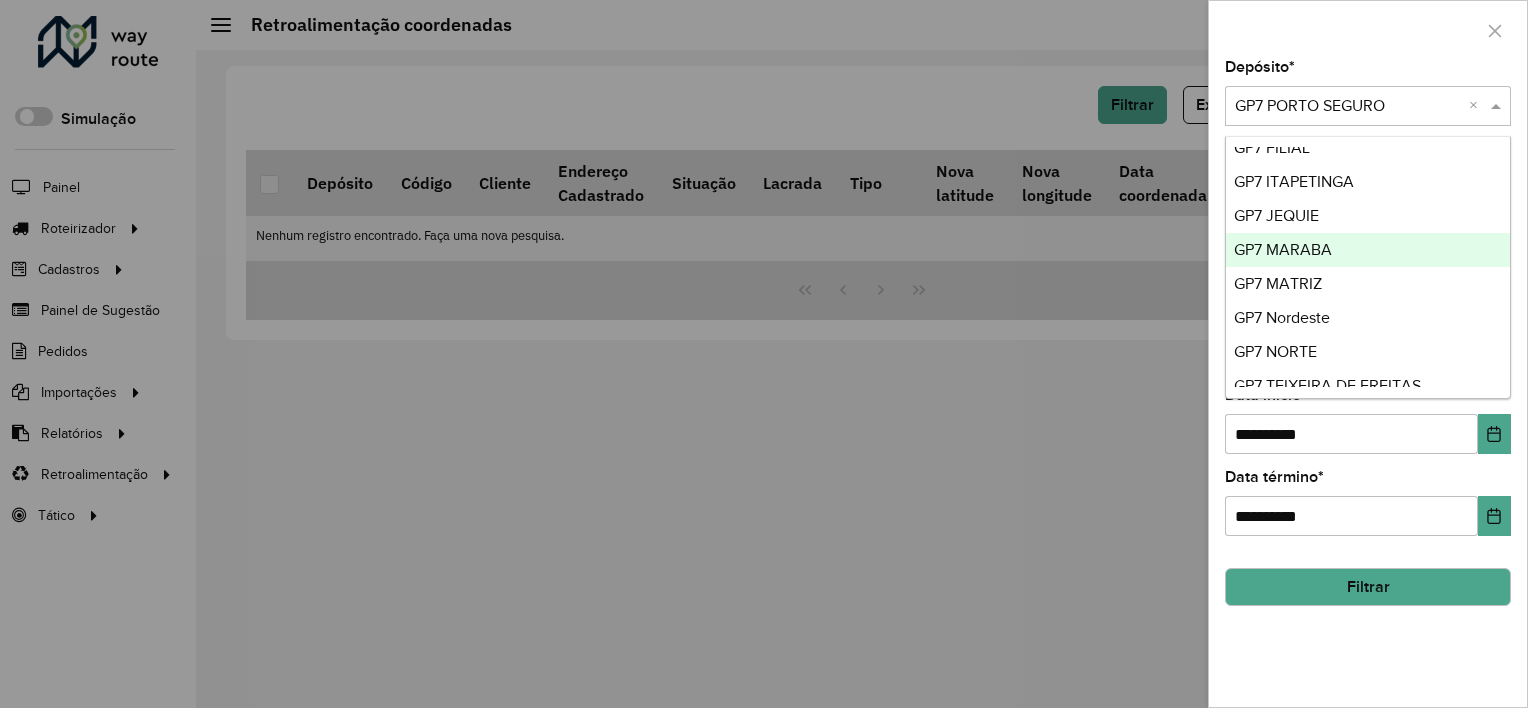 scroll, scrollTop: 32, scrollLeft: 0, axis: vertical 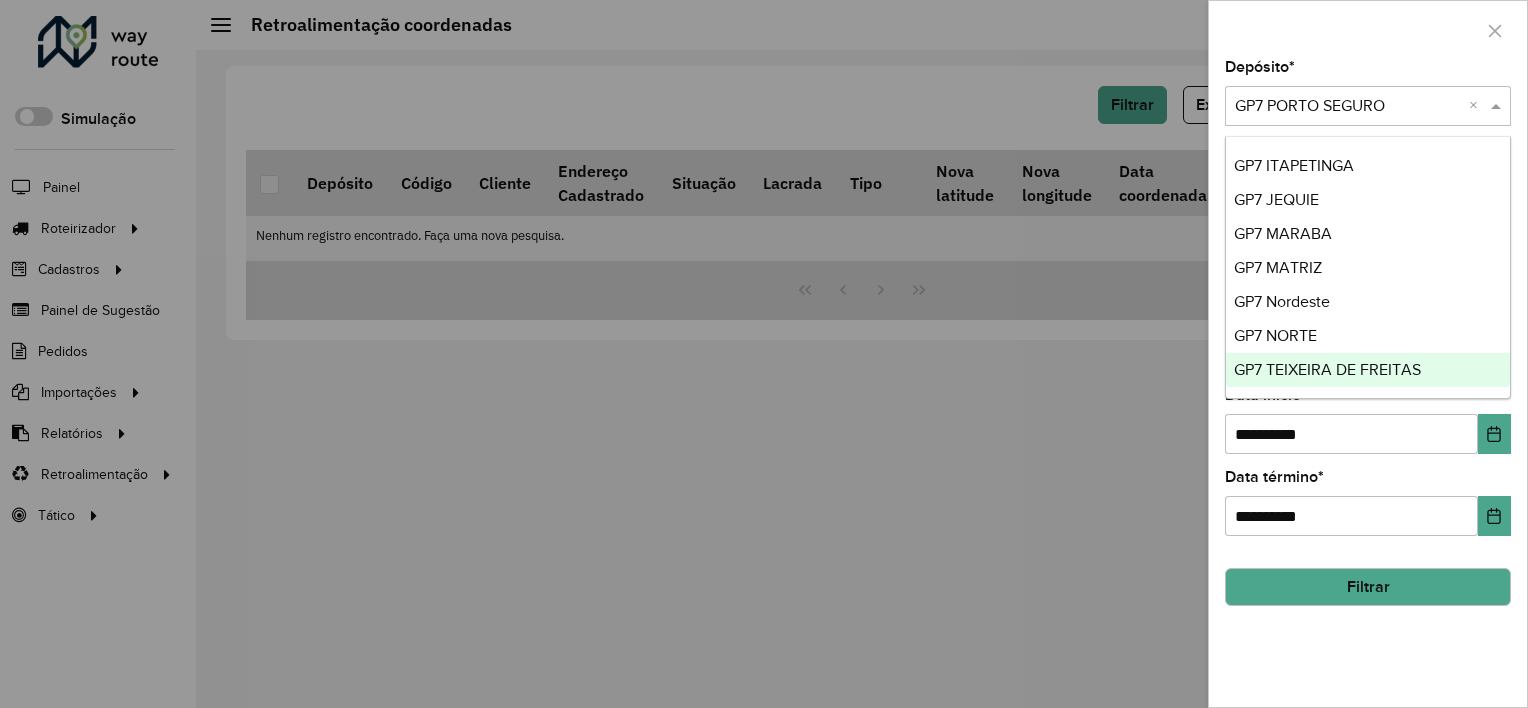 click on "GP7 TEIXEIRA DE FREITAS" at bounding box center (1327, 369) 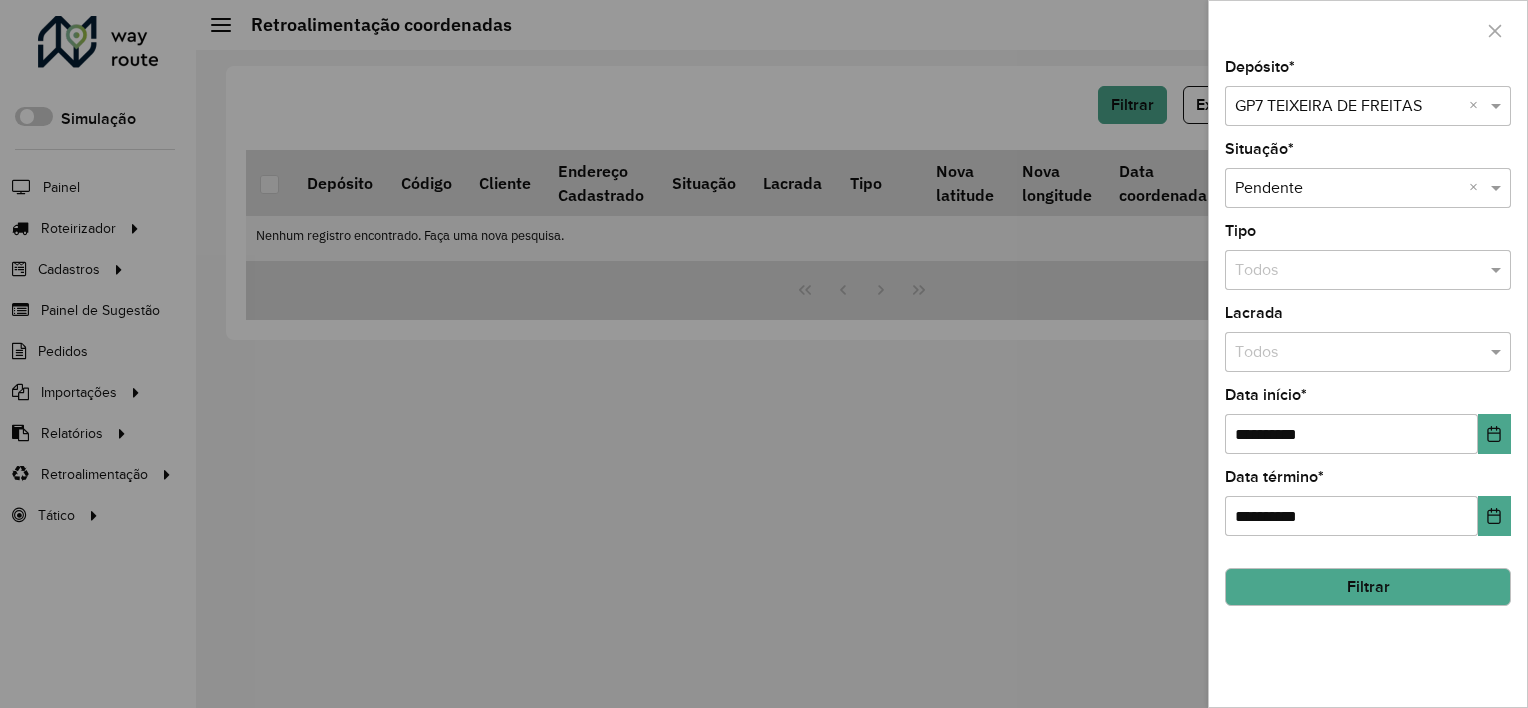 click on "Filtrar" 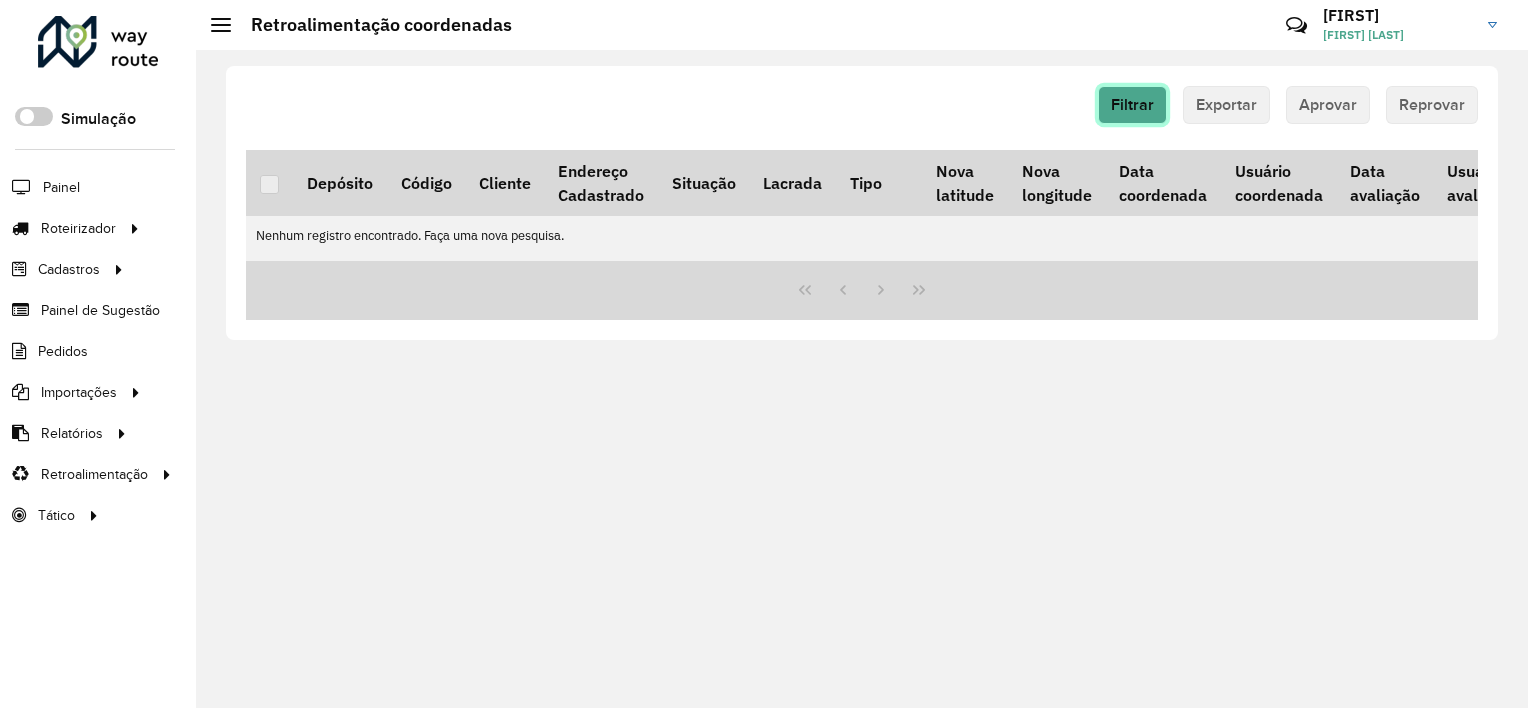 click on "Filtrar" 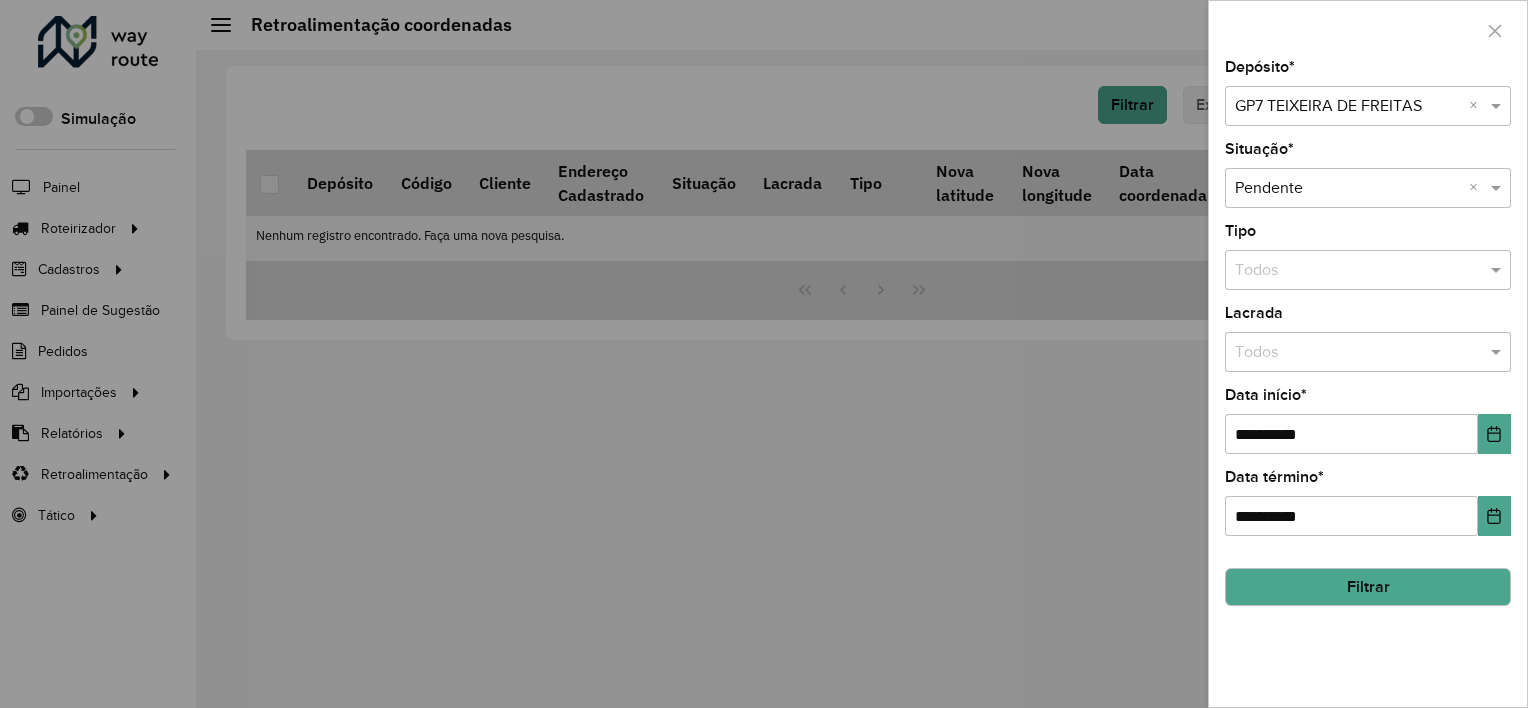 click at bounding box center [764, 354] 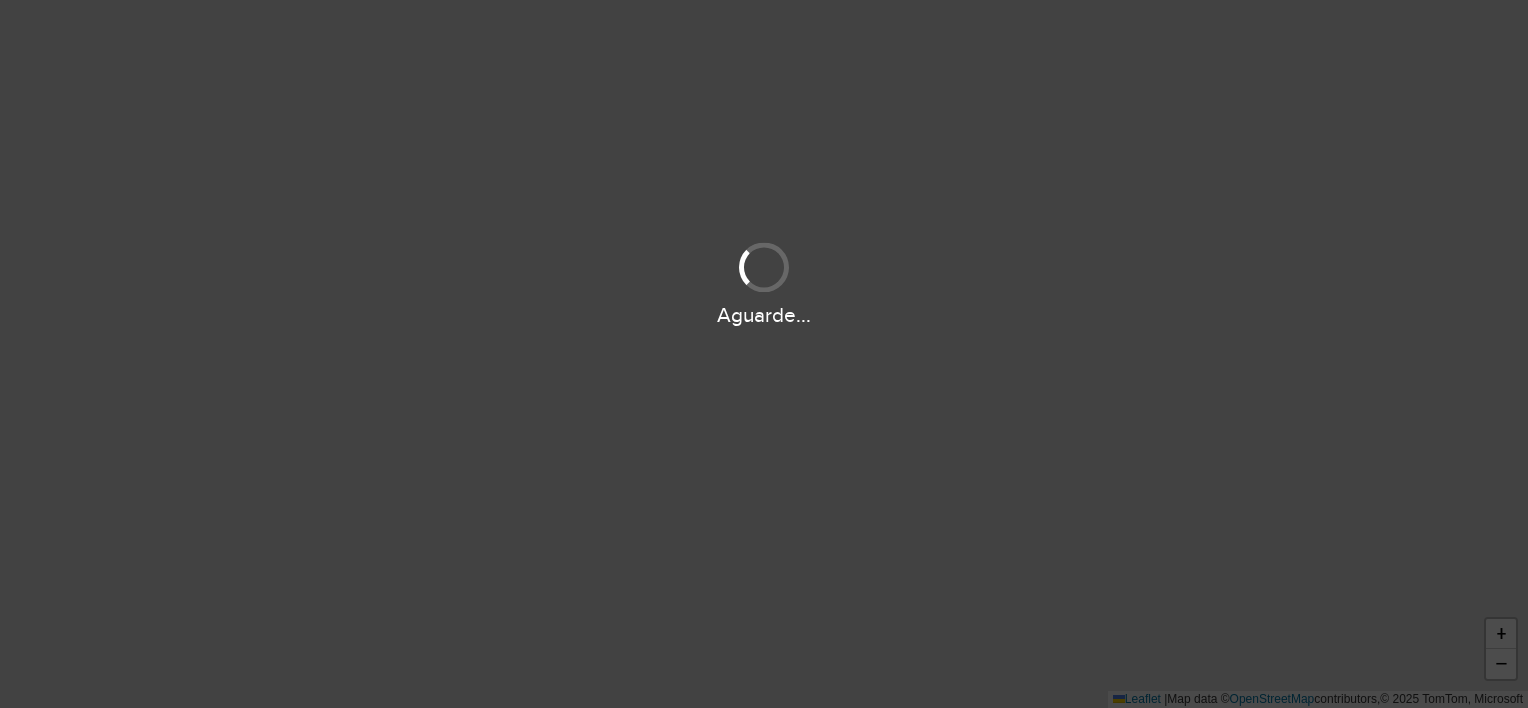 scroll, scrollTop: 0, scrollLeft: 0, axis: both 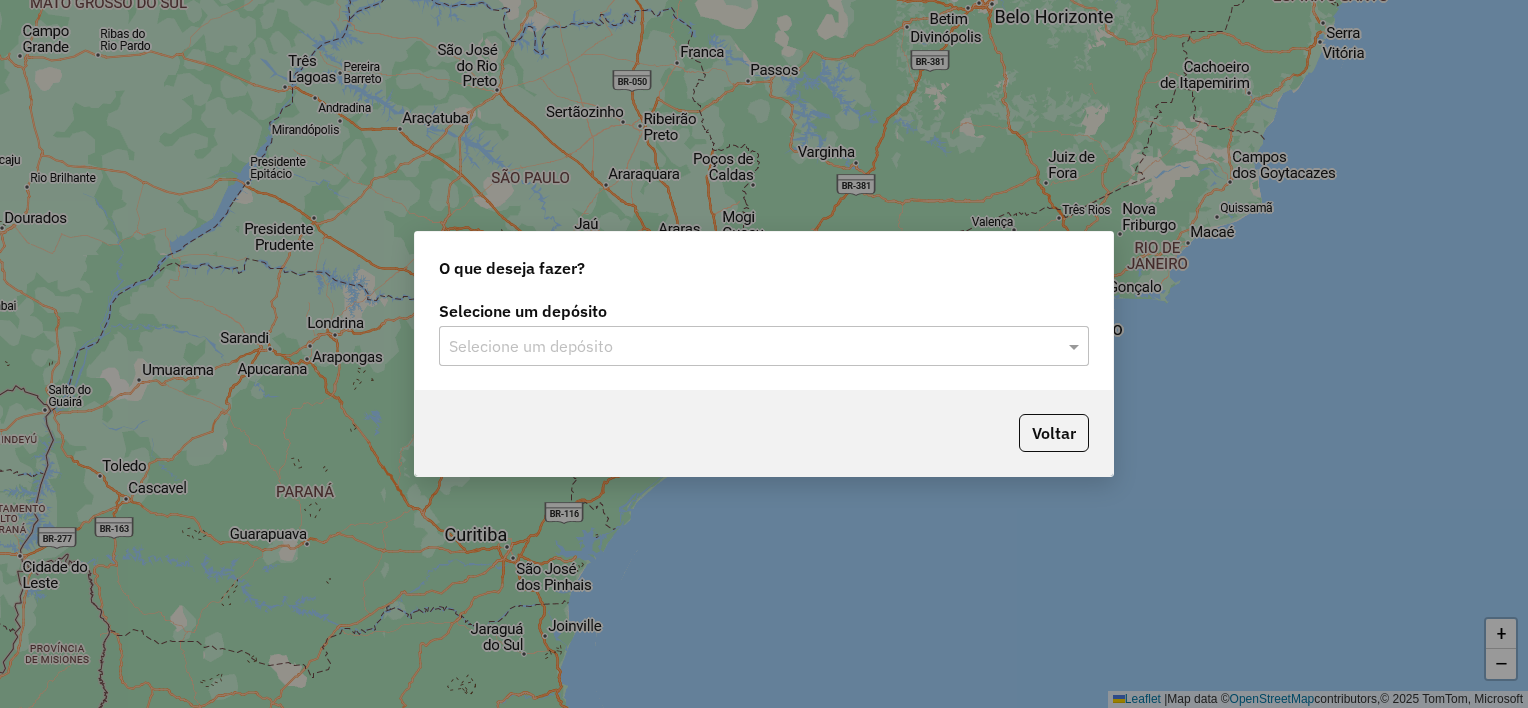 click 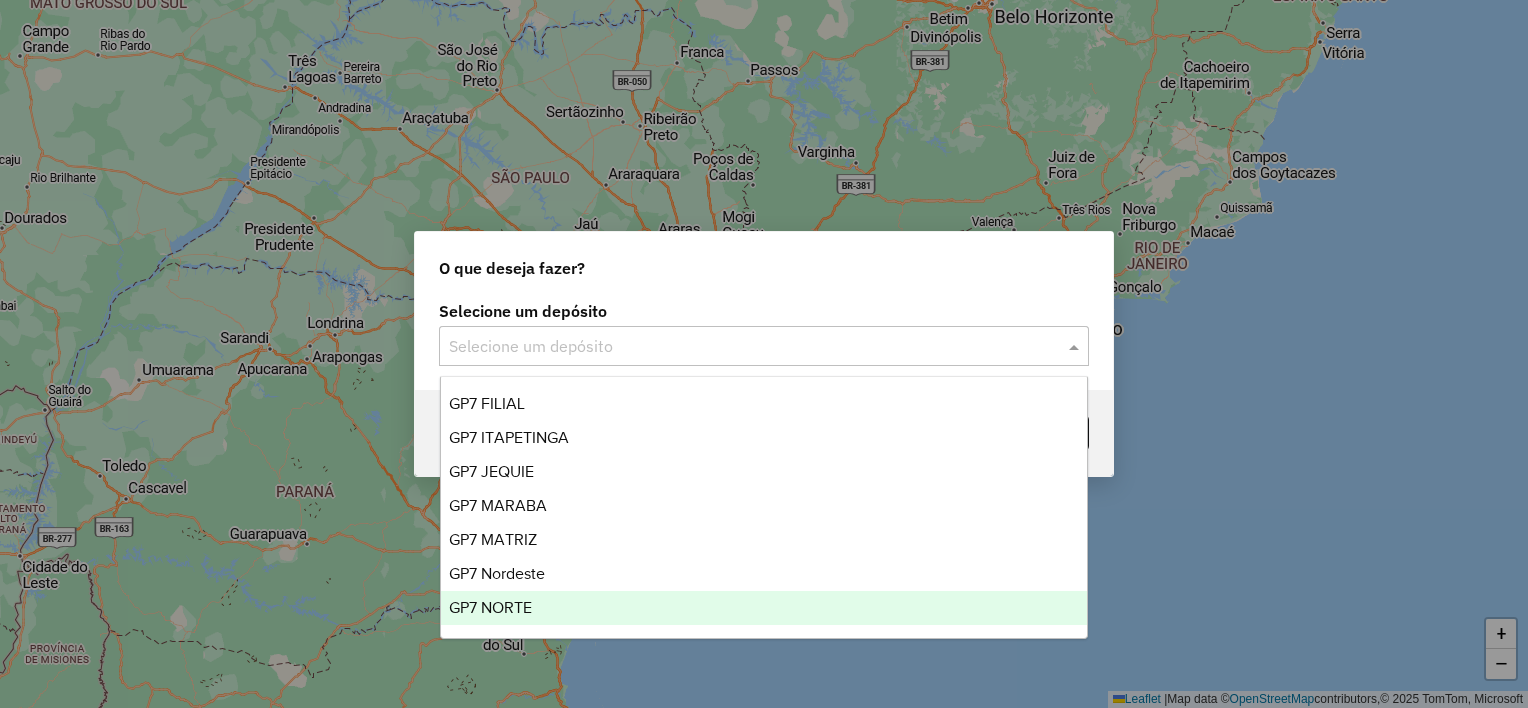 scroll, scrollTop: 65, scrollLeft: 0, axis: vertical 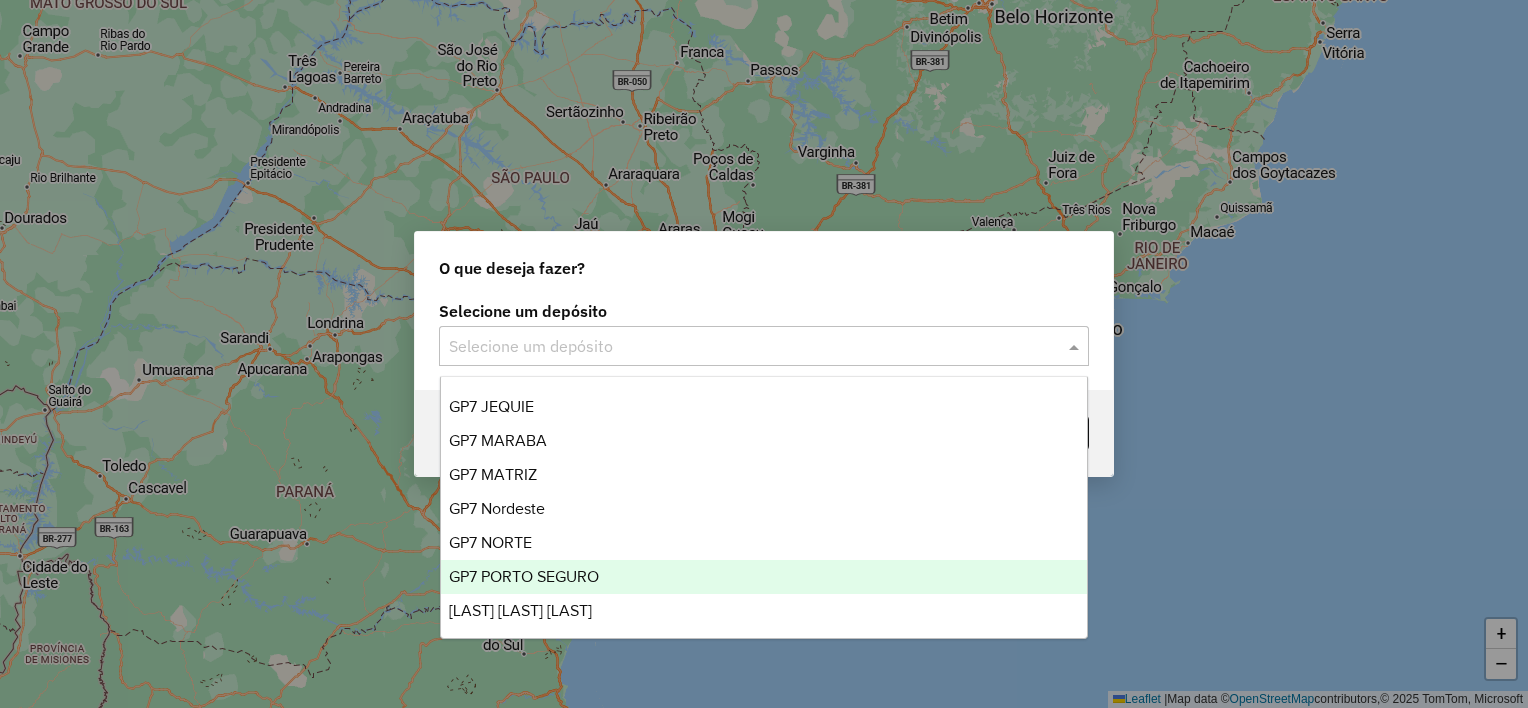 click on "GP7 PORTO SEGURO" at bounding box center (524, 576) 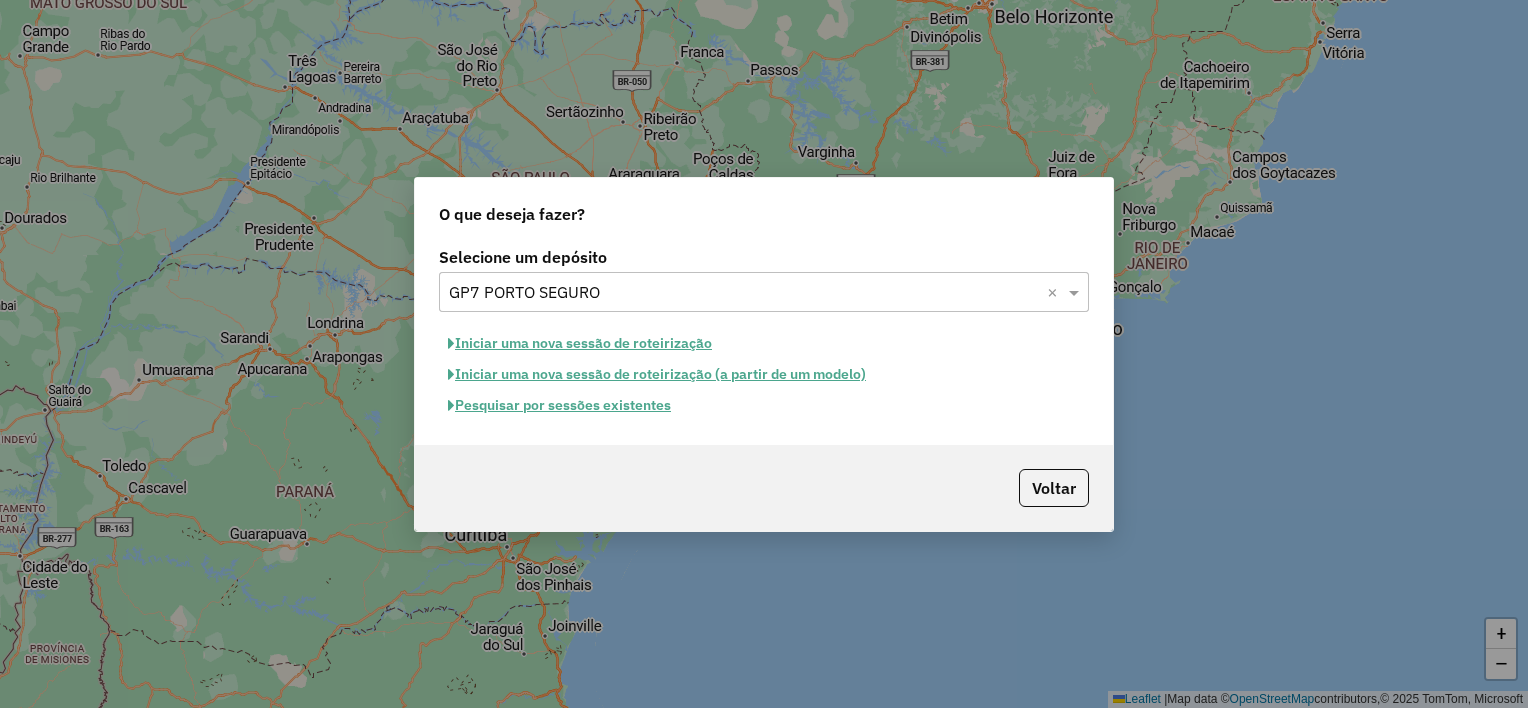 click on "Pesquisar por sessões existentes" 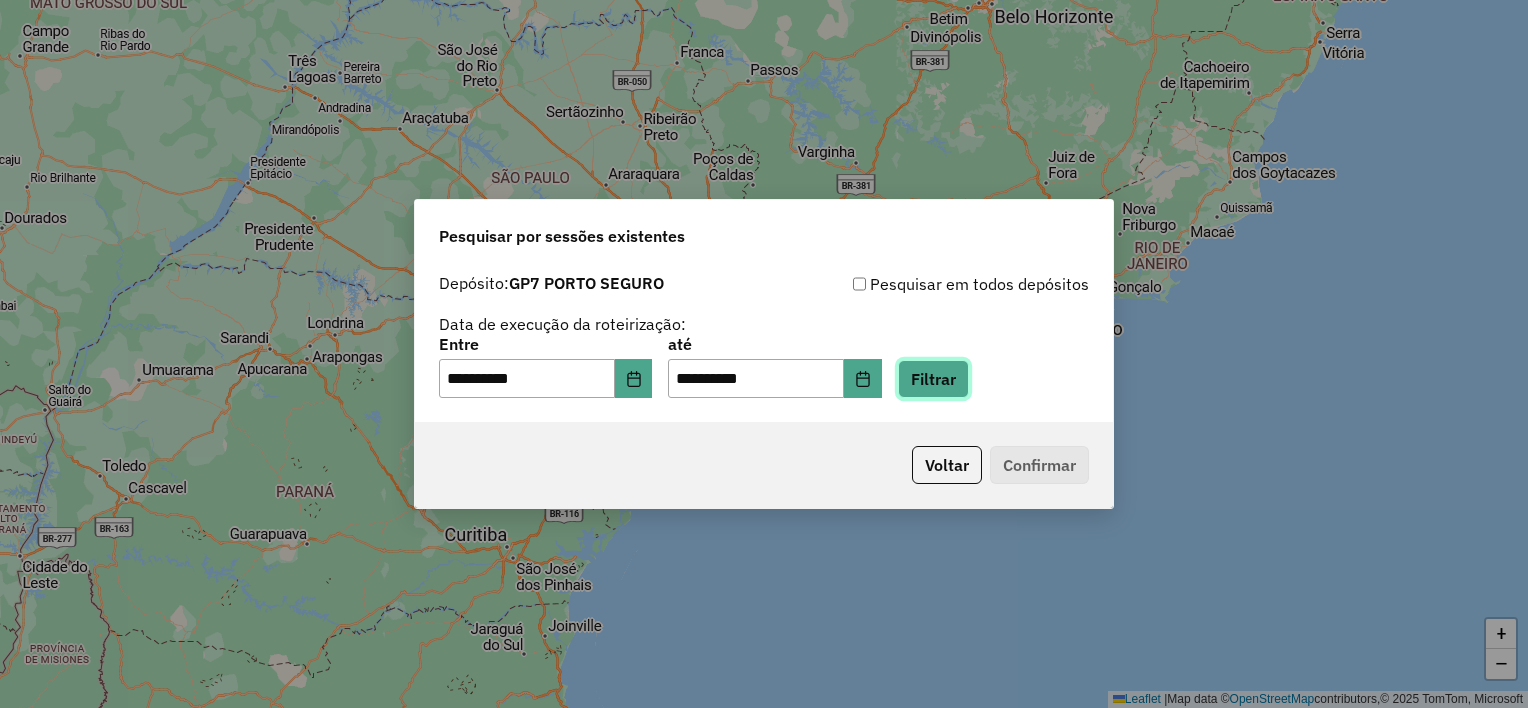 click on "Filtrar" 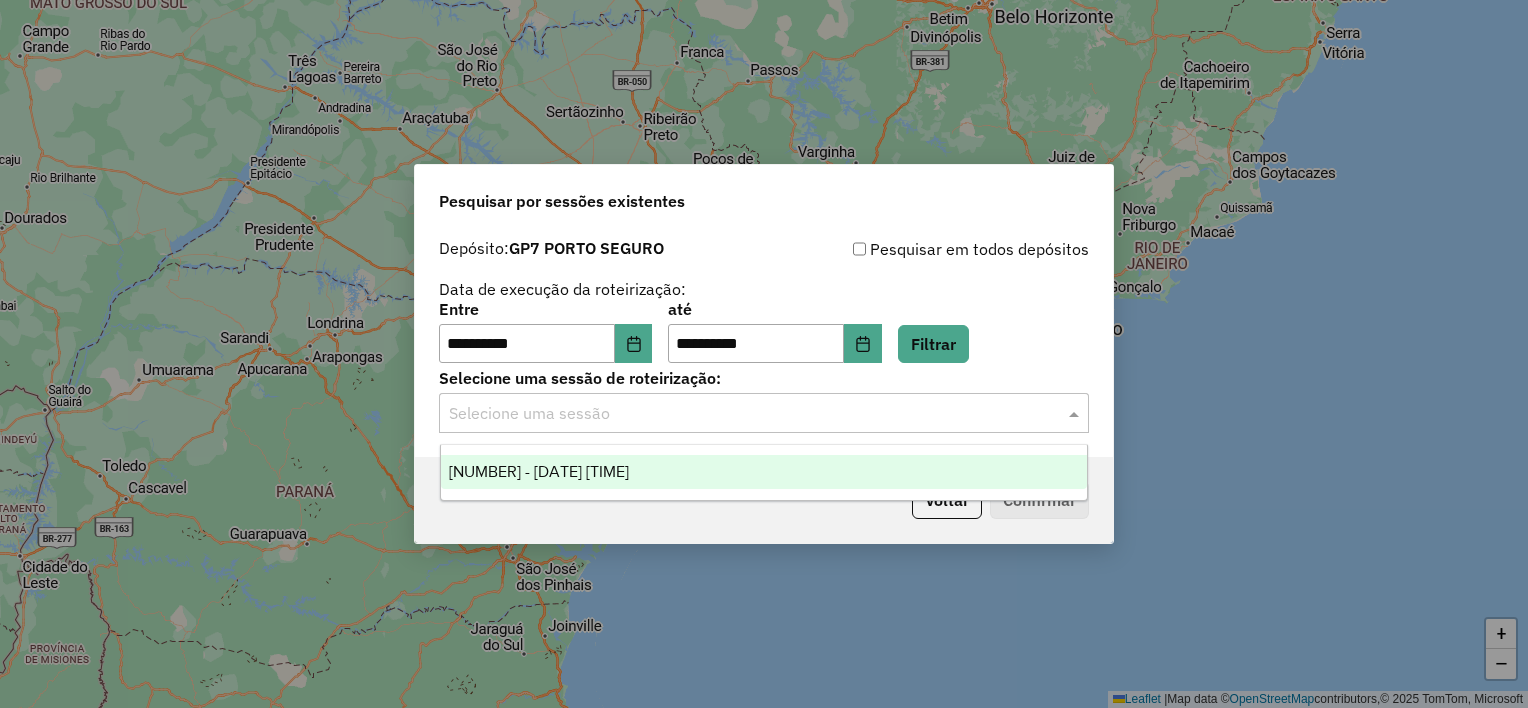 click 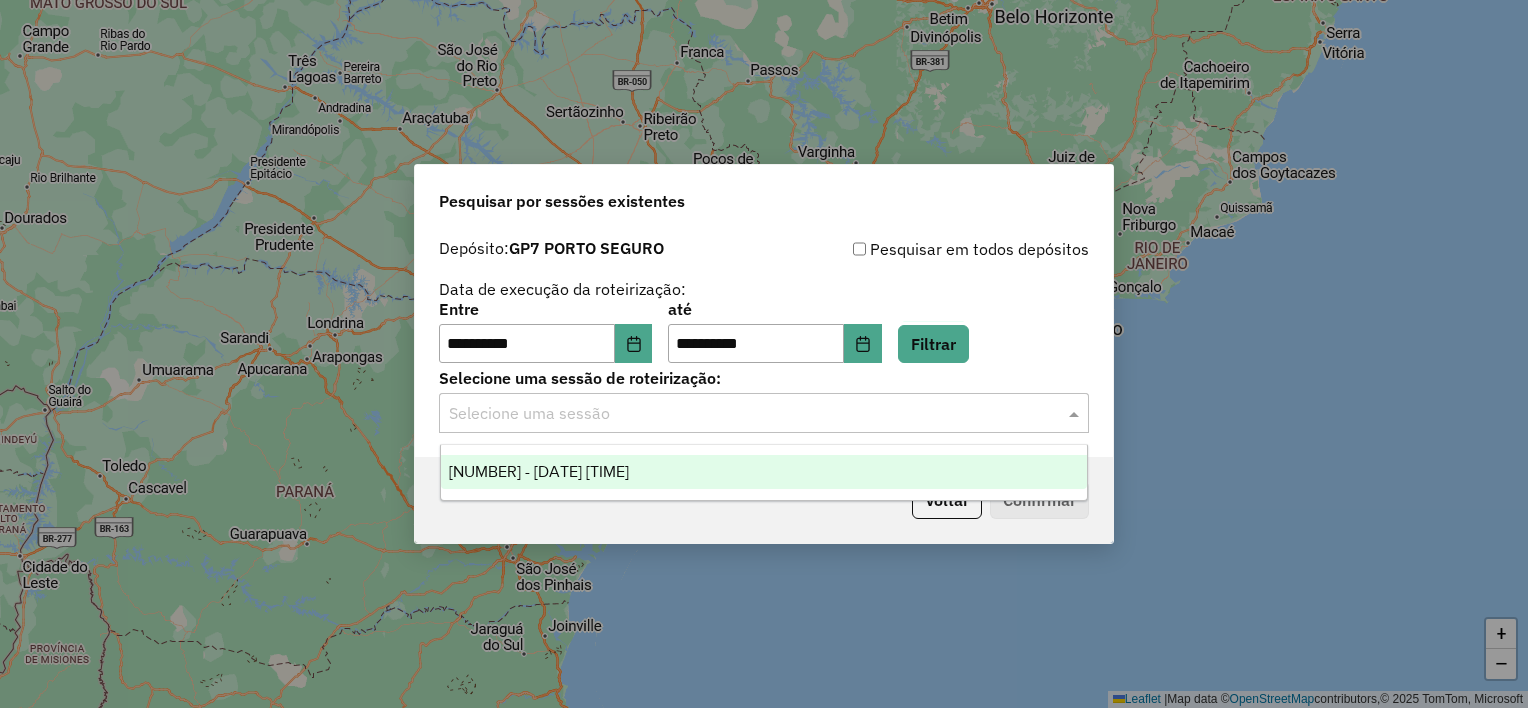 click on "975879 - 07/08/2025 17:29" at bounding box center [539, 471] 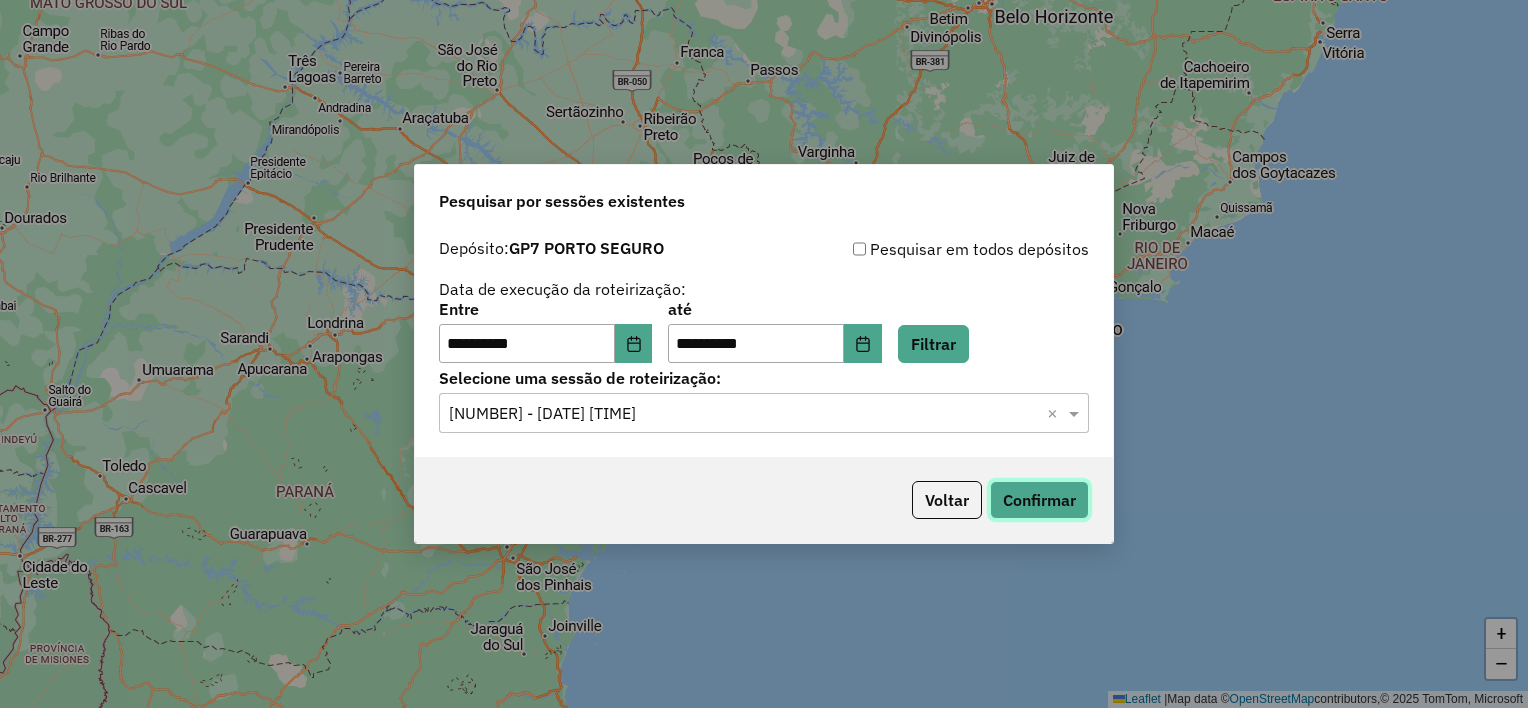 click on "Confirmar" 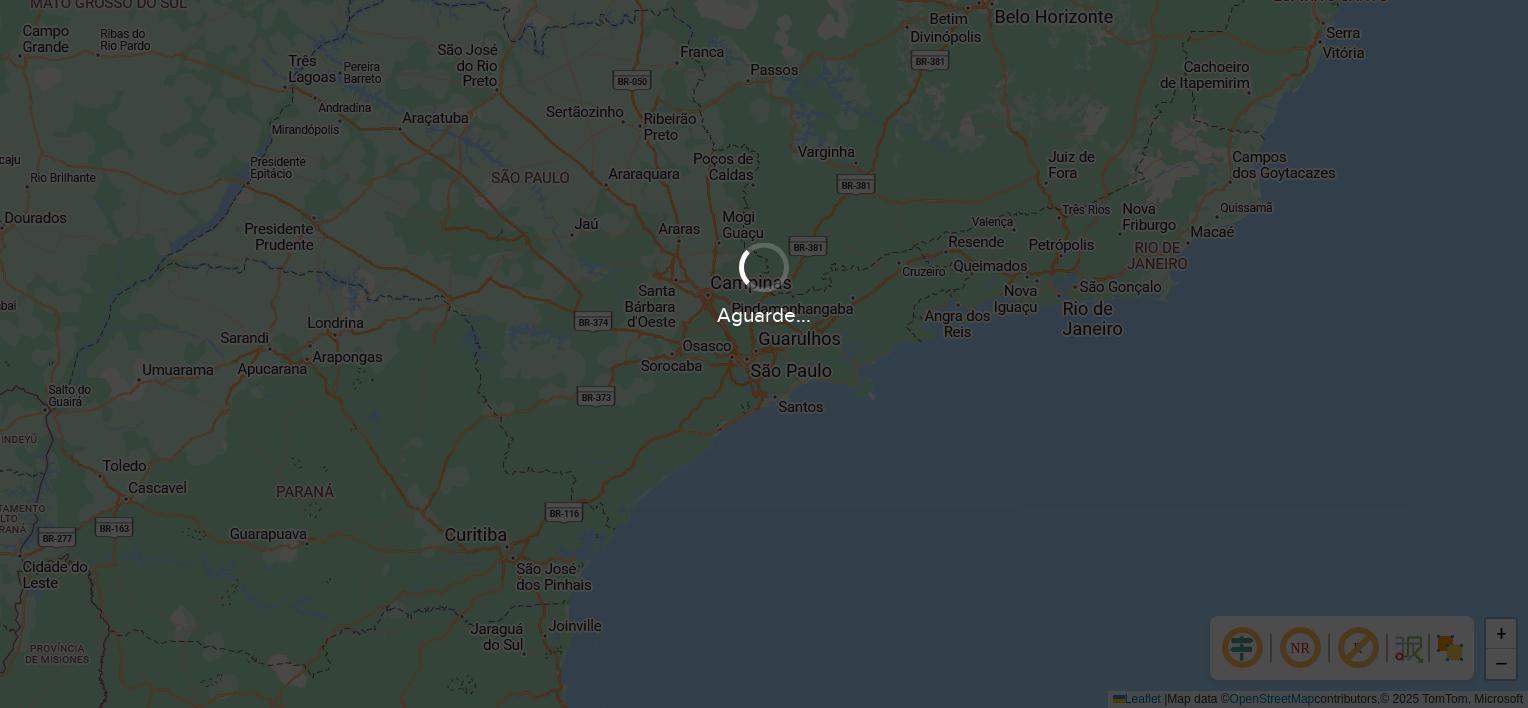 scroll, scrollTop: 0, scrollLeft: 0, axis: both 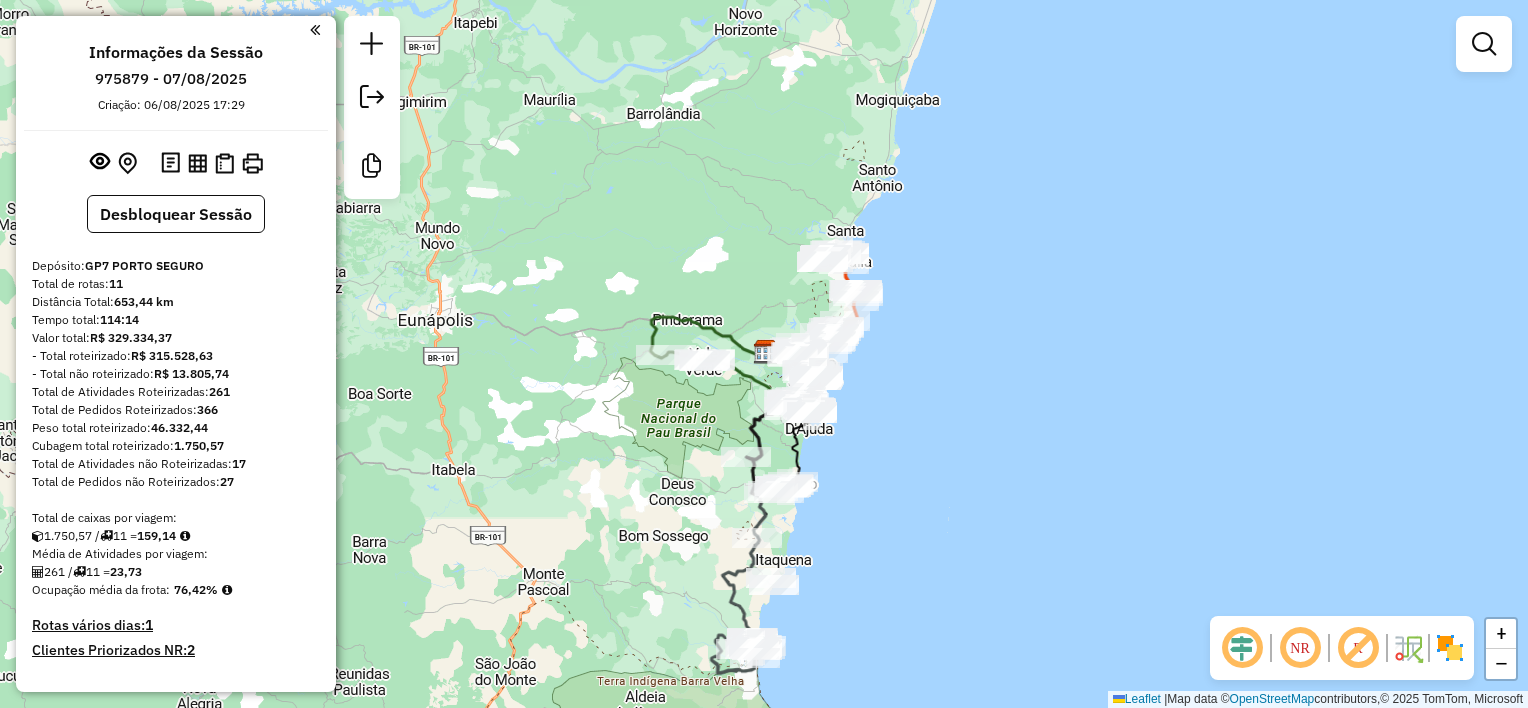 drag, startPoint x: 849, startPoint y: 536, endPoint x: 864, endPoint y: 192, distance: 344.32687 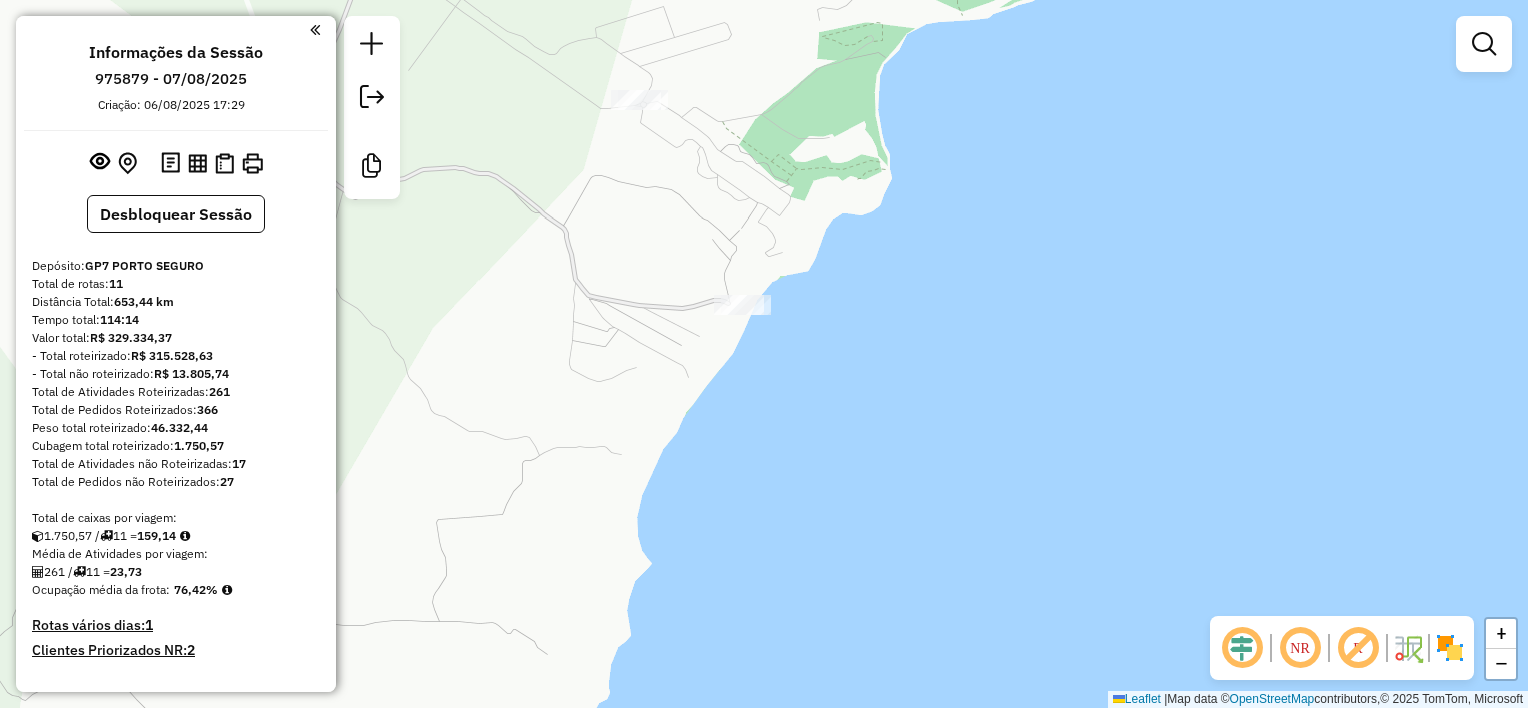 drag, startPoint x: 491, startPoint y: 190, endPoint x: 680, endPoint y: 280, distance: 209.33466 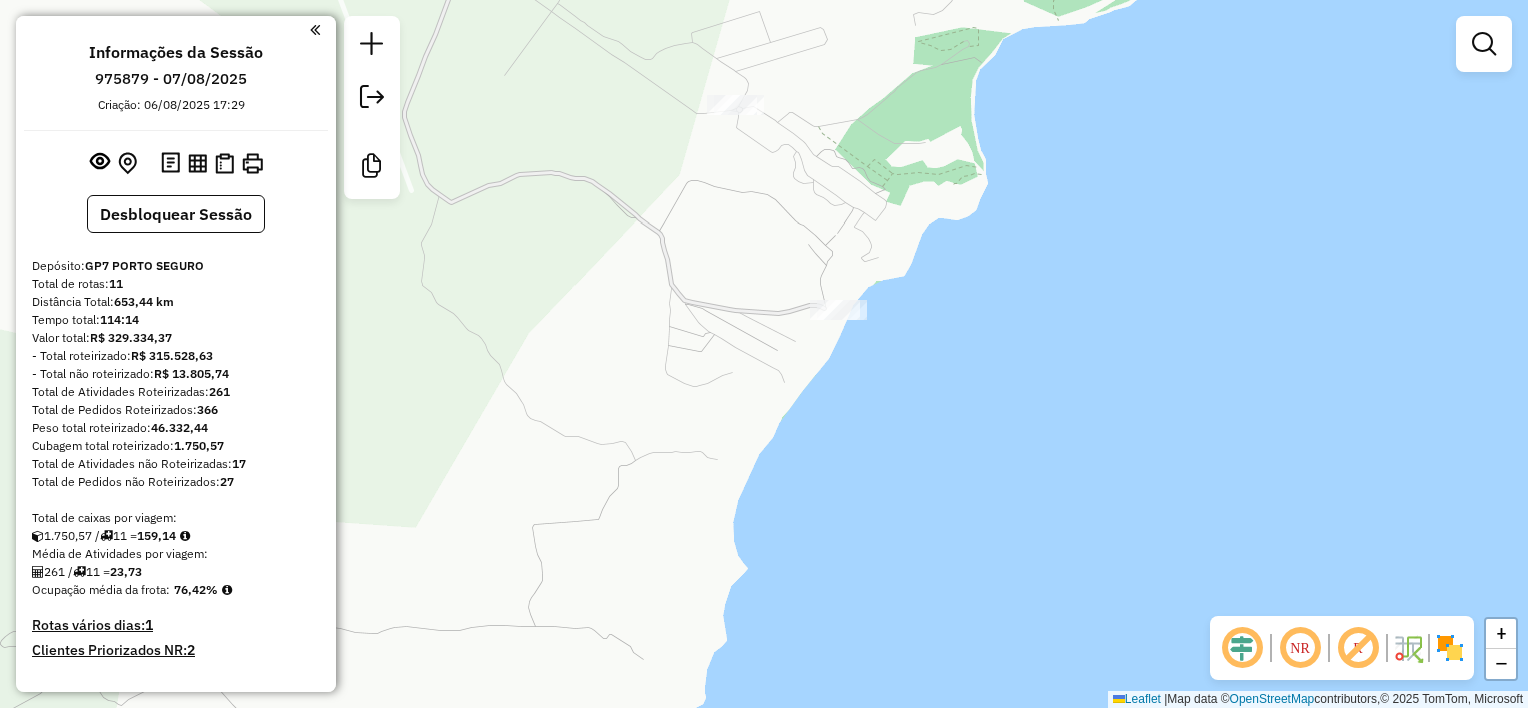 drag, startPoint x: 652, startPoint y: 266, endPoint x: 715, endPoint y: 258, distance: 63.505905 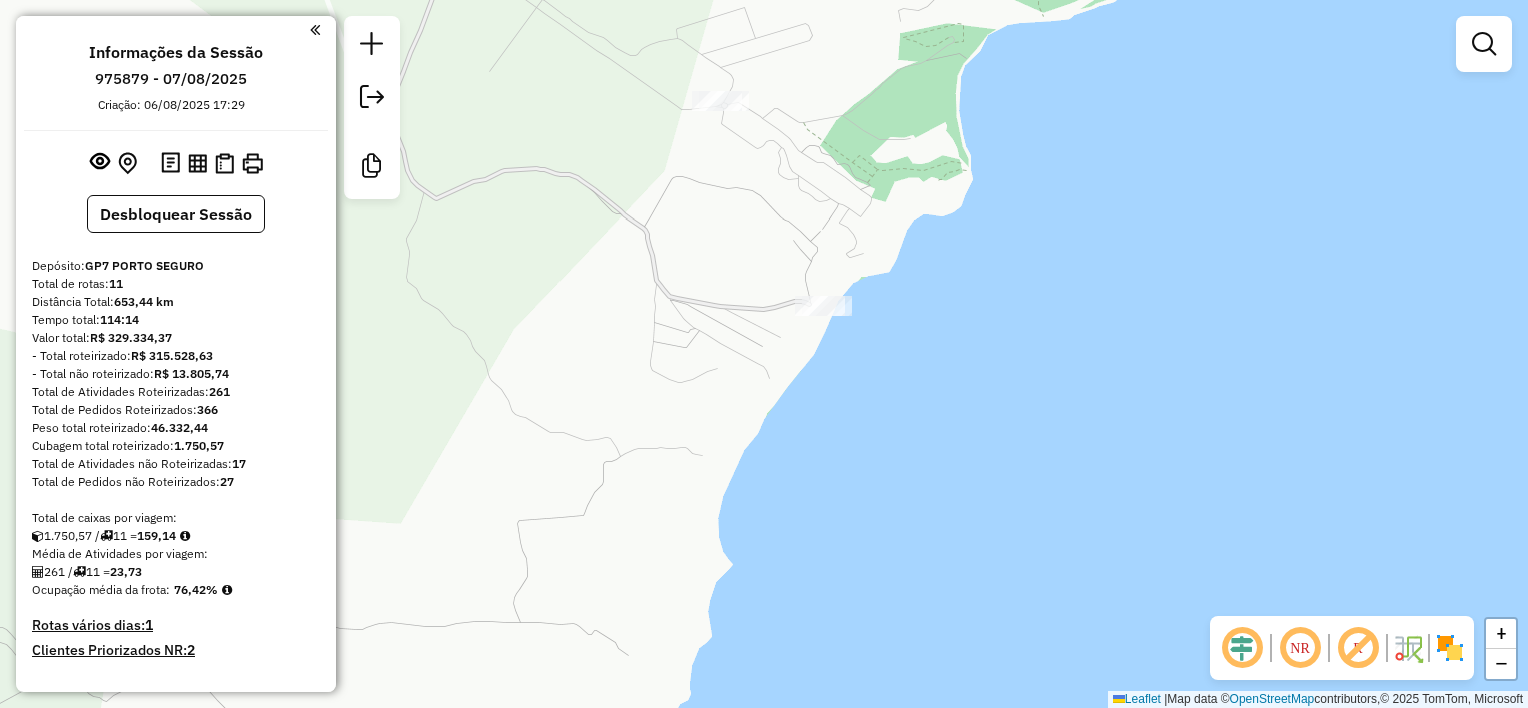 click on "Janela de atendimento Grade de atendimento Capacidade Transportadoras Veículos Cliente Pedidos  Rotas Selecione os dias de semana para filtrar as janelas de atendimento  Seg   Ter   Qua   Qui   Sex   Sáb   Dom  Informe o período da janela de atendimento: De: Até:  Filtrar exatamente a janela do cliente  Considerar janela de atendimento padrão  Selecione os dias de semana para filtrar as grades de atendimento  Seg   Ter   Qua   Qui   Sex   Sáb   Dom   Considerar clientes sem dia de atendimento cadastrado  Clientes fora do dia de atendimento selecionado Filtrar as atividades entre os valores definidos abaixo:  Peso mínimo:   Peso máximo:   Cubagem mínima:   Cubagem máxima:   De:   Até:  Filtrar as atividades entre o tempo de atendimento definido abaixo:  De:   Até:   Considerar capacidade total dos clientes não roteirizados Transportadora: Selecione um ou mais itens Tipo de veículo: Selecione um ou mais itens Veículo: Selecione um ou mais itens Motorista: Selecione um ou mais itens Nome: Rótulo:" 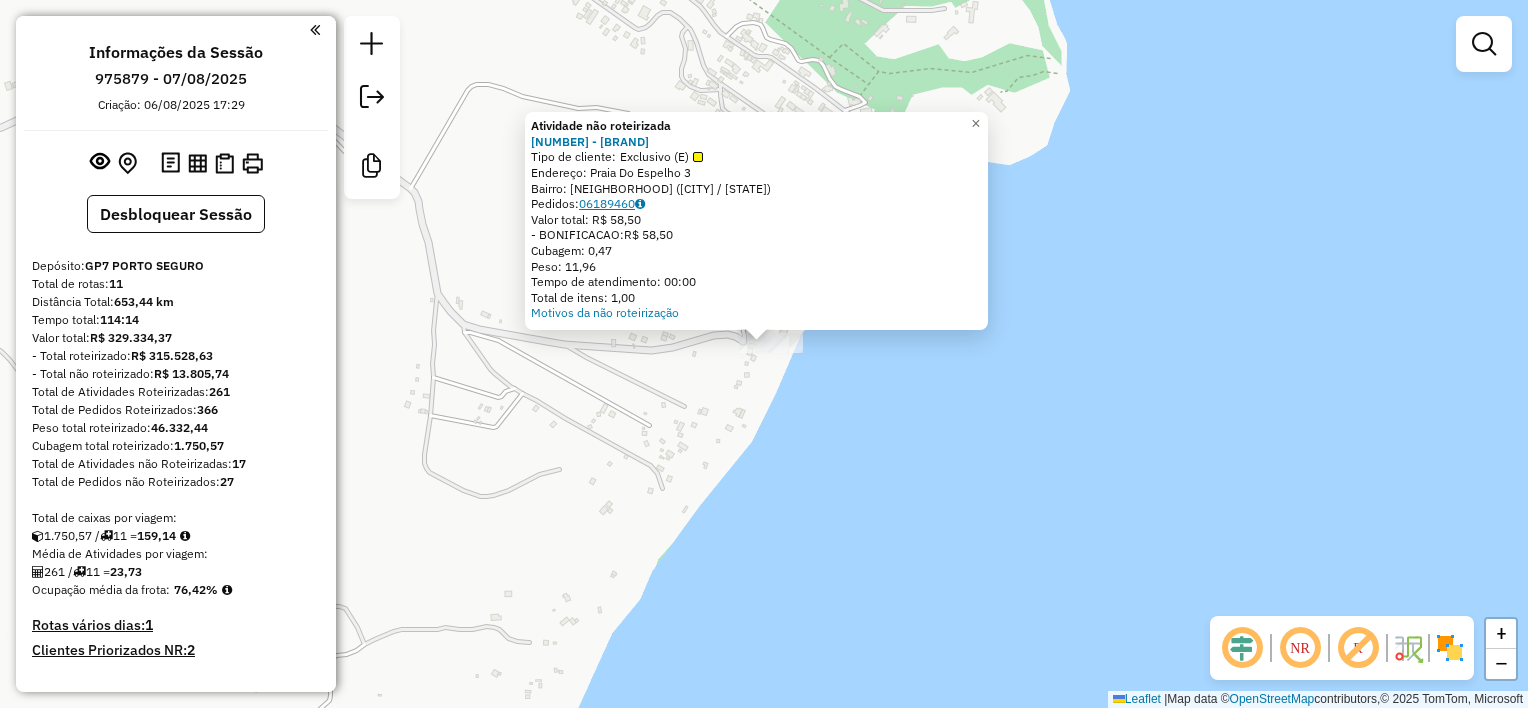 click on "06189460" 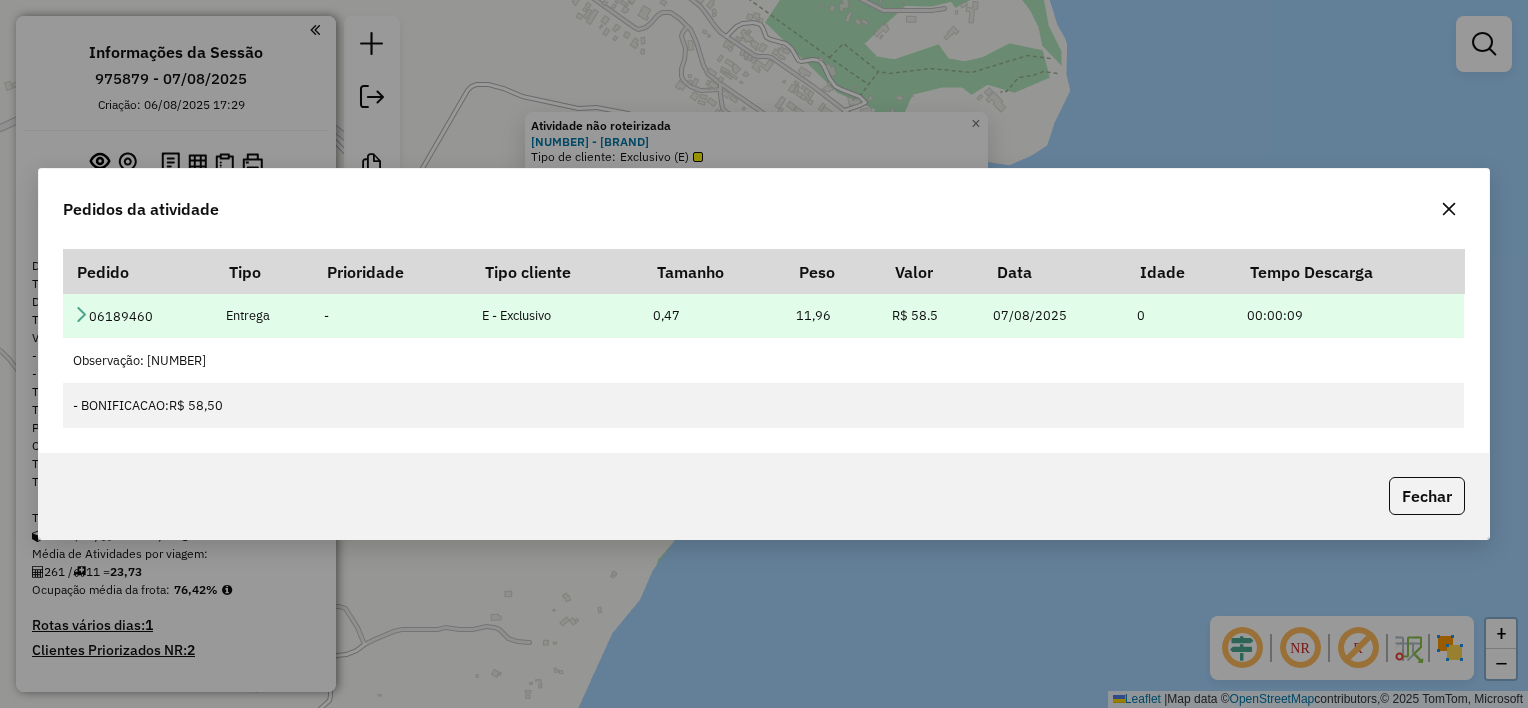 click at bounding box center [81, 314] 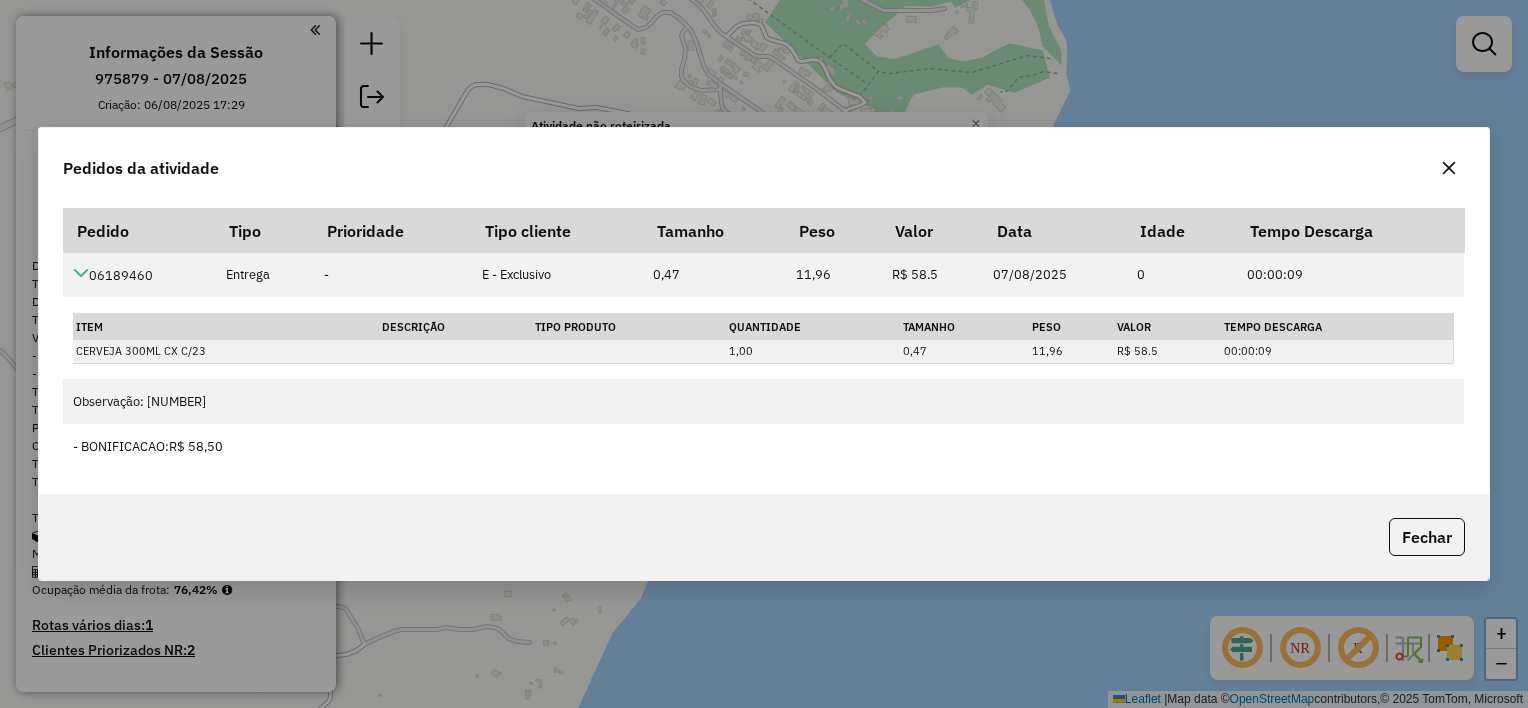 click 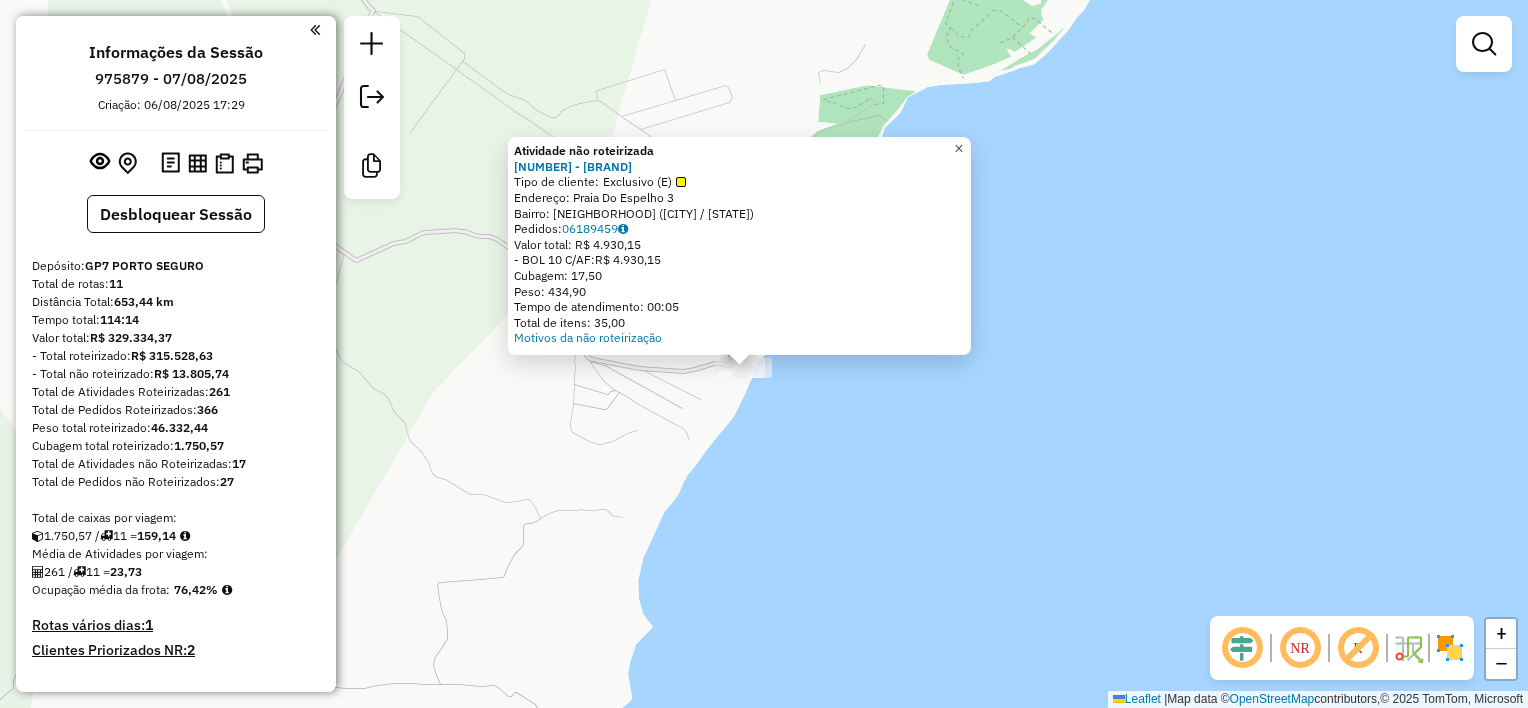 click on "×" 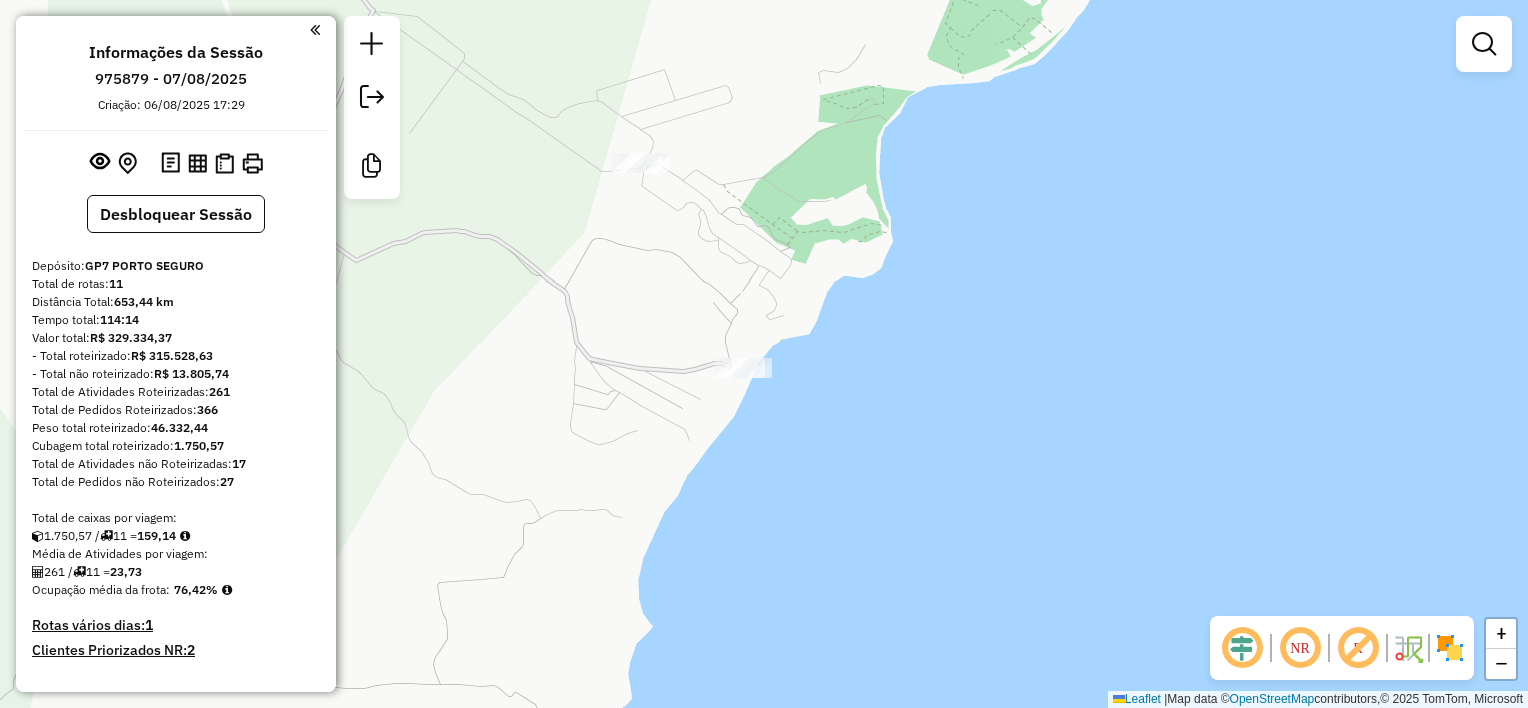drag, startPoint x: 774, startPoint y: 364, endPoint x: 753, endPoint y: 324, distance: 45.17743 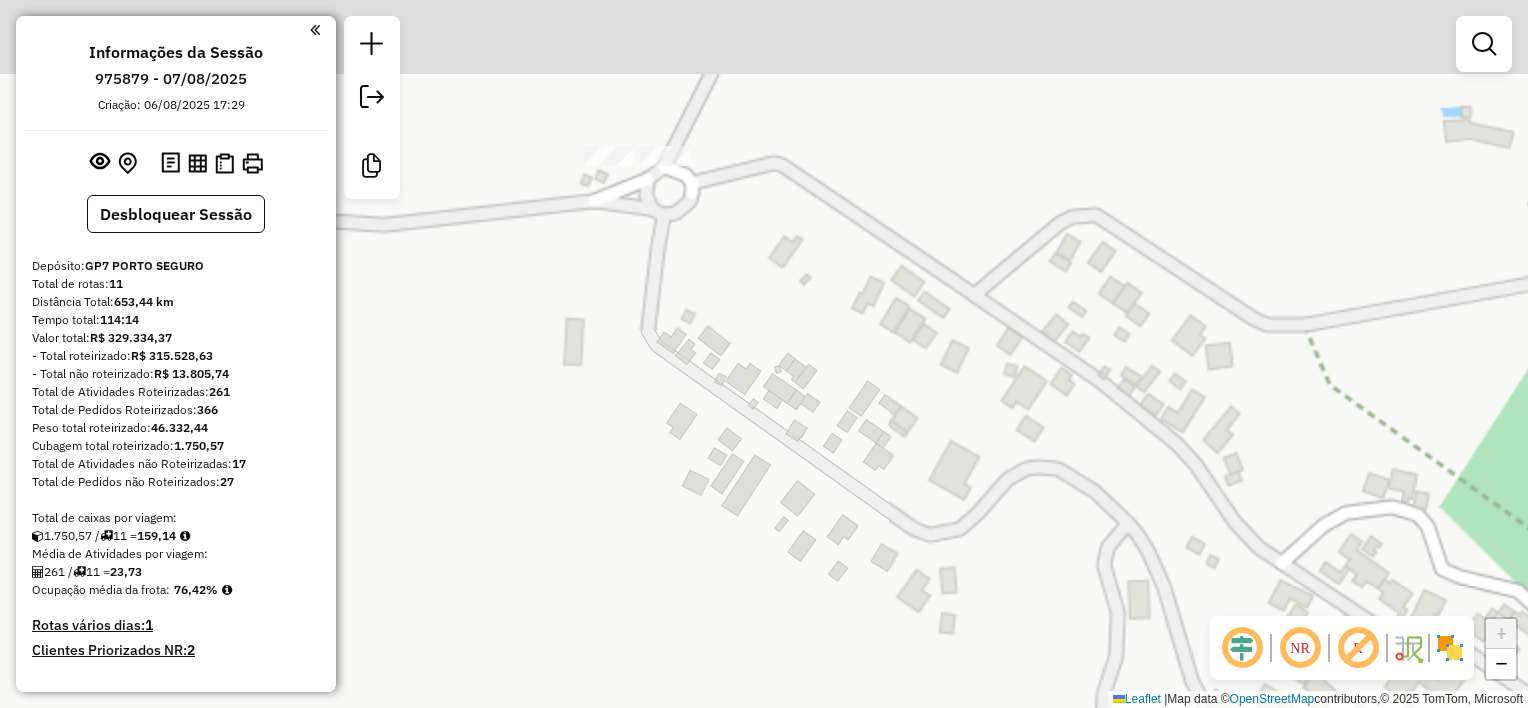 drag, startPoint x: 679, startPoint y: 322, endPoint x: 690, endPoint y: 296, distance: 28.231188 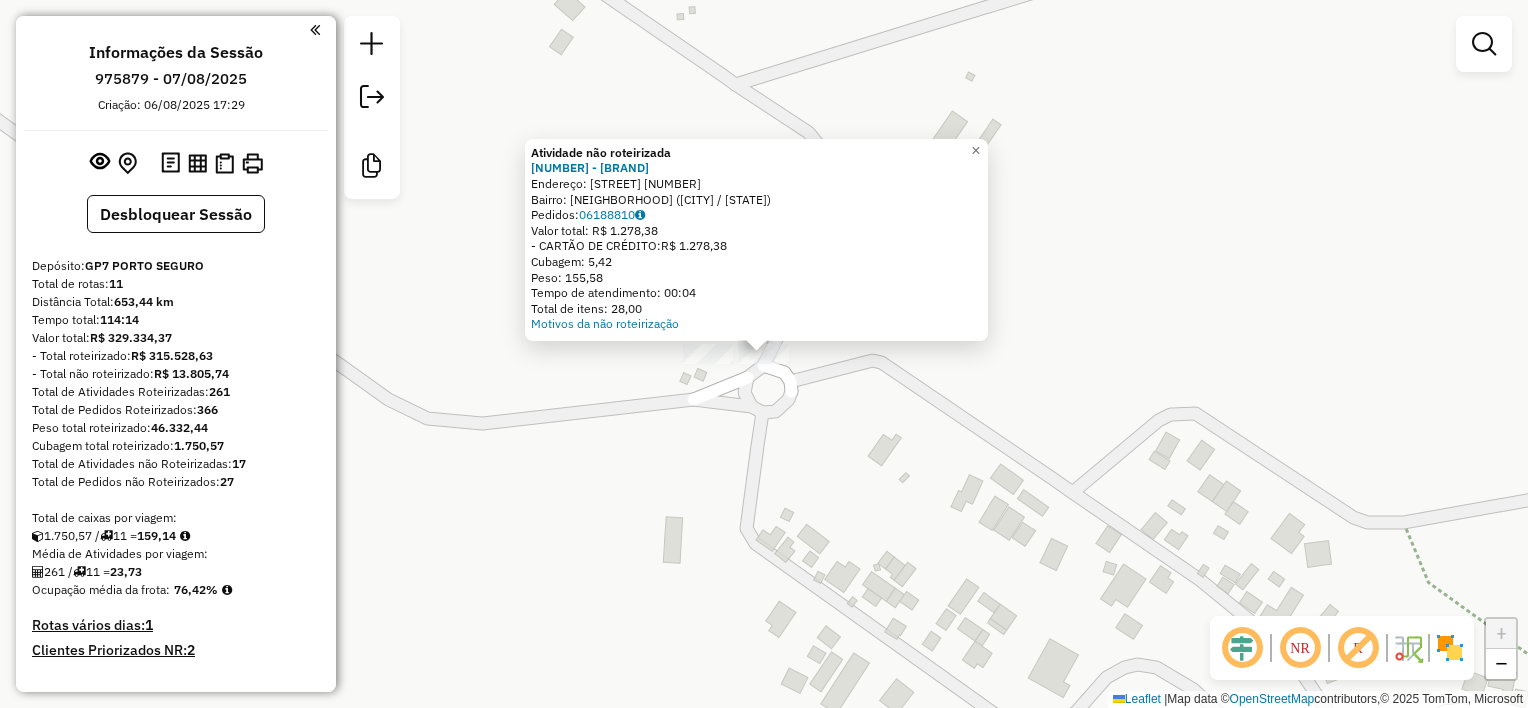 click 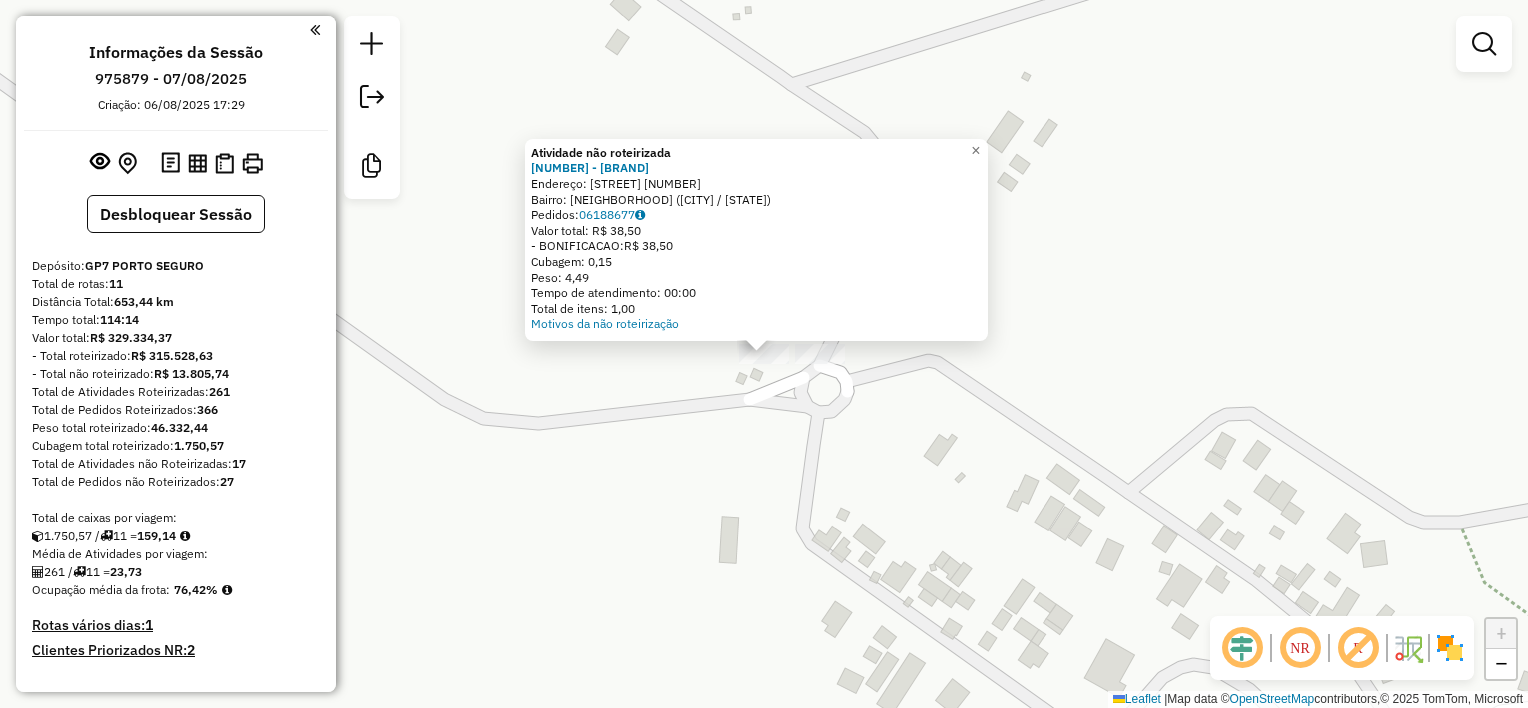 click on "Atividade não roteirizada 46820 - CASA PISTORIO  Endereço:  Estrada Trancoso Caraiva SN   Bairro: OUTEIRO DAS BRISAS (TRANCOSO / BA)   Pedidos:  06188677   Valor total: R$ 38,50   - BONIFICACAO:  R$ 38,50   Cubagem: 0,15   Peso: 4,49   Tempo de atendimento: 00:00   Total de itens: 1,00  Motivos da não roteirização × Janela de atendimento Grade de atendimento Capacidade Transportadoras Veículos Cliente Pedidos  Rotas Selecione os dias de semana para filtrar as janelas de atendimento  Seg   Ter   Qua   Qui   Sex   Sáb   Dom  Informe o período da janela de atendimento: De: Até:  Filtrar exatamente a janela do cliente  Considerar janela de atendimento padrão  Selecione os dias de semana para filtrar as grades de atendimento  Seg   Ter   Qua   Qui   Sex   Sáb   Dom   Considerar clientes sem dia de atendimento cadastrado  Clientes fora do dia de atendimento selecionado Filtrar as atividades entre os valores definidos abaixo:  Peso mínimo:   Peso máximo:   Cubagem mínima:   Cubagem máxima:   De:  De:" 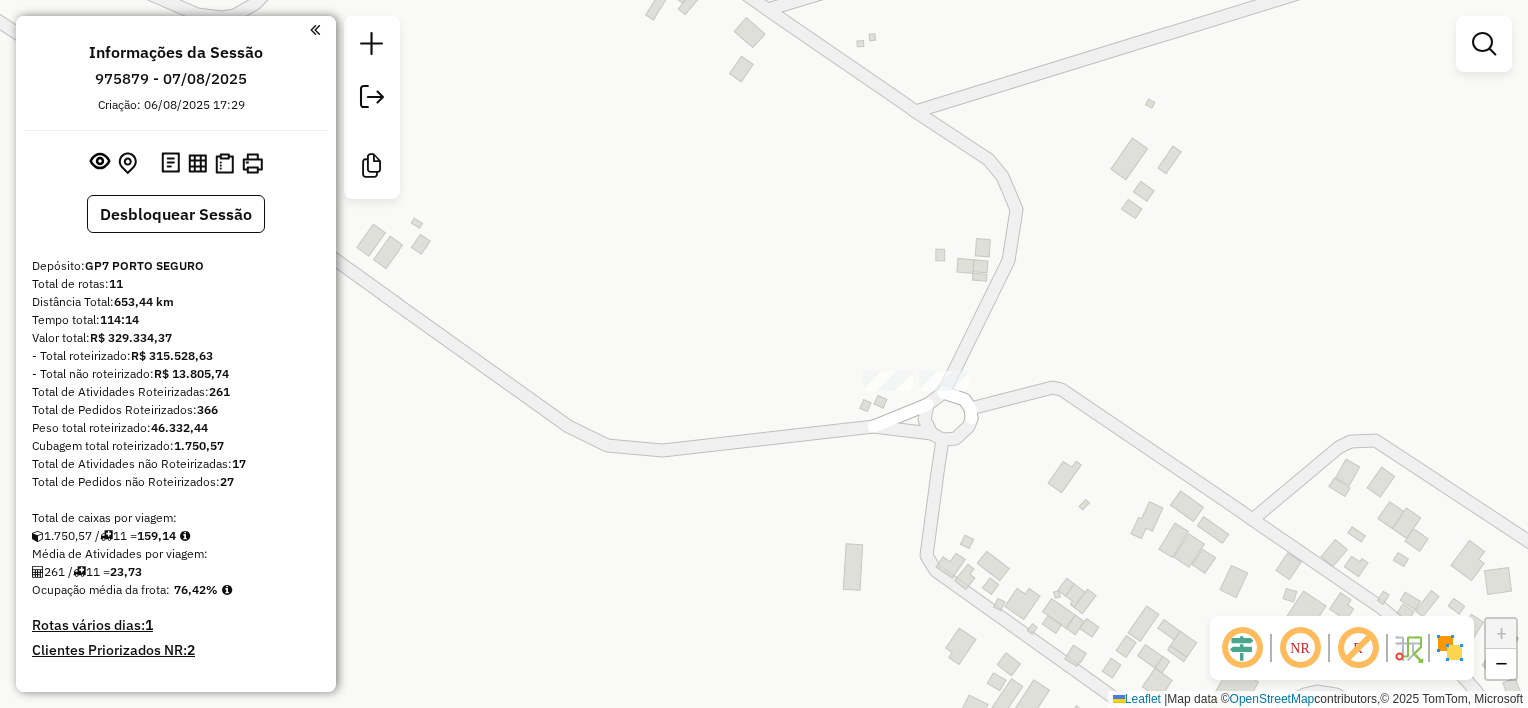 drag, startPoint x: 699, startPoint y: 324, endPoint x: 707, endPoint y: 279, distance: 45.705578 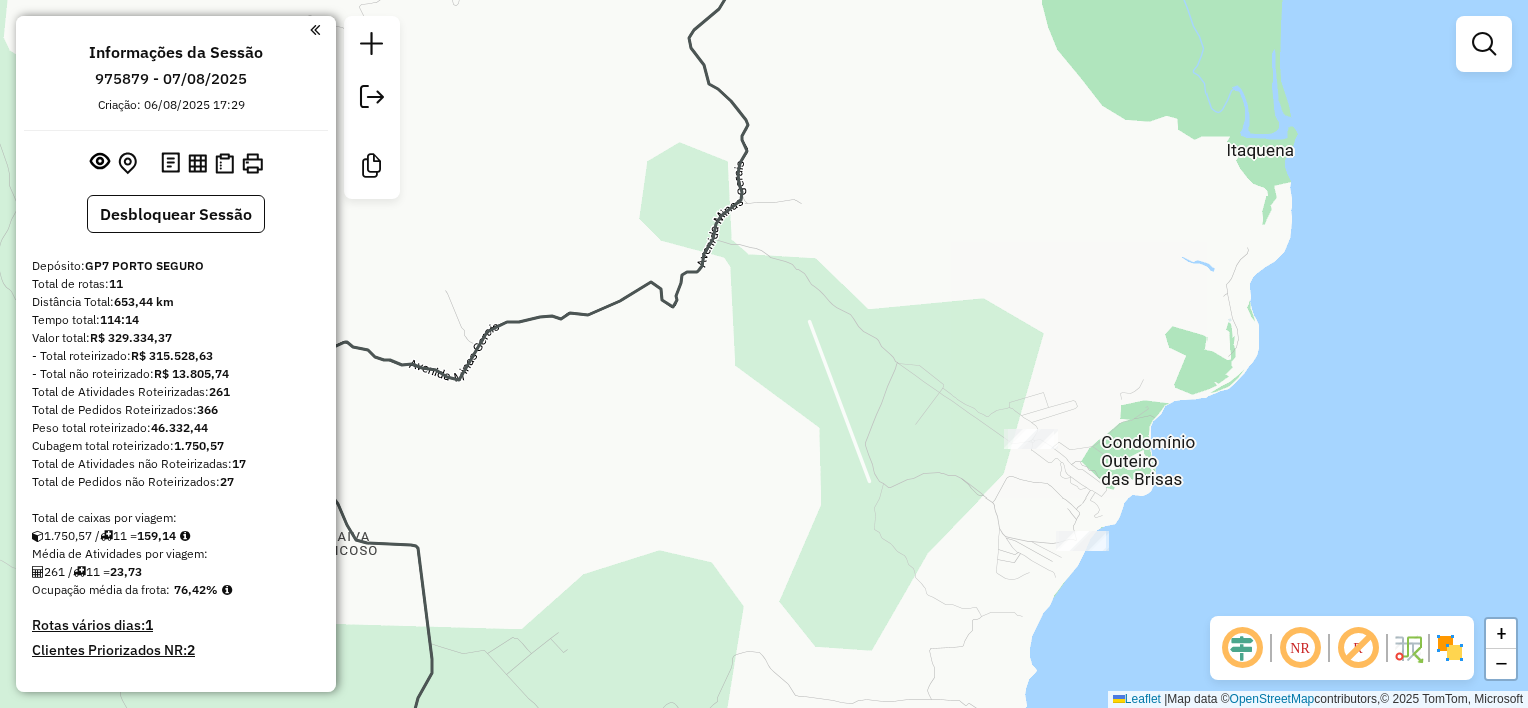 drag, startPoint x: 1042, startPoint y: 432, endPoint x: 1200, endPoint y: 588, distance: 222.03603 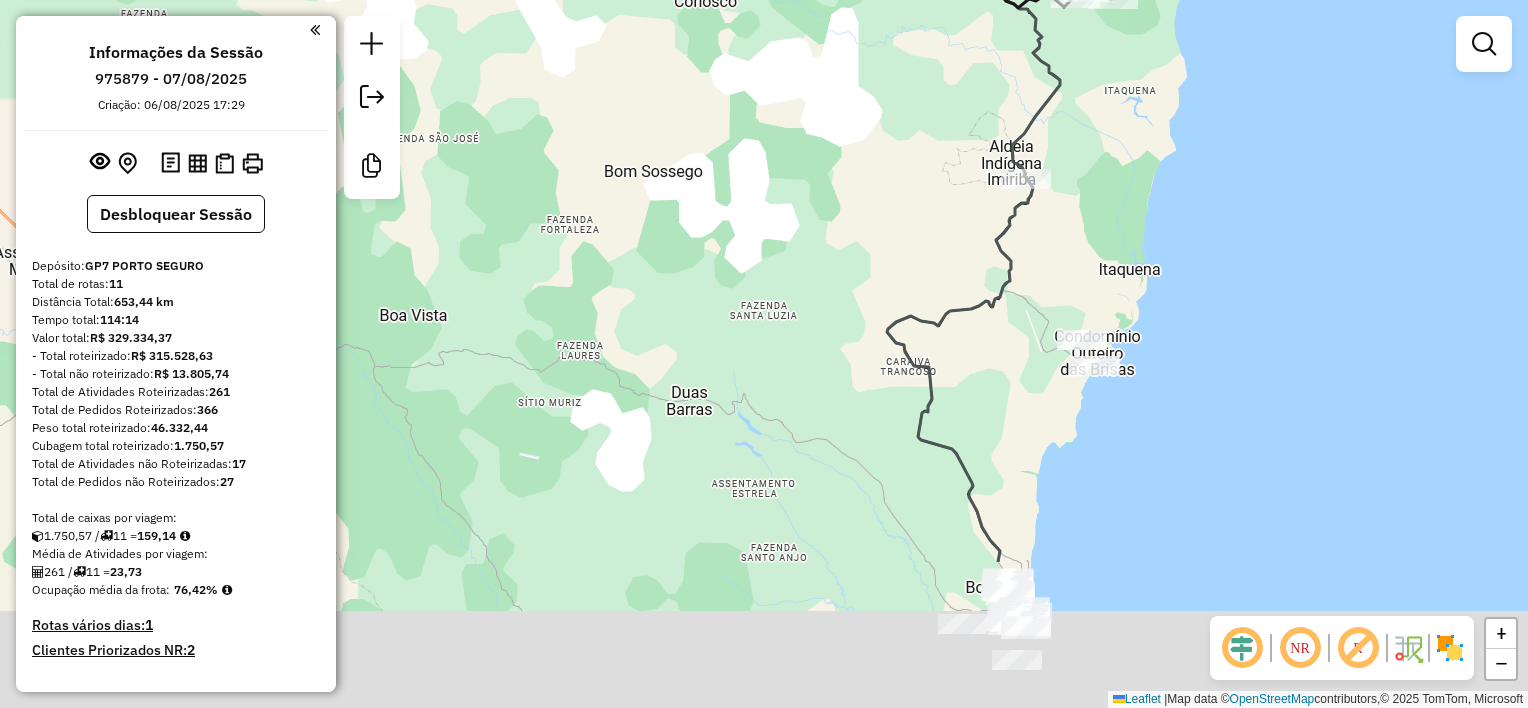 drag, startPoint x: 1172, startPoint y: 479, endPoint x: 1028, endPoint y: 185, distance: 327.37134 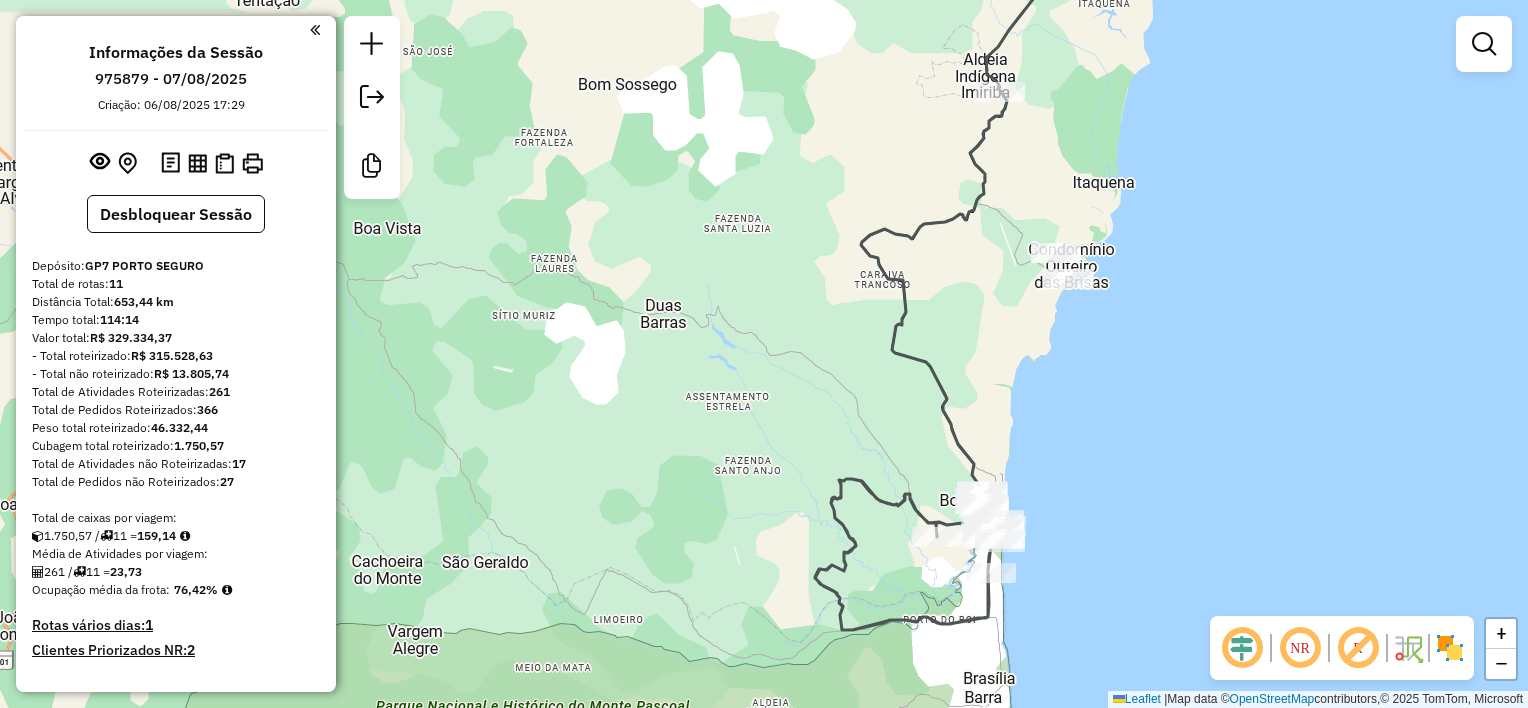 drag, startPoint x: 1056, startPoint y: 265, endPoint x: 964, endPoint y: 197, distance: 114.402794 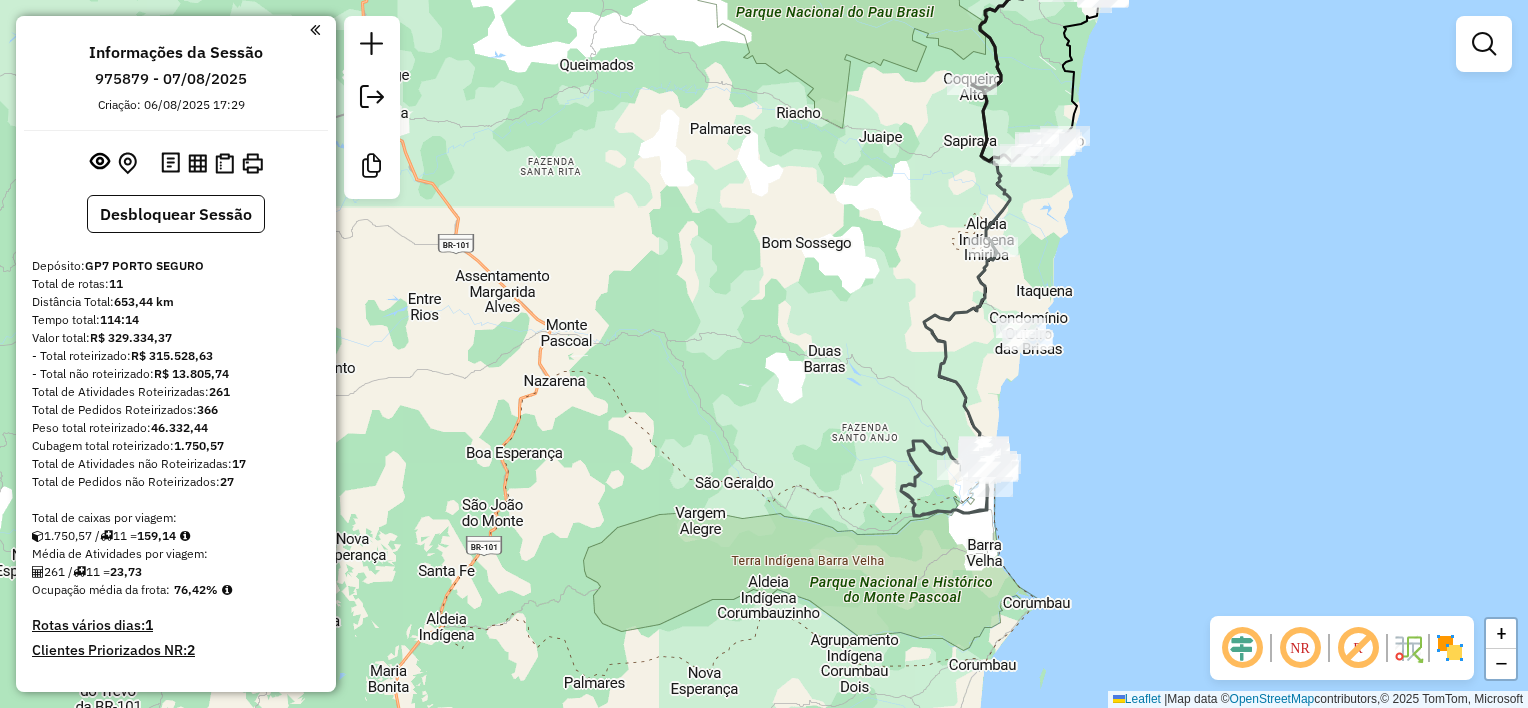 drag, startPoint x: 1084, startPoint y: 231, endPoint x: 1042, endPoint y: 296, distance: 77.388626 